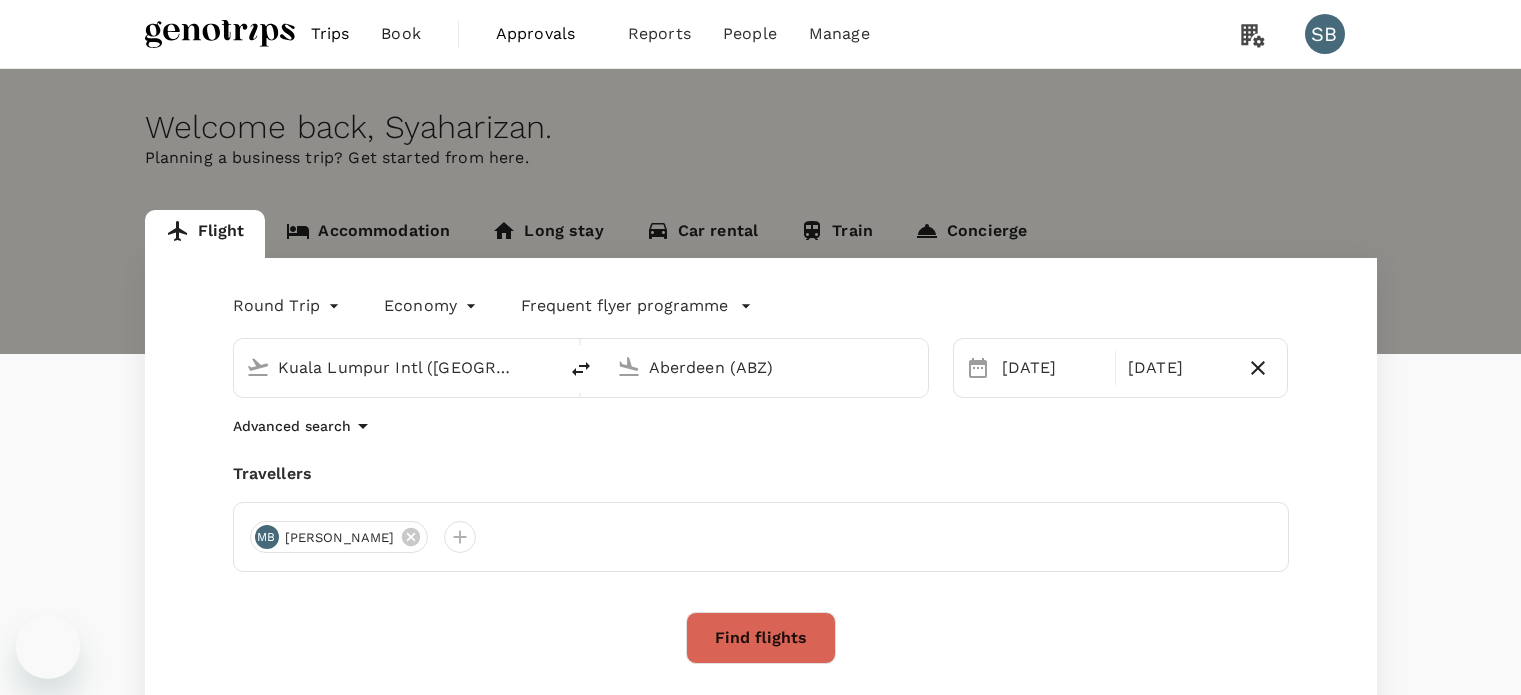 scroll, scrollTop: 0, scrollLeft: 0, axis: both 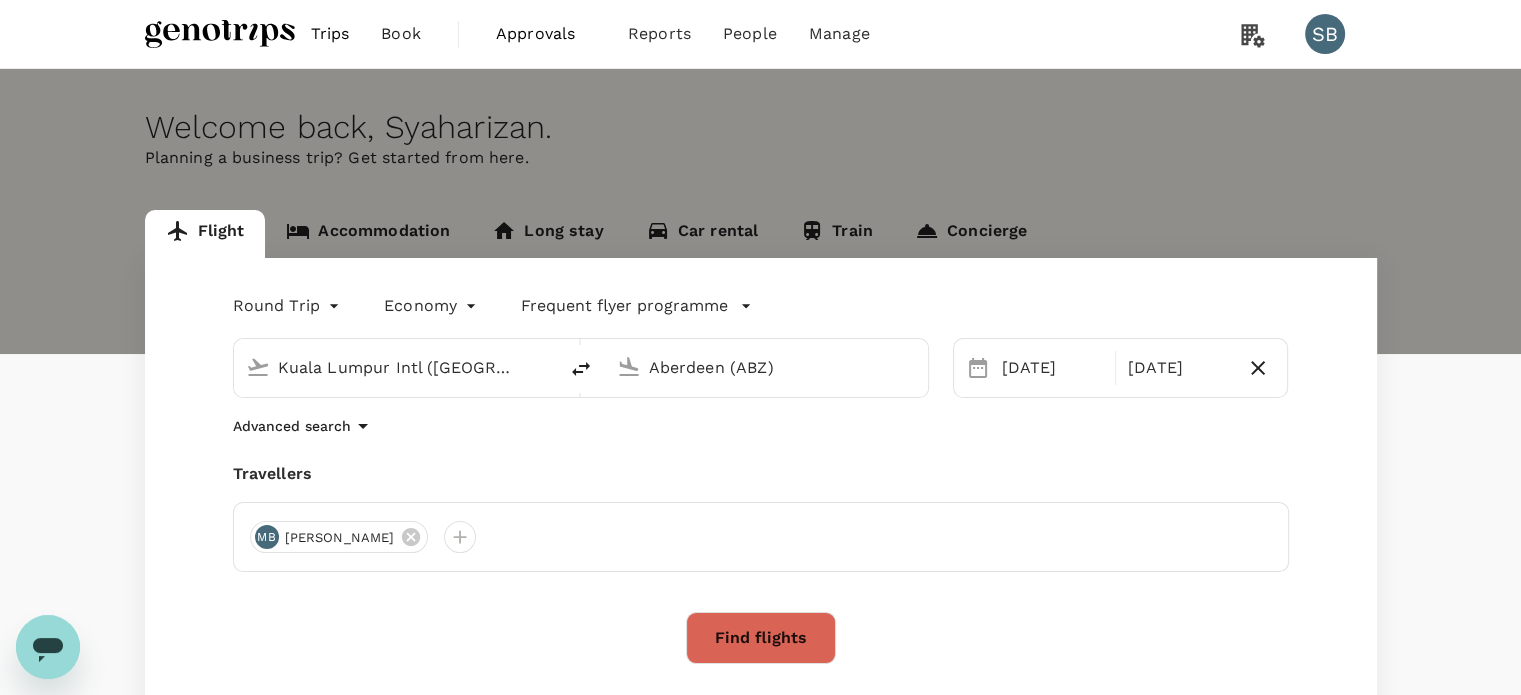 click on "Aberdeen (ABZ)" at bounding box center (767, 367) 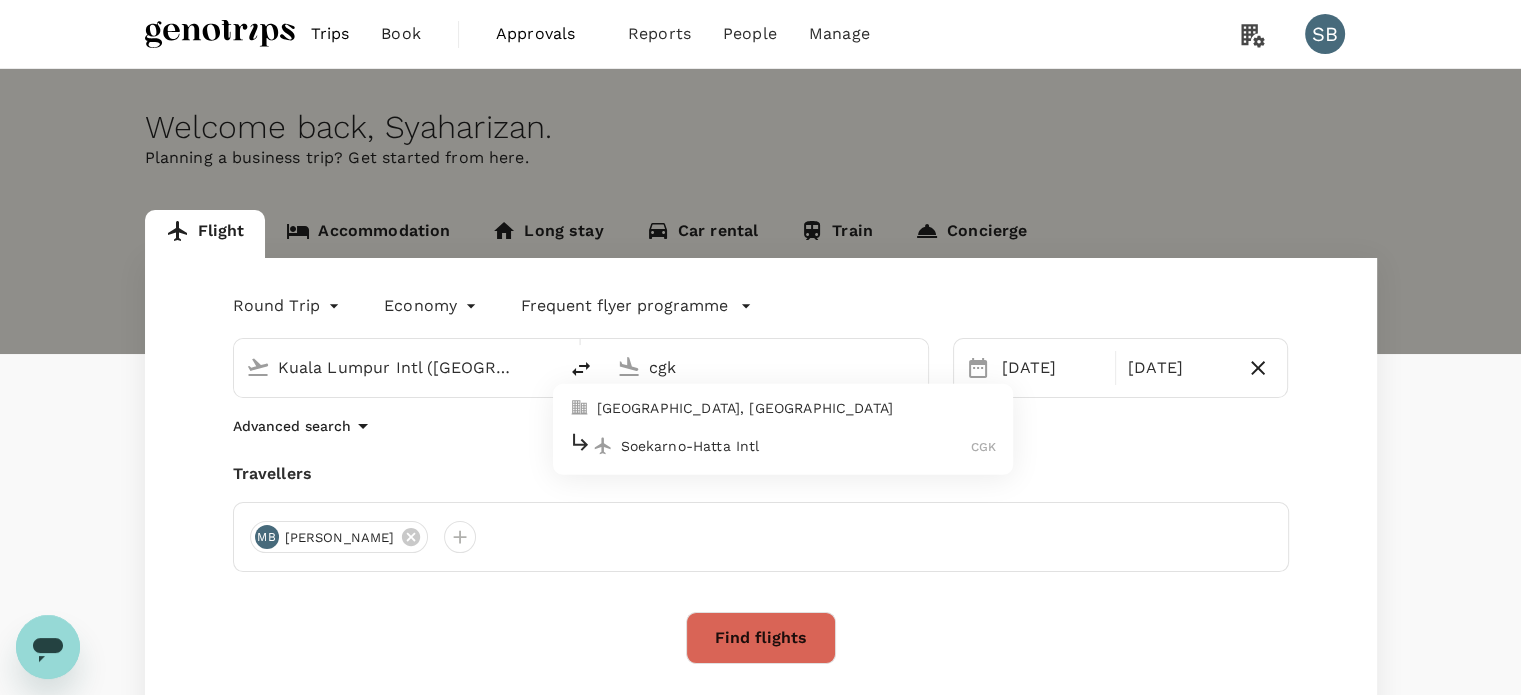 click on "Soekarno-Hatta Intl" at bounding box center (796, 446) 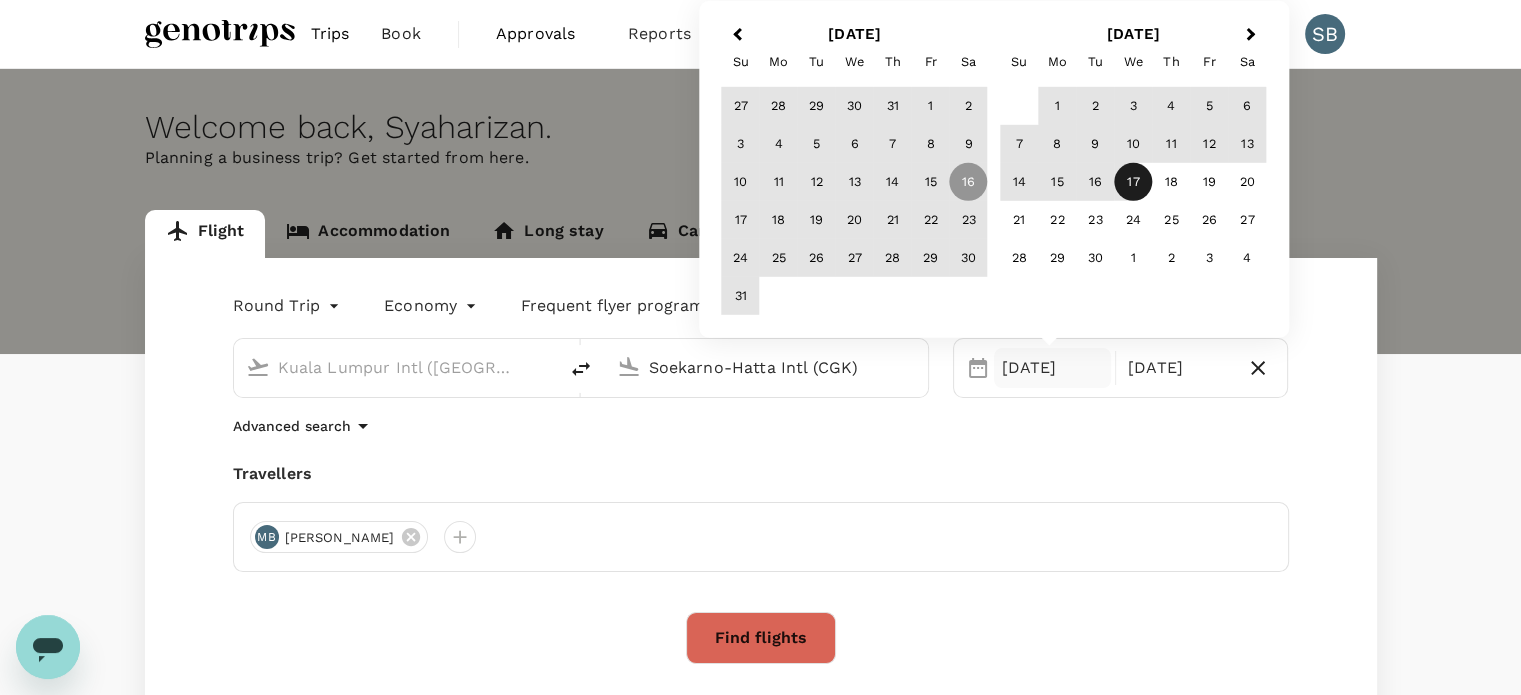 type on "Soekarno-Hatta Intl (CGK)" 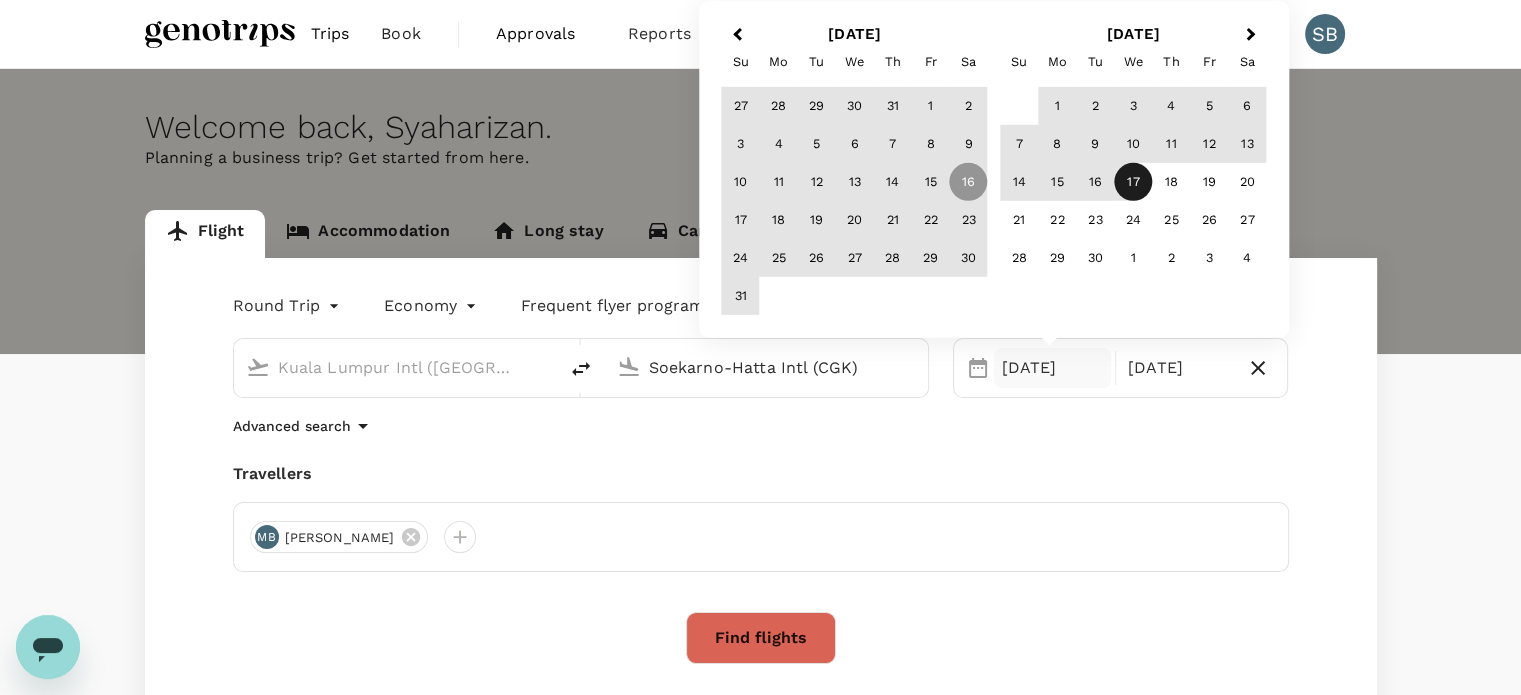 click on "Previous Month" at bounding box center (737, 34) 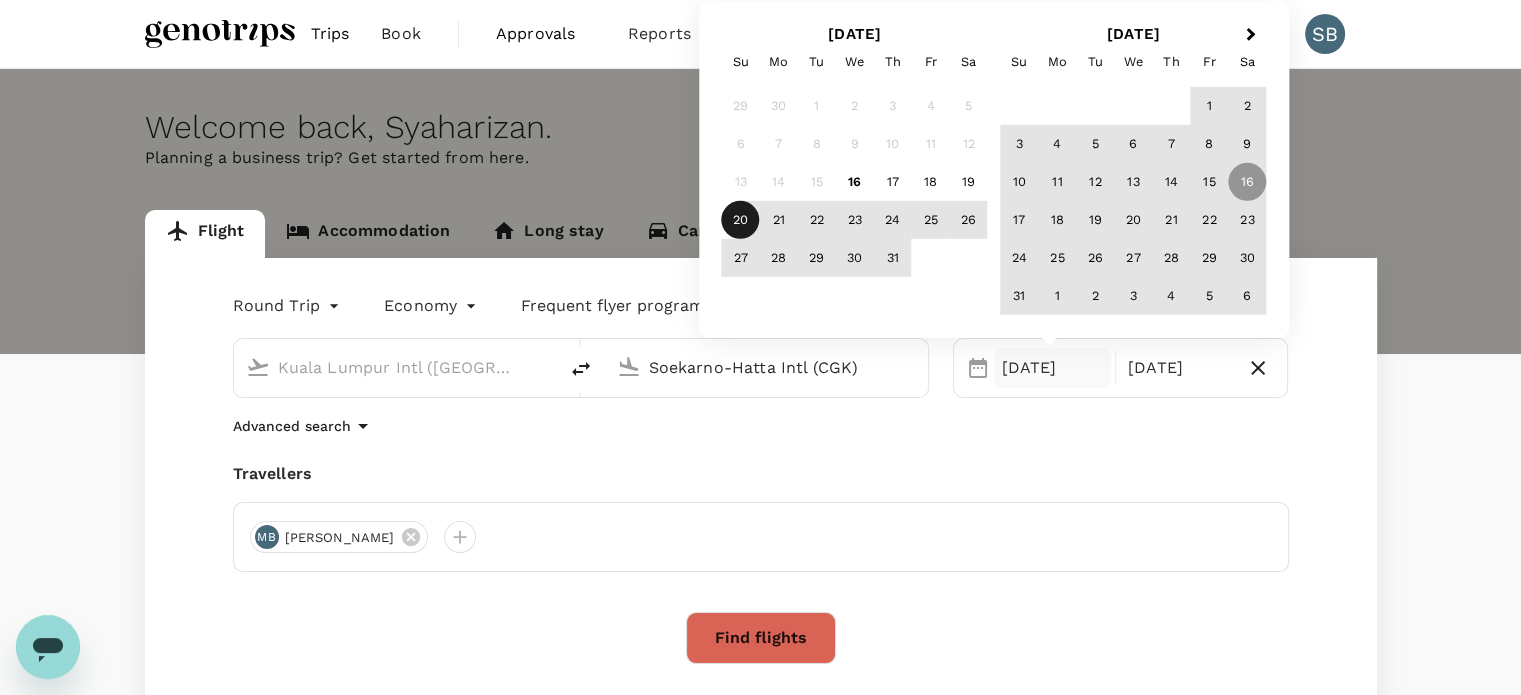 click on "20" at bounding box center (741, 220) 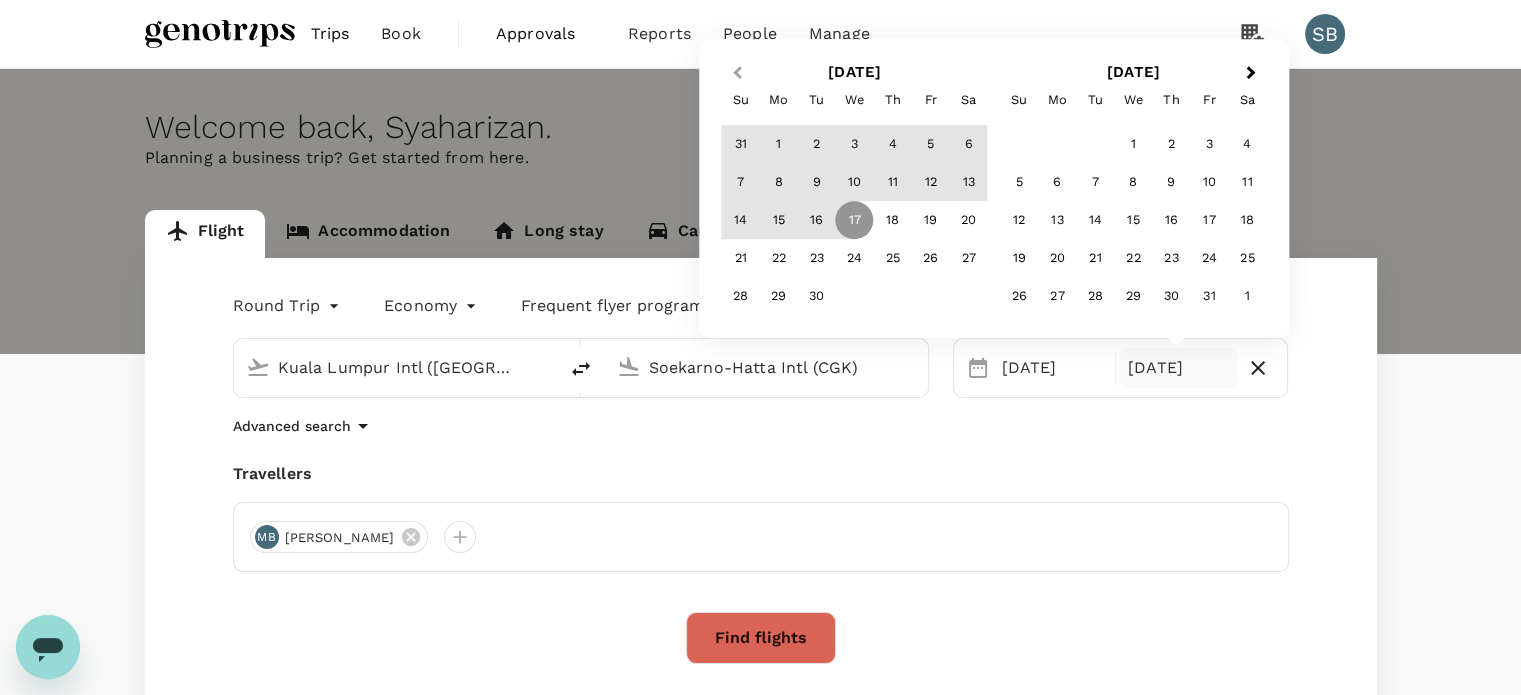 click on "Previous Month" at bounding box center [737, 73] 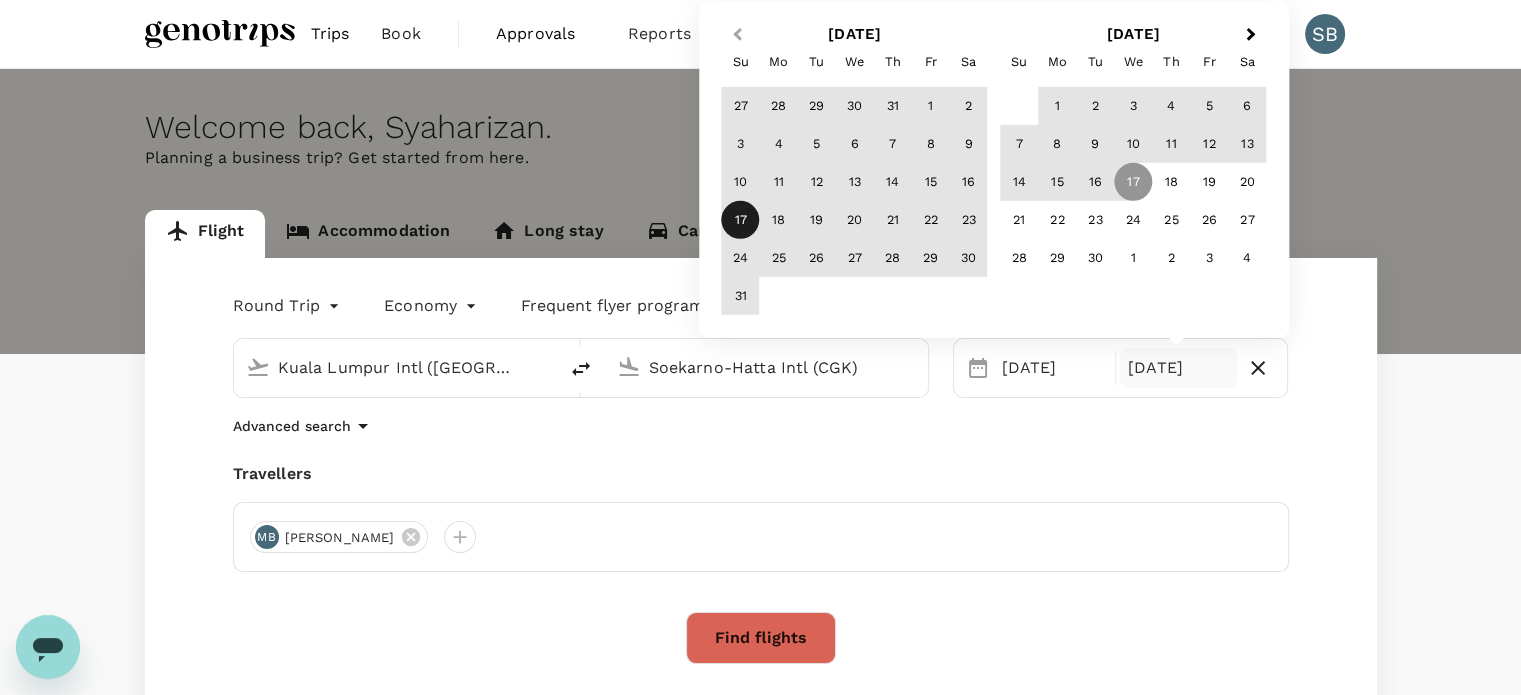 click on "Previous Month" at bounding box center (735, 36) 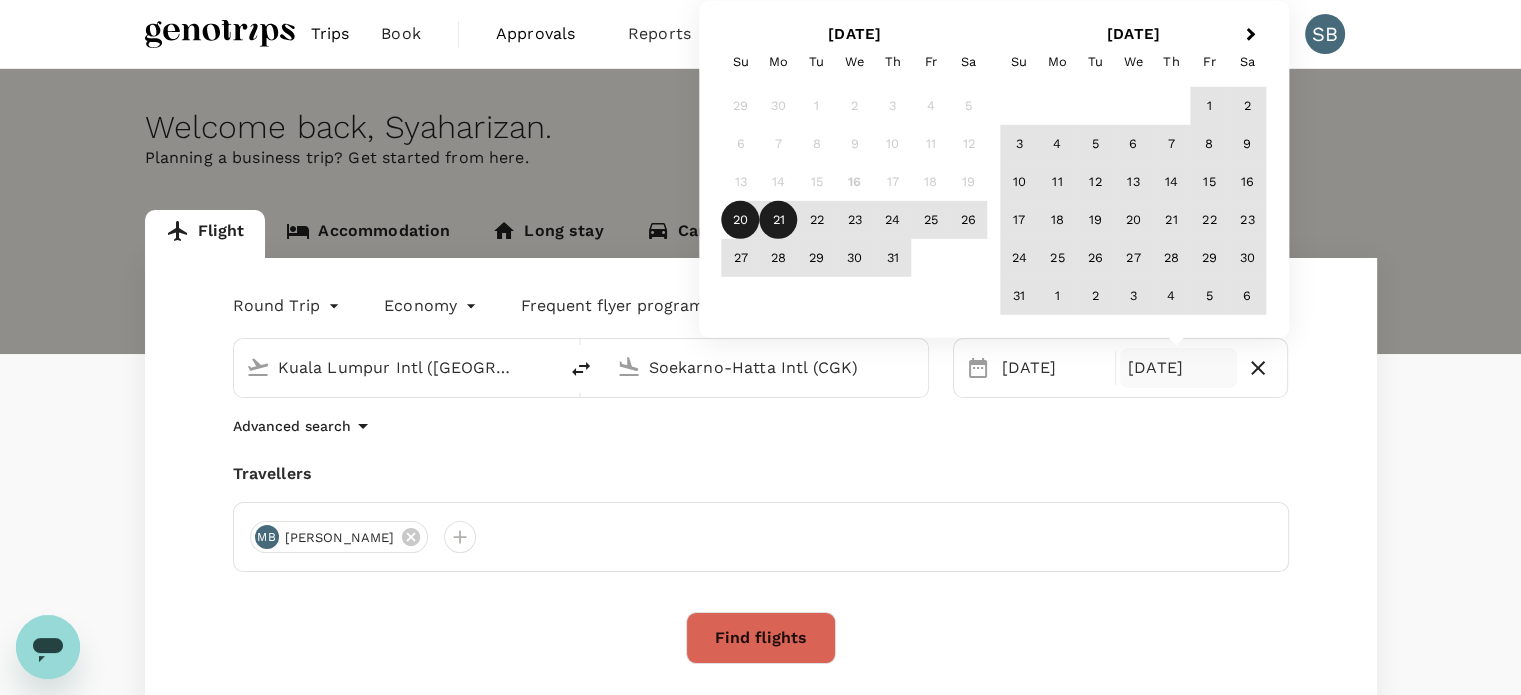 click on "21" at bounding box center [779, 220] 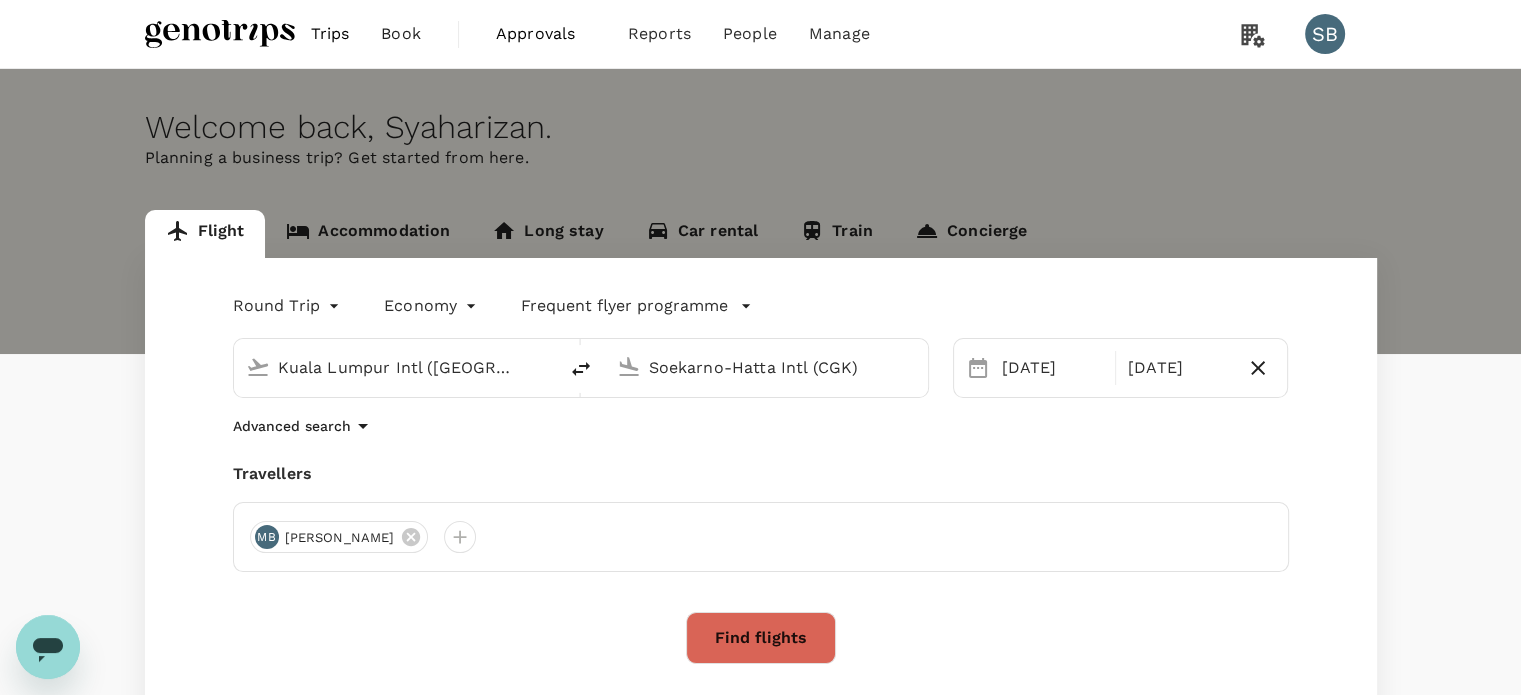 click 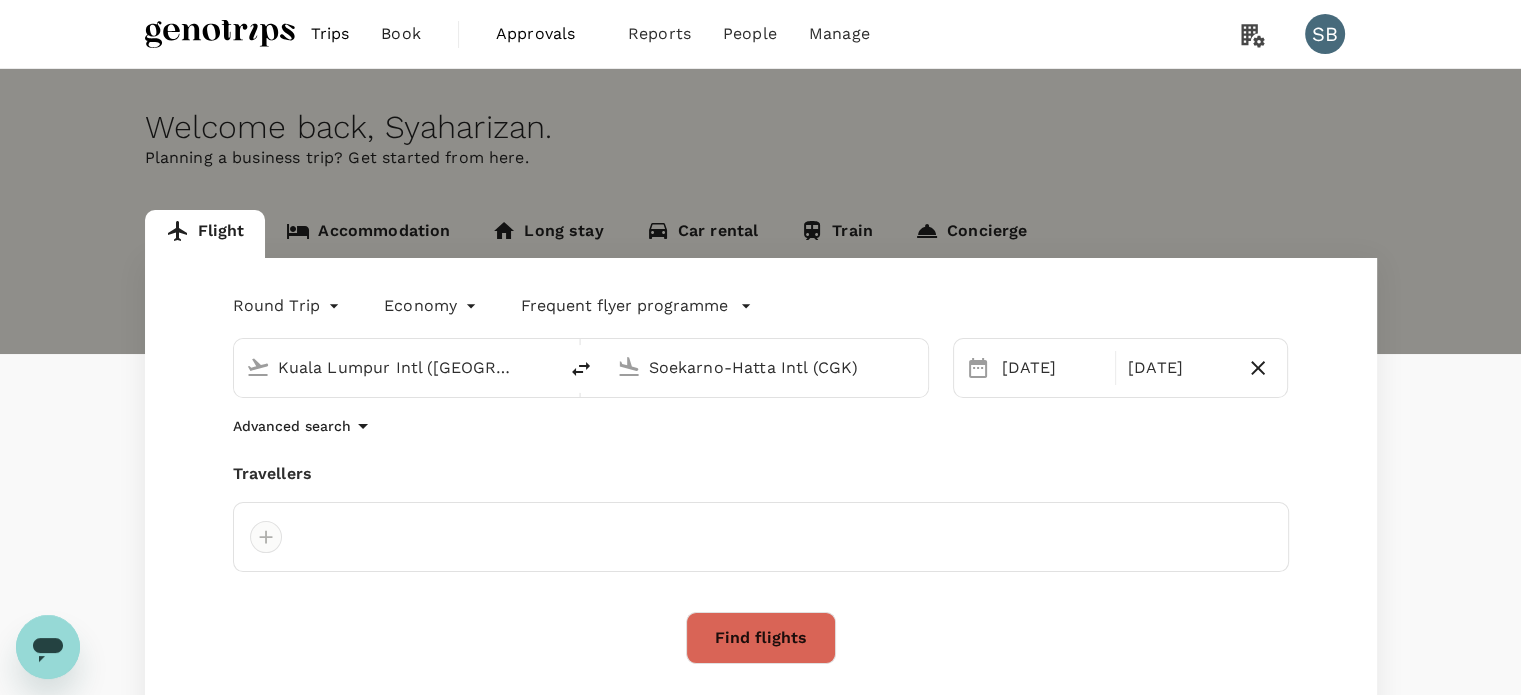 click at bounding box center [266, 537] 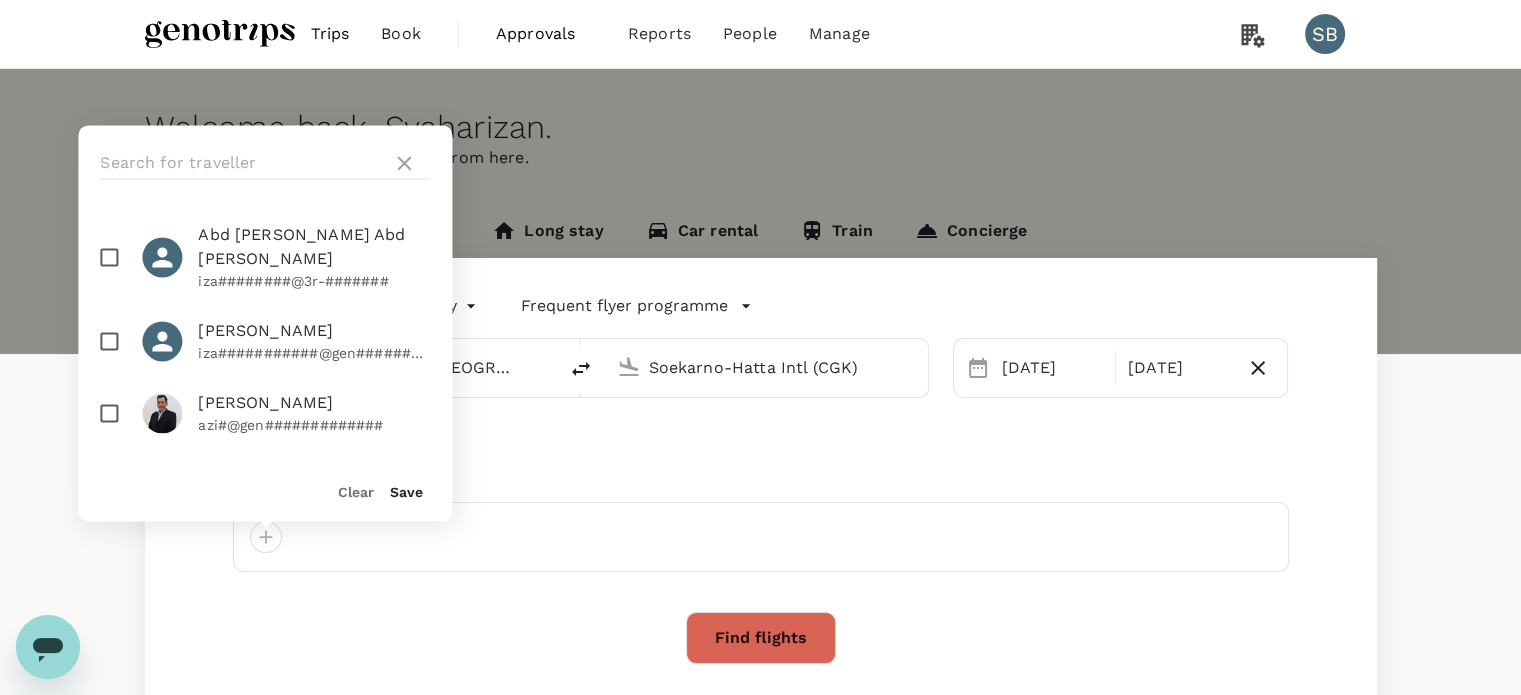 click at bounding box center (109, 341) 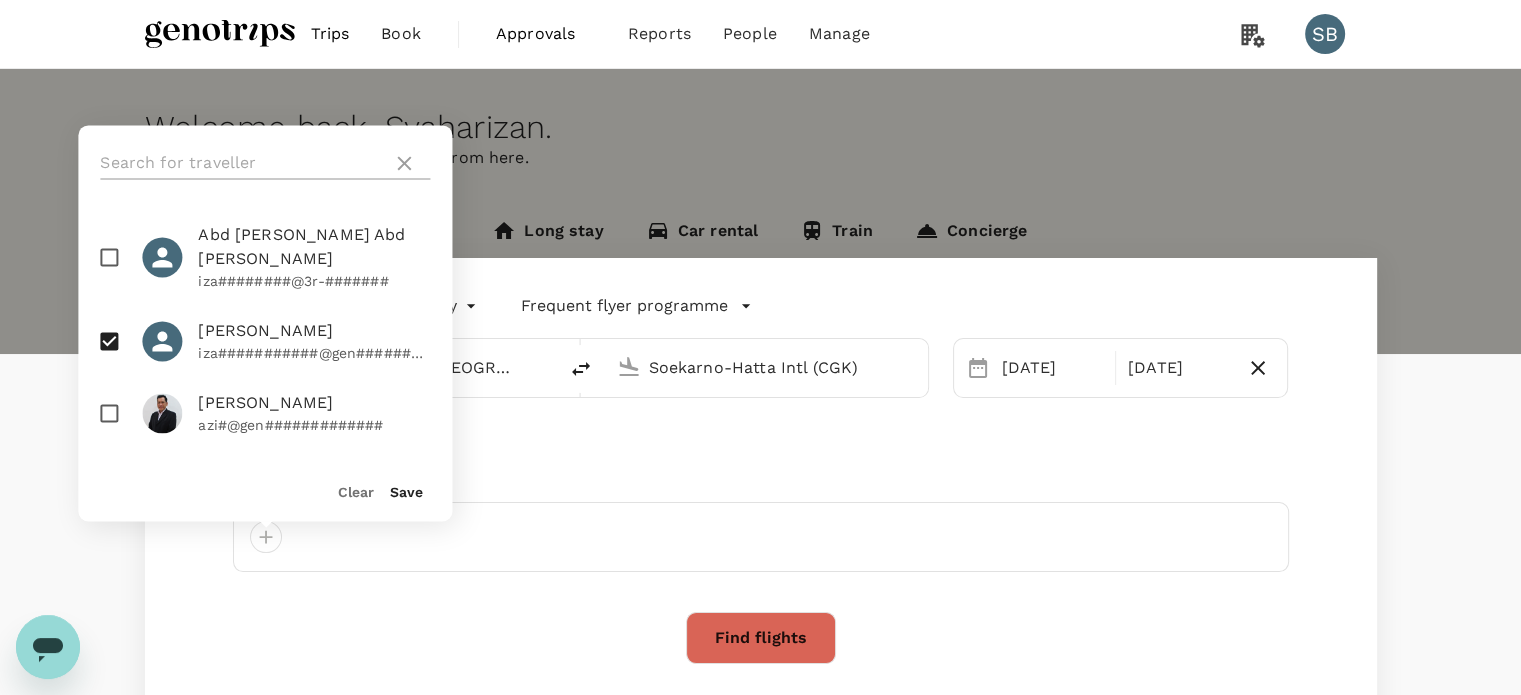 click at bounding box center [242, 163] 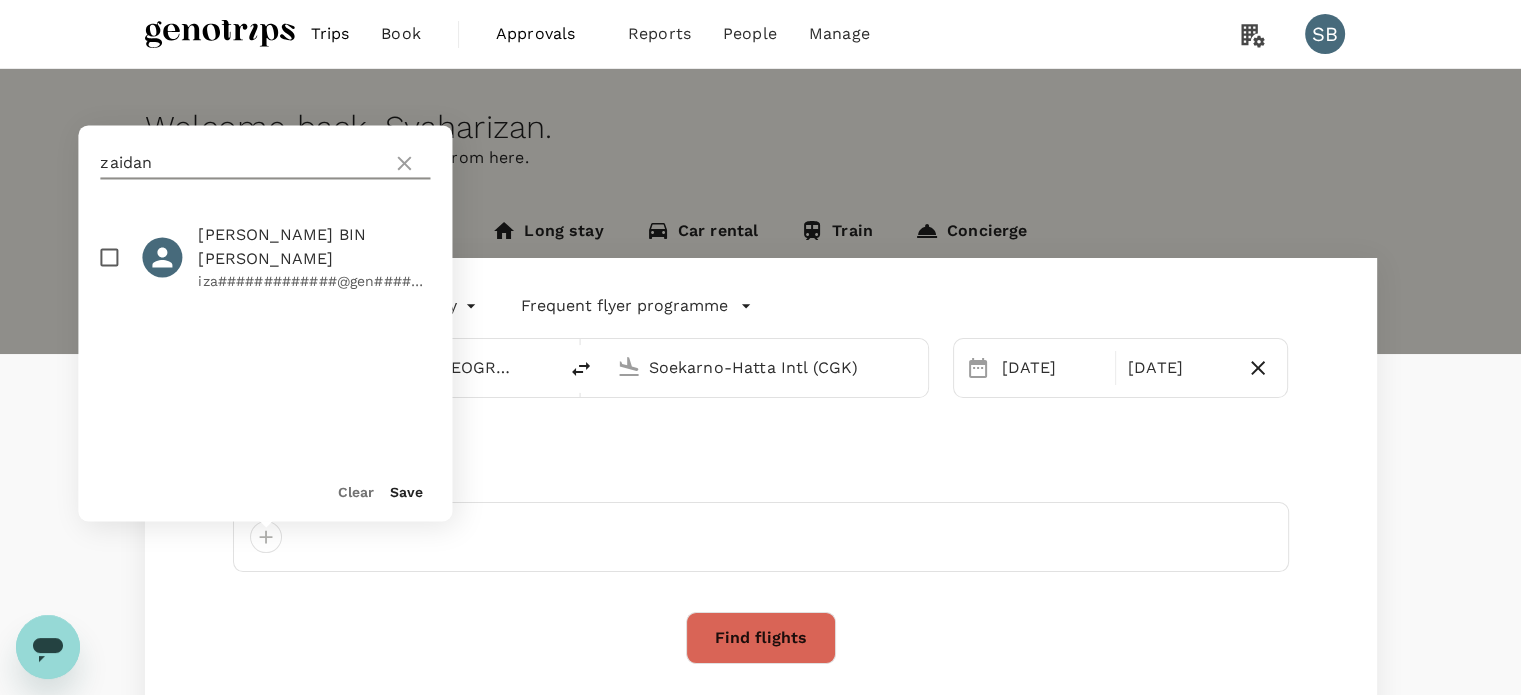 type on "zaidan" 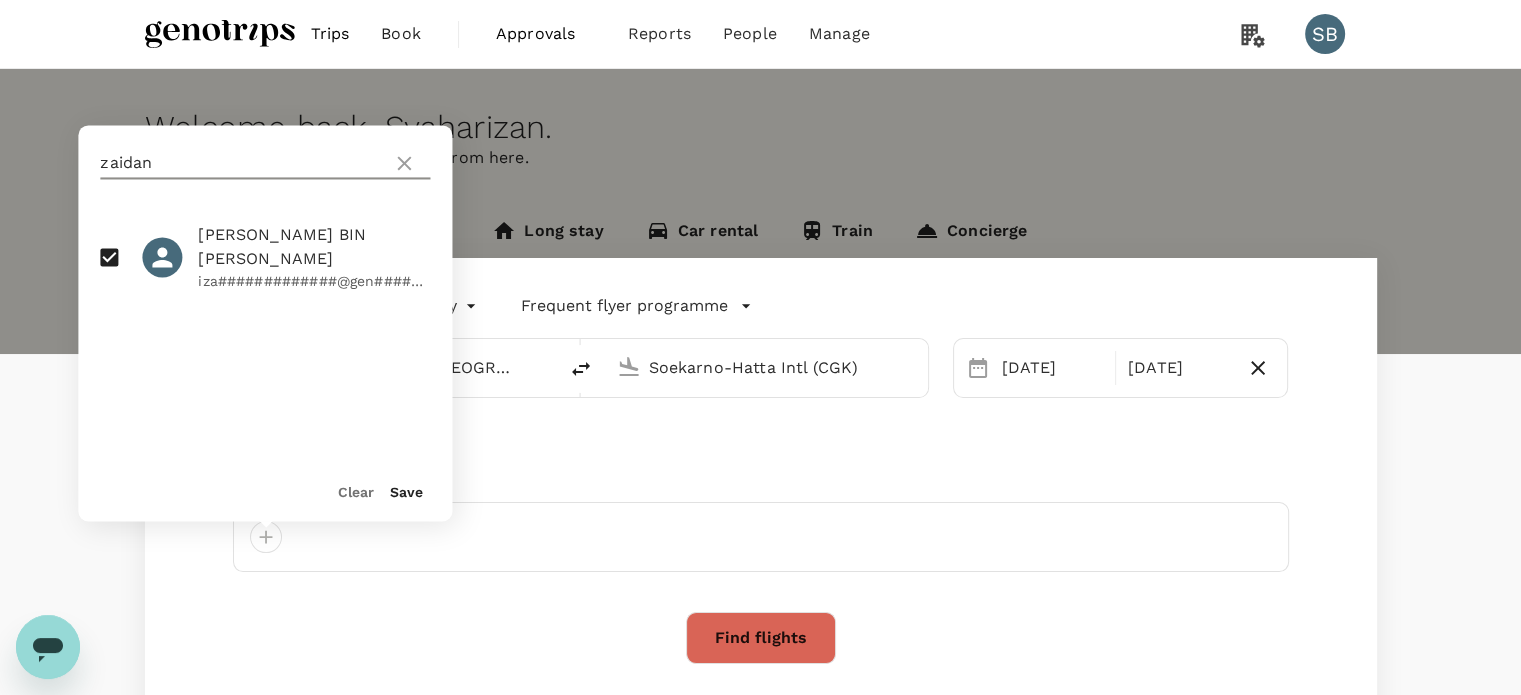 drag, startPoint x: 166, startPoint y: 163, endPoint x: 74, endPoint y: 181, distance: 93.74433 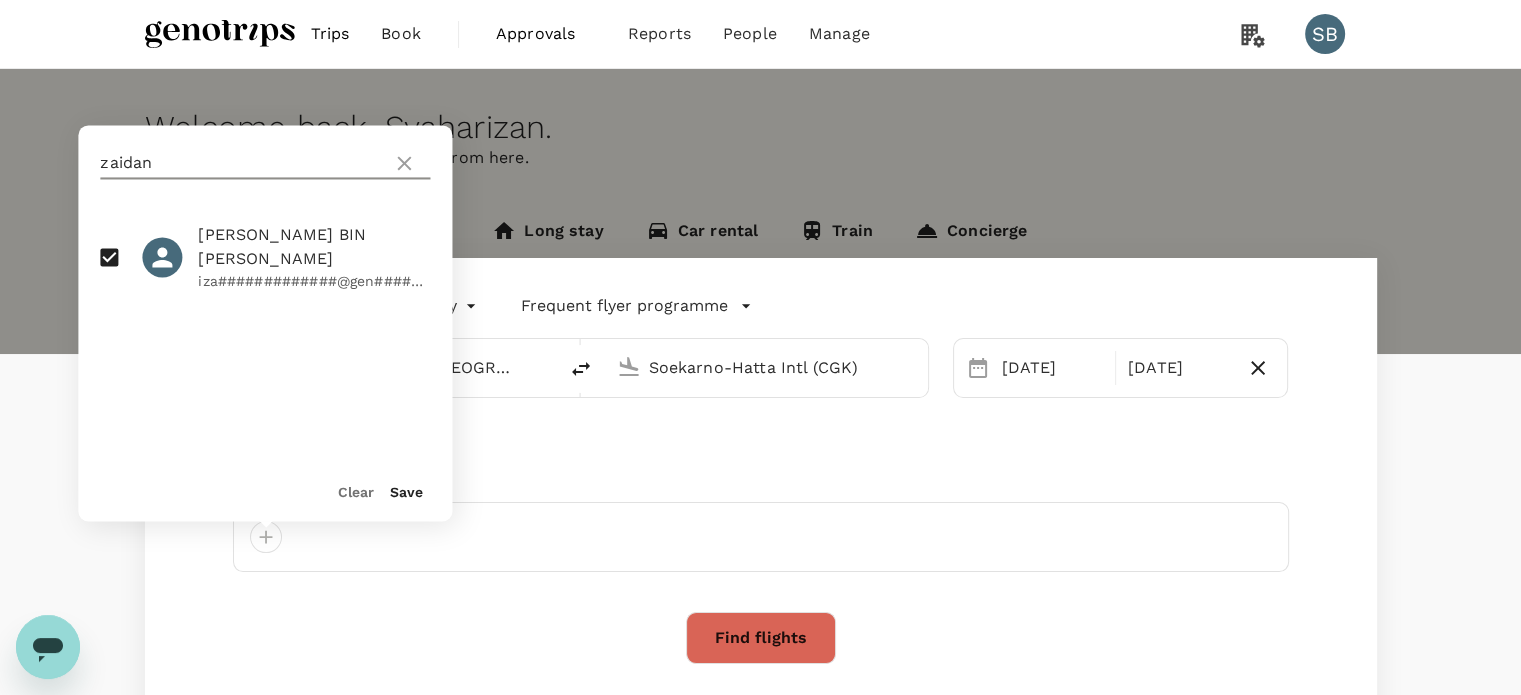 click on "Welcome back , Syaharizan . Planning a business trip? Get started from here. Flight Accommodation Long stay Car rental Train Concierge Round Trip roundtrip Economy economy Frequent flyer programme Kuala Lumpur Intl (KUL) Soekarno-Hatta Intl (CGK) Selected date: Sunday, July 20th, 2025 20 Jul Selected date: Monday, July 21st, 2025 21 Jul Advanced search Travellers   zaidan MOHD ZAIDAN BIN KHALID iza#############@gen############# Clear Save Find flights Your recent search Flight to Aberdeen KUL - ABZ 15 Aug - 17 Sep · 1 Traveller Flight to Aberdeen KUL - ABZ 16 Aug - 16 Sep · 1 Traveller Flight to Aberdeen KUL - ABZ 15 Aug - 16 Sep · 1 Traveller" at bounding box center (760, 456) 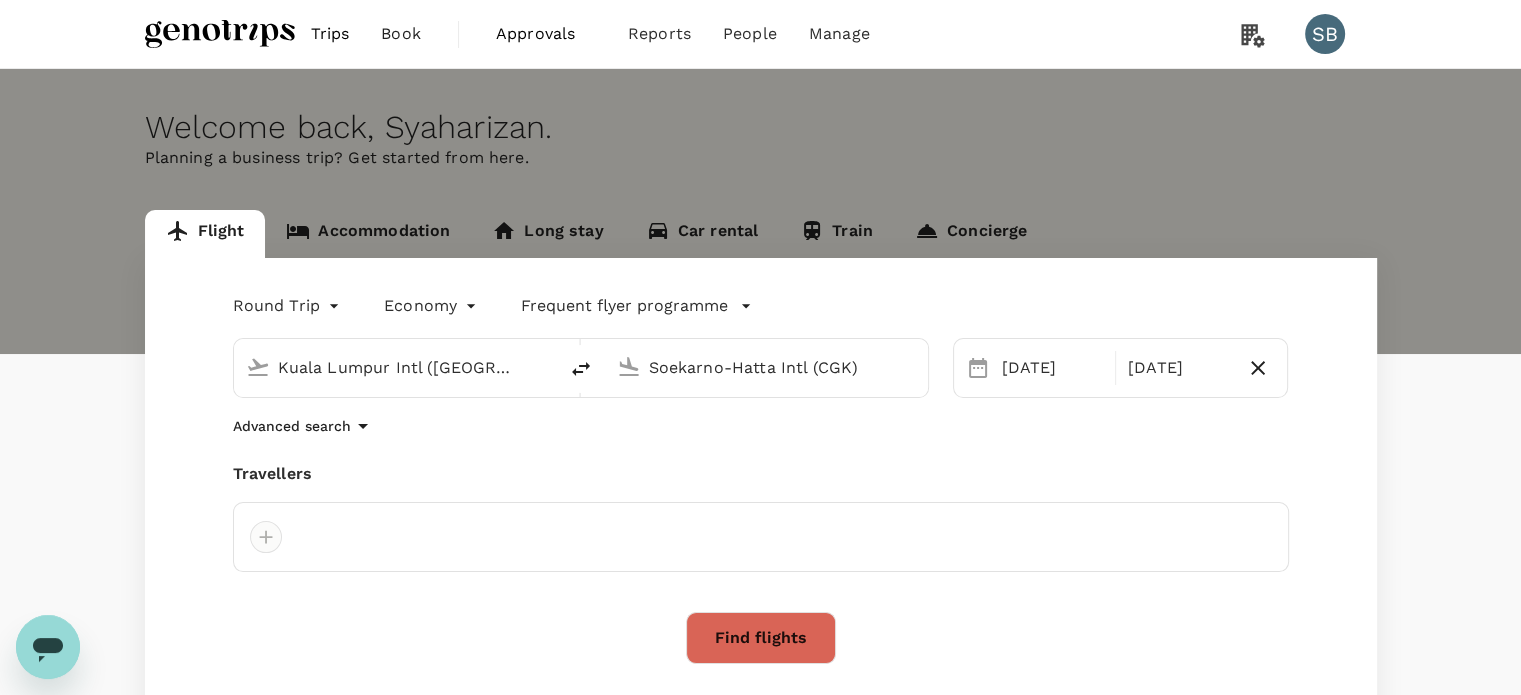 click at bounding box center [266, 537] 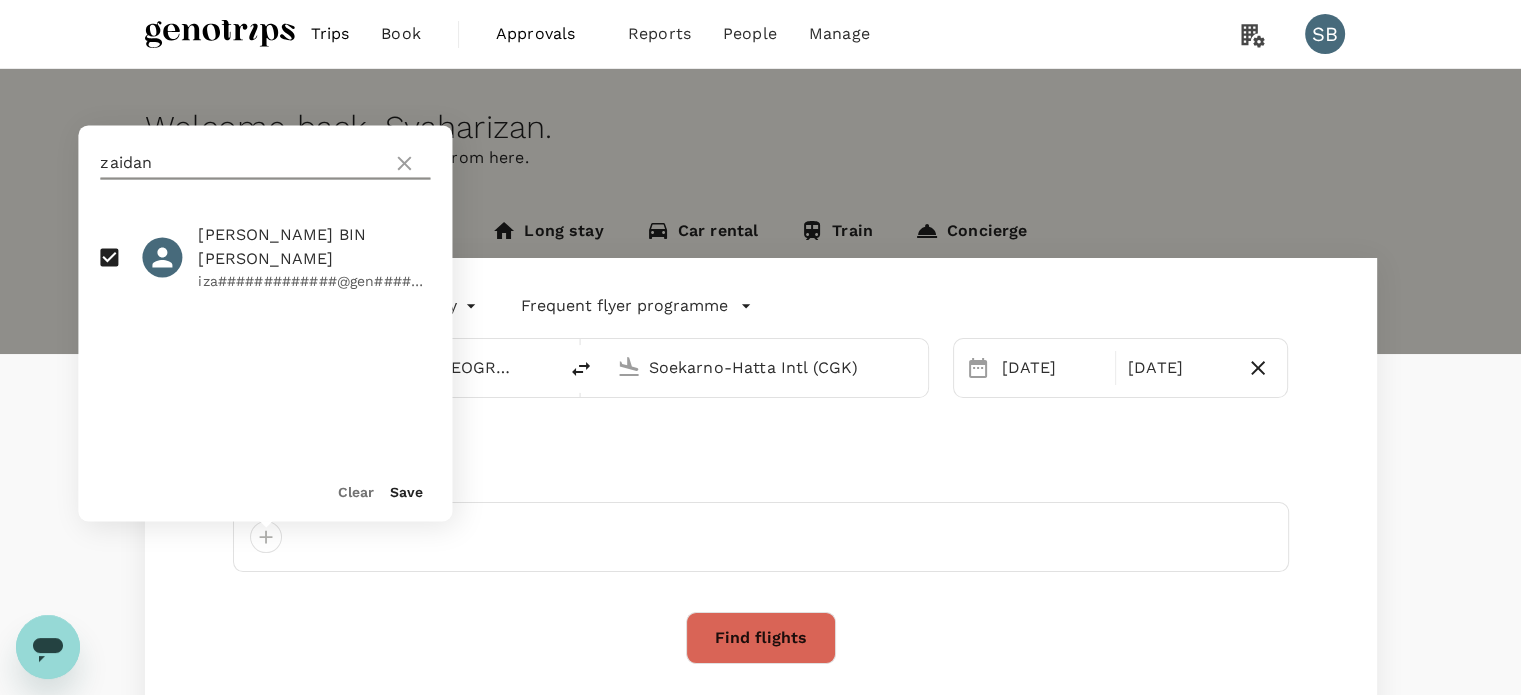 click on "zaidan" at bounding box center [242, 163] 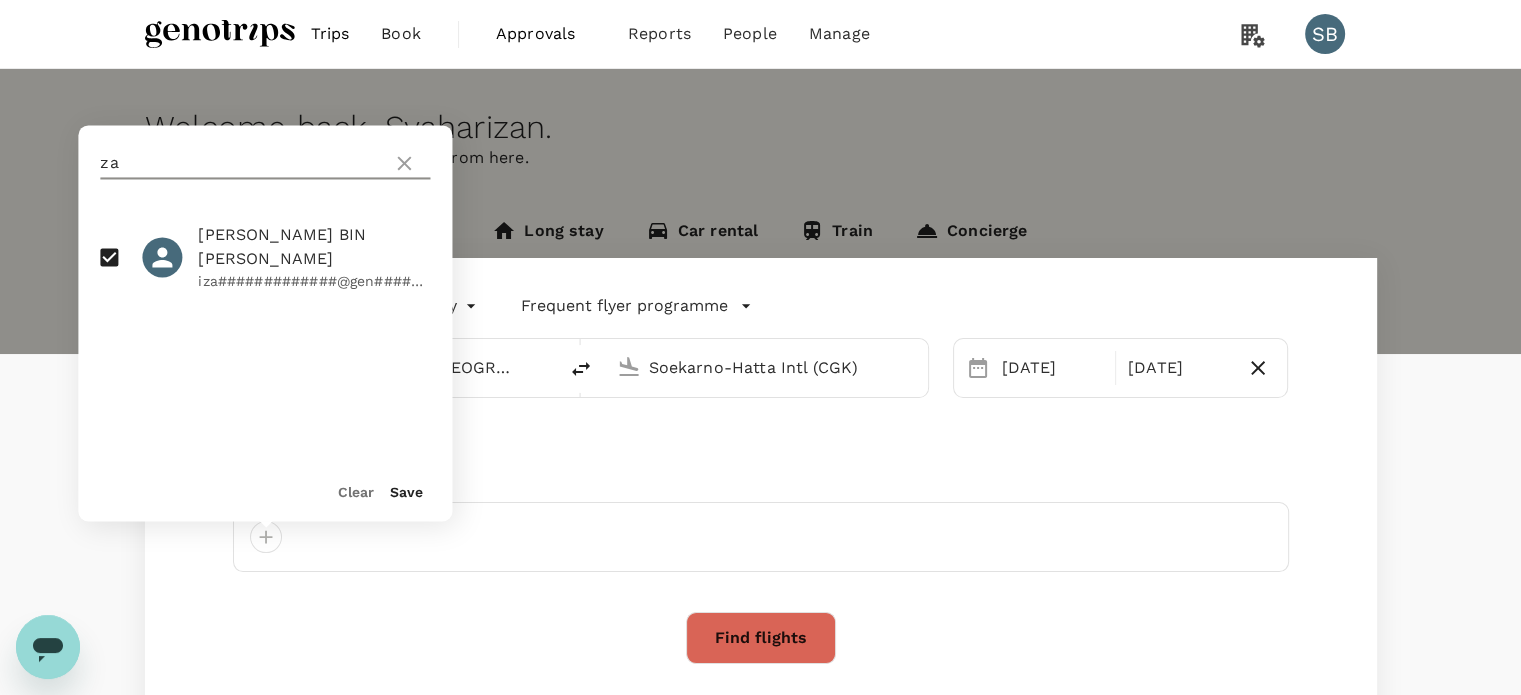 type on "z" 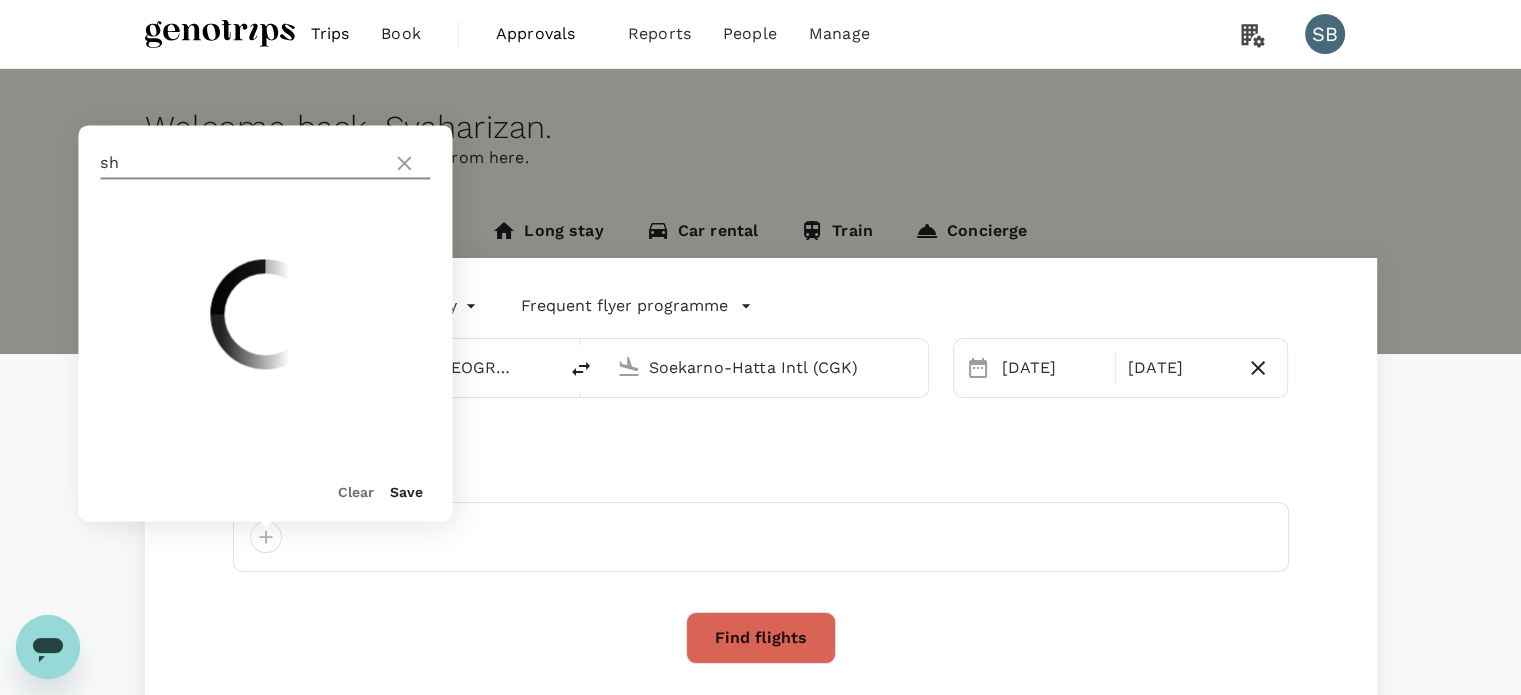 type on "s" 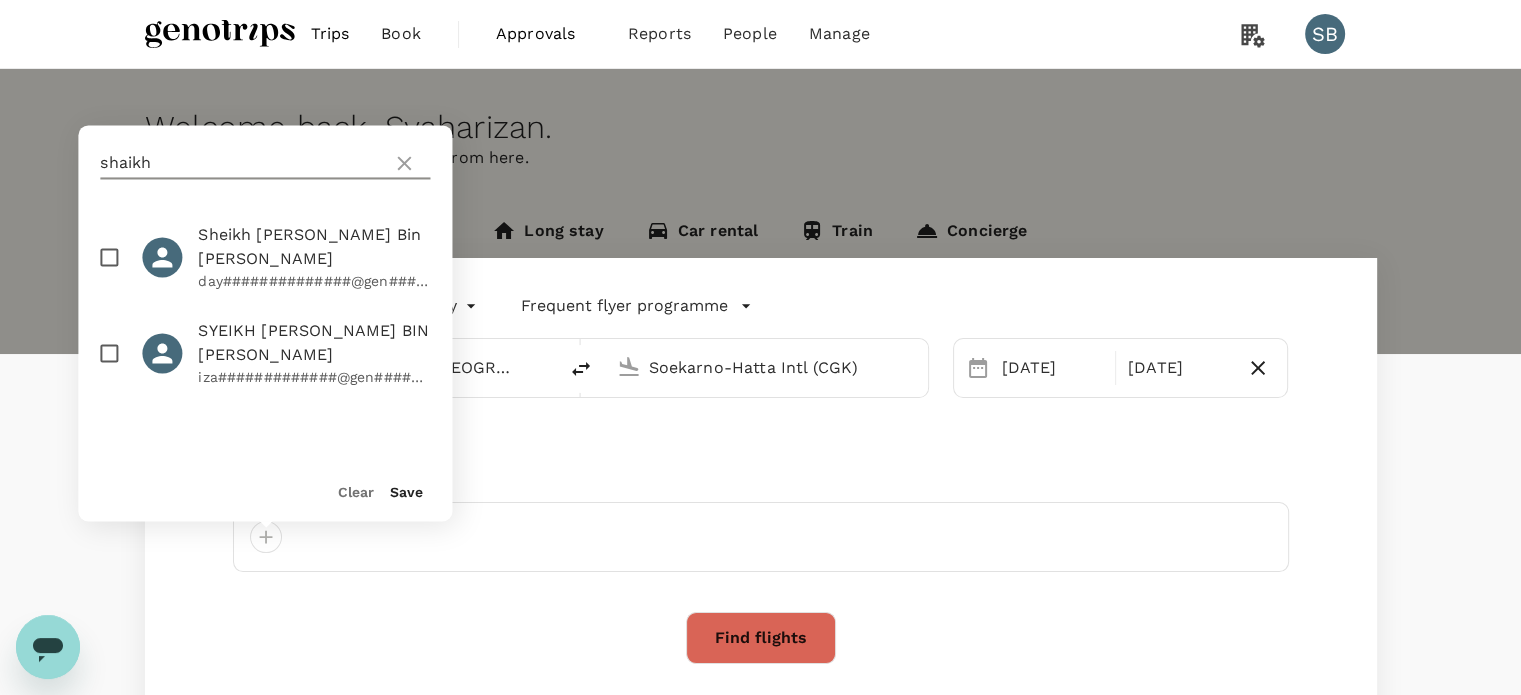 type on "shaikh" 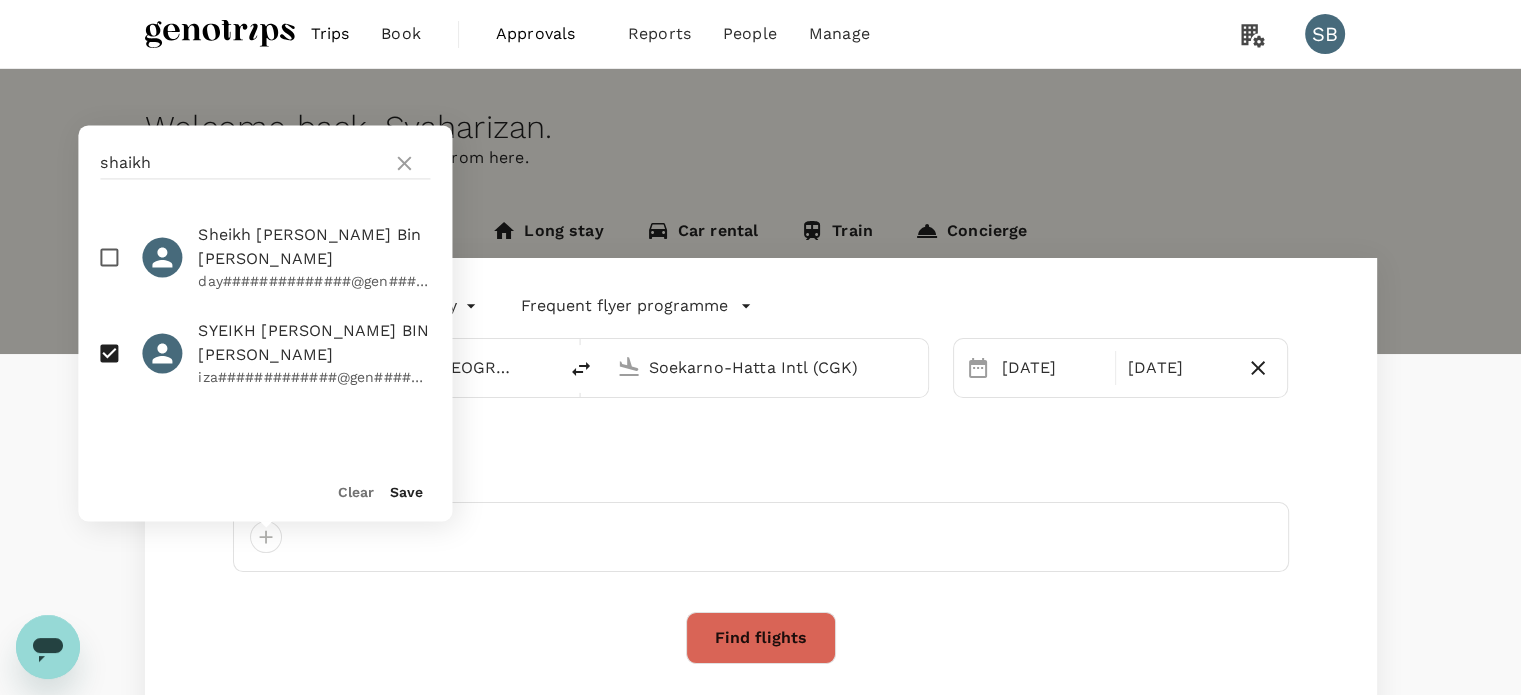 click on "Save" at bounding box center (406, 492) 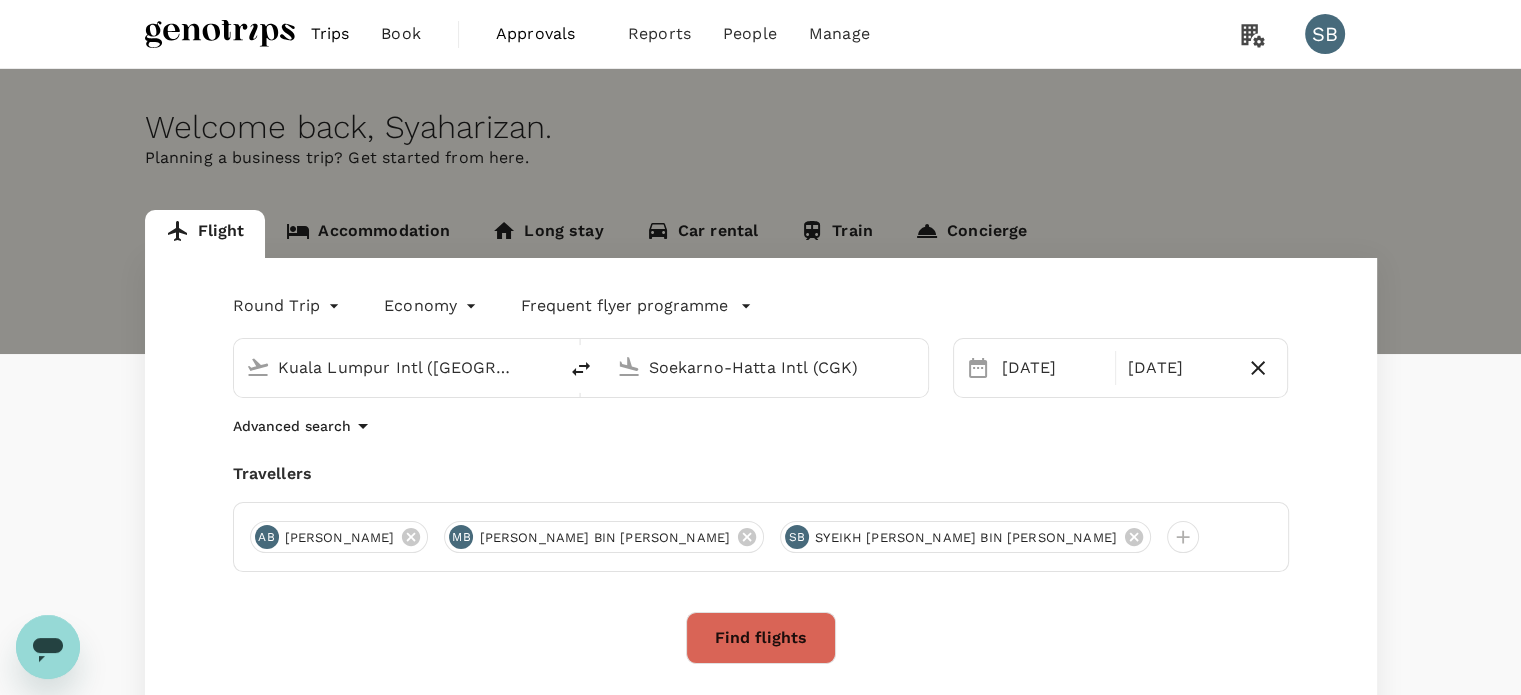 click on "Find flights" at bounding box center (761, 638) 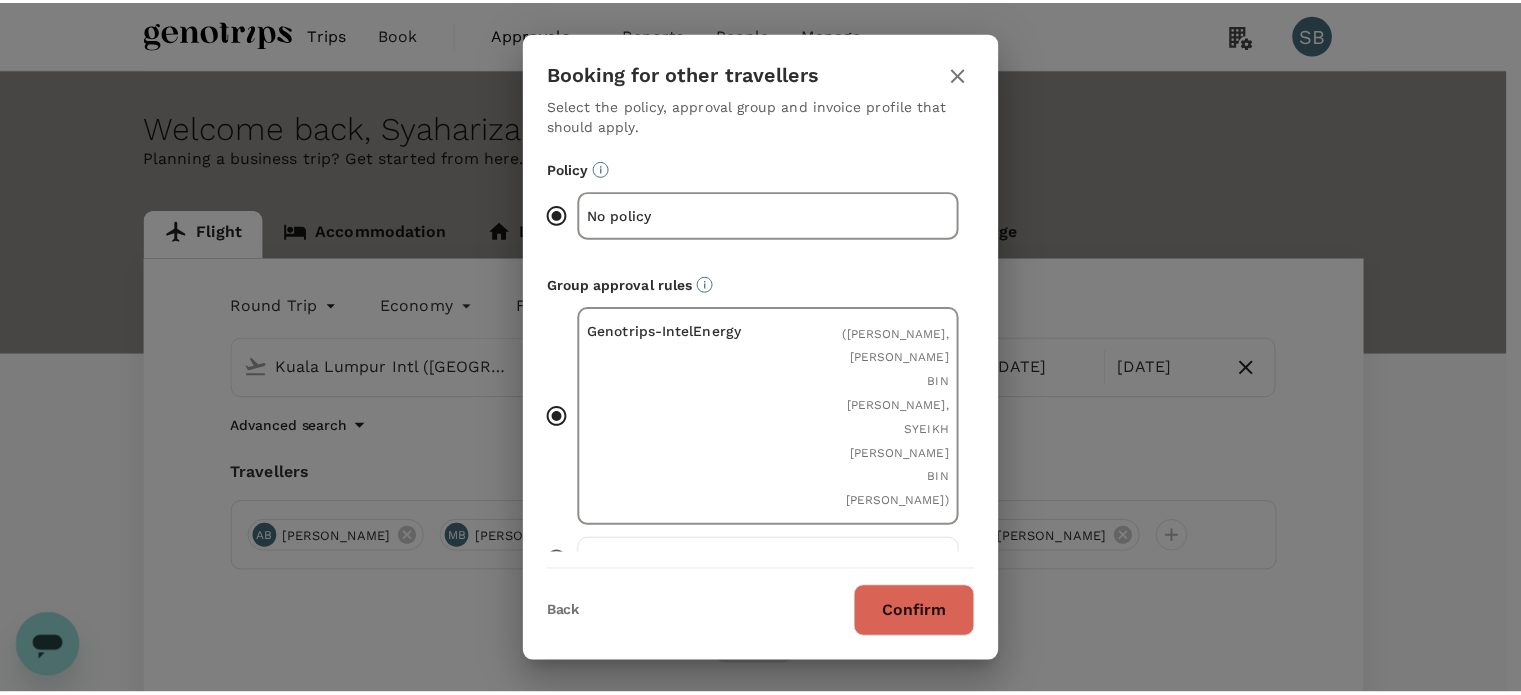 scroll, scrollTop: 126, scrollLeft: 0, axis: vertical 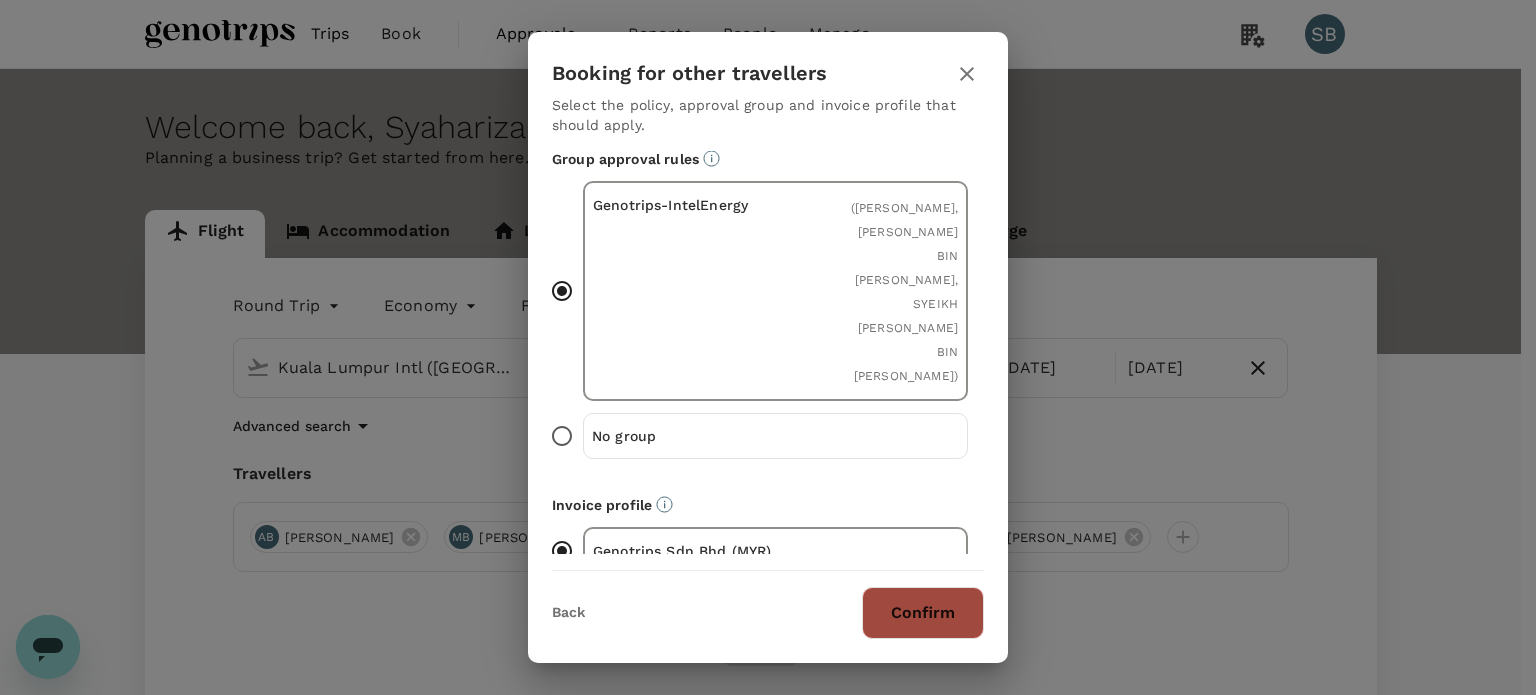 click on "Confirm" at bounding box center (923, 613) 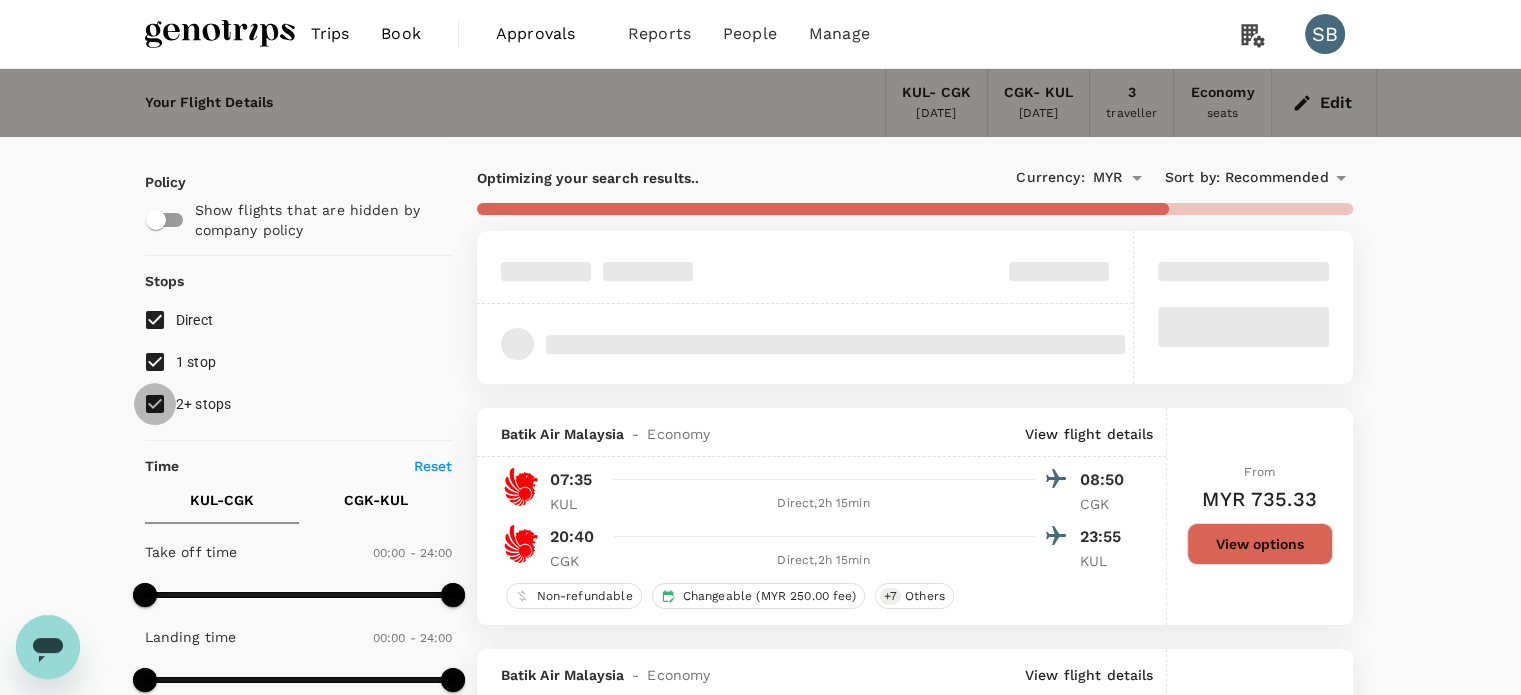 click on "2+ stops" at bounding box center [155, 404] 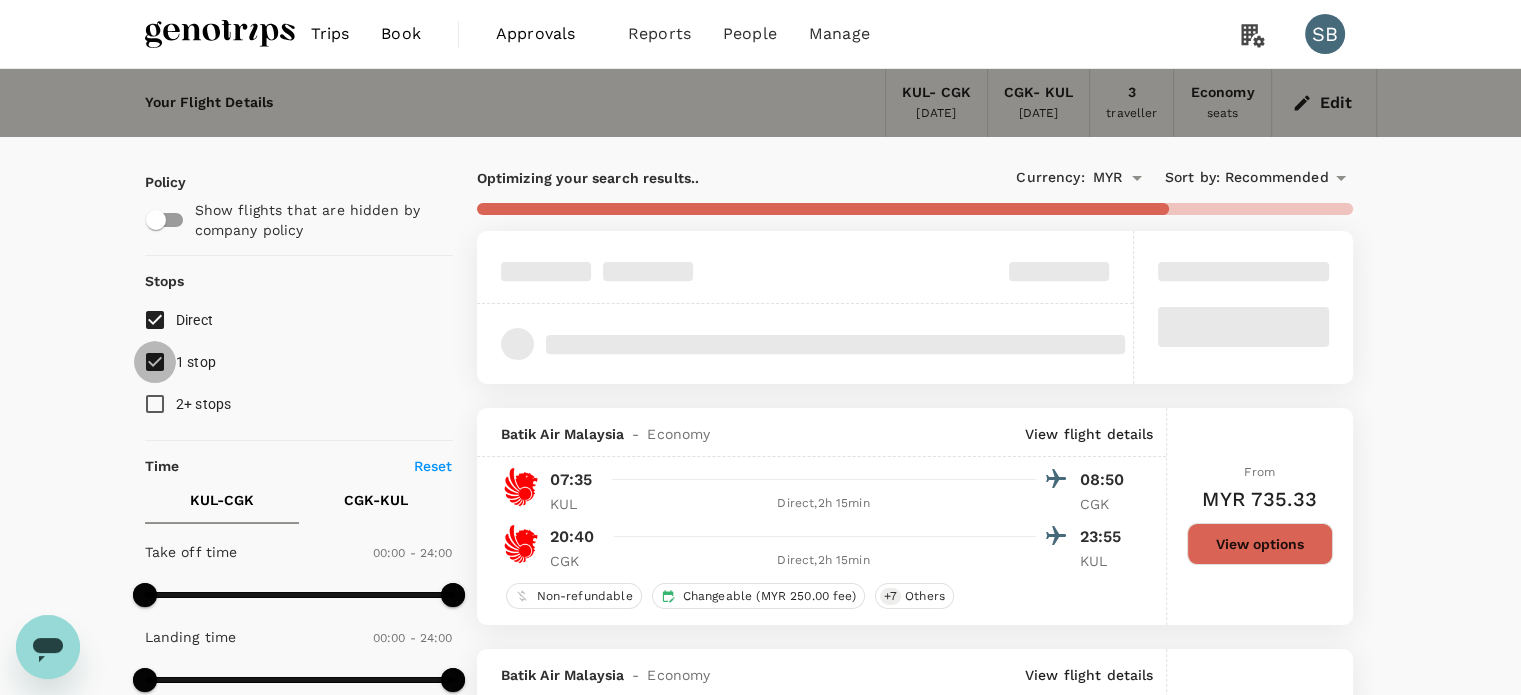 drag, startPoint x: 156, startPoint y: 359, endPoint x: 181, endPoint y: 383, distance: 34.655445 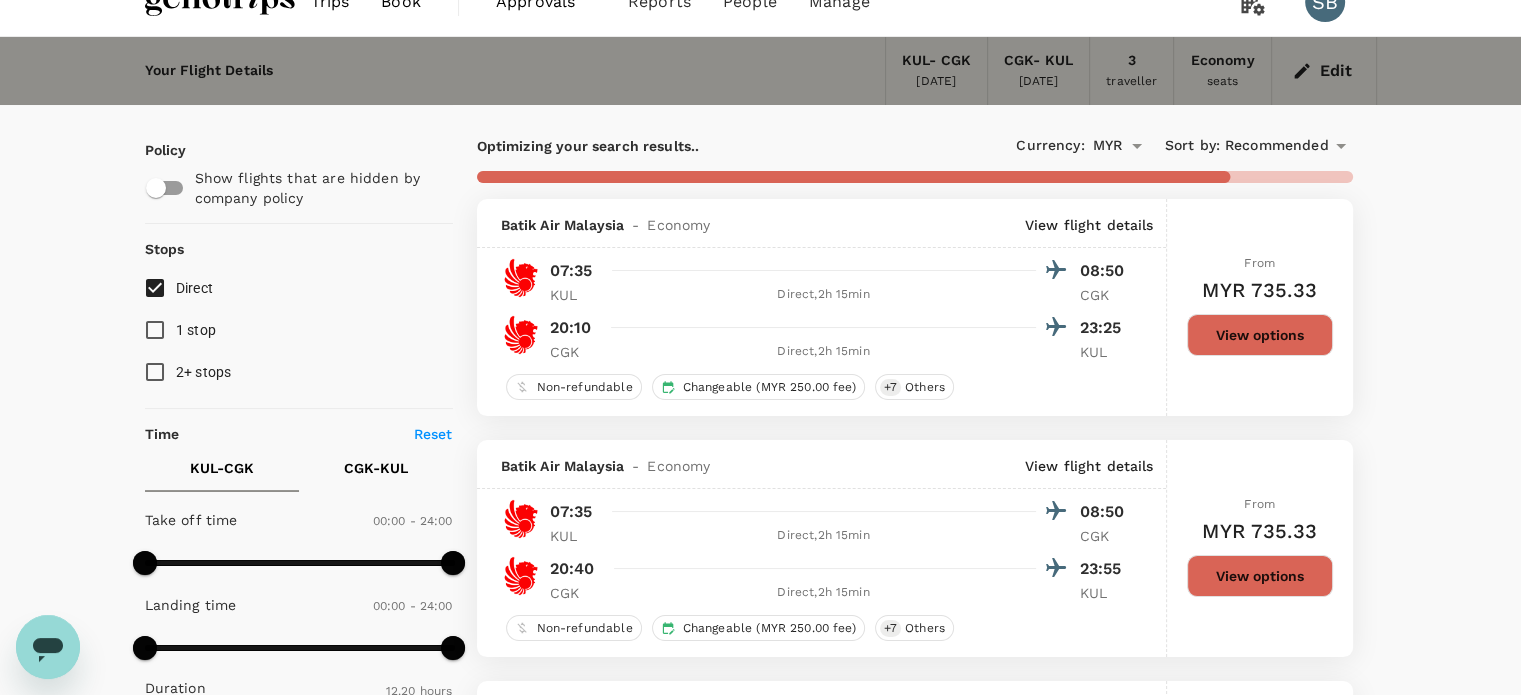 scroll, scrollTop: 0, scrollLeft: 0, axis: both 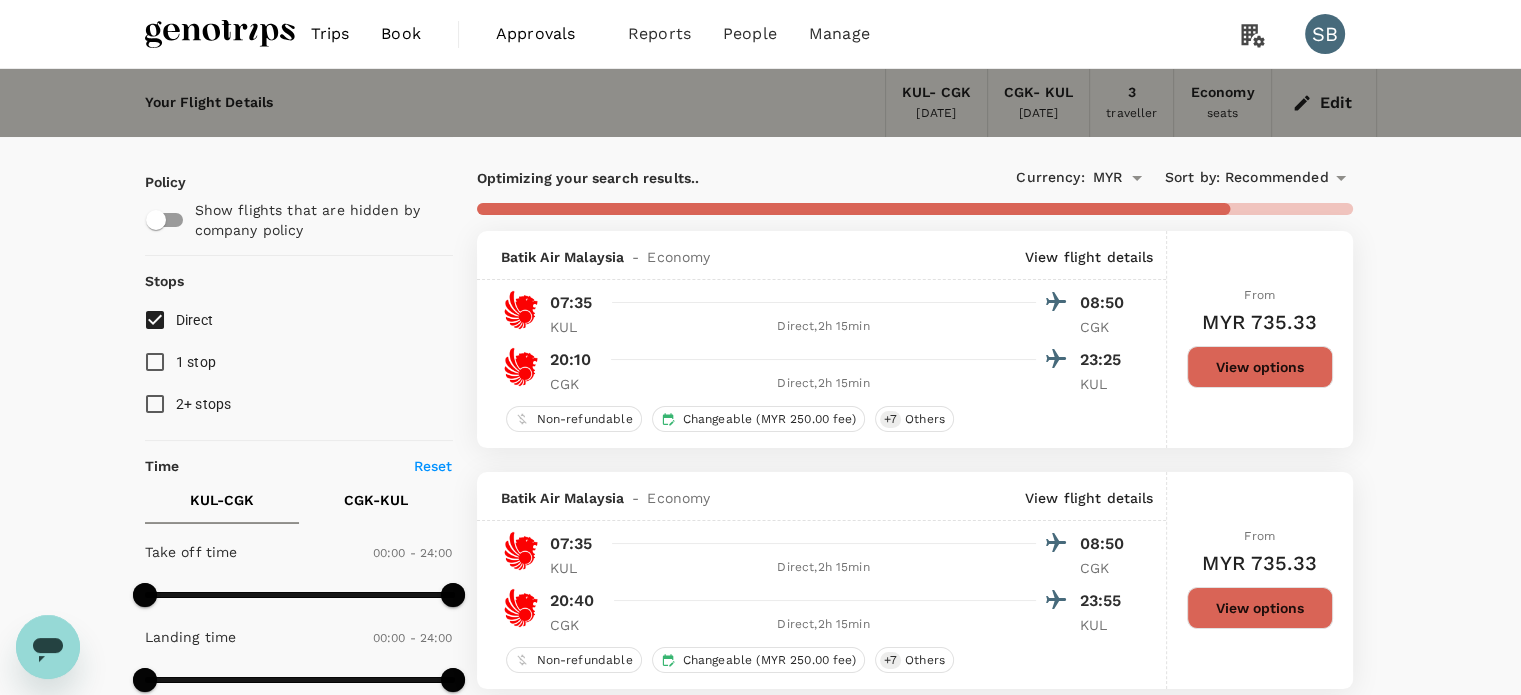 click on "Recommended" at bounding box center [1277, 178] 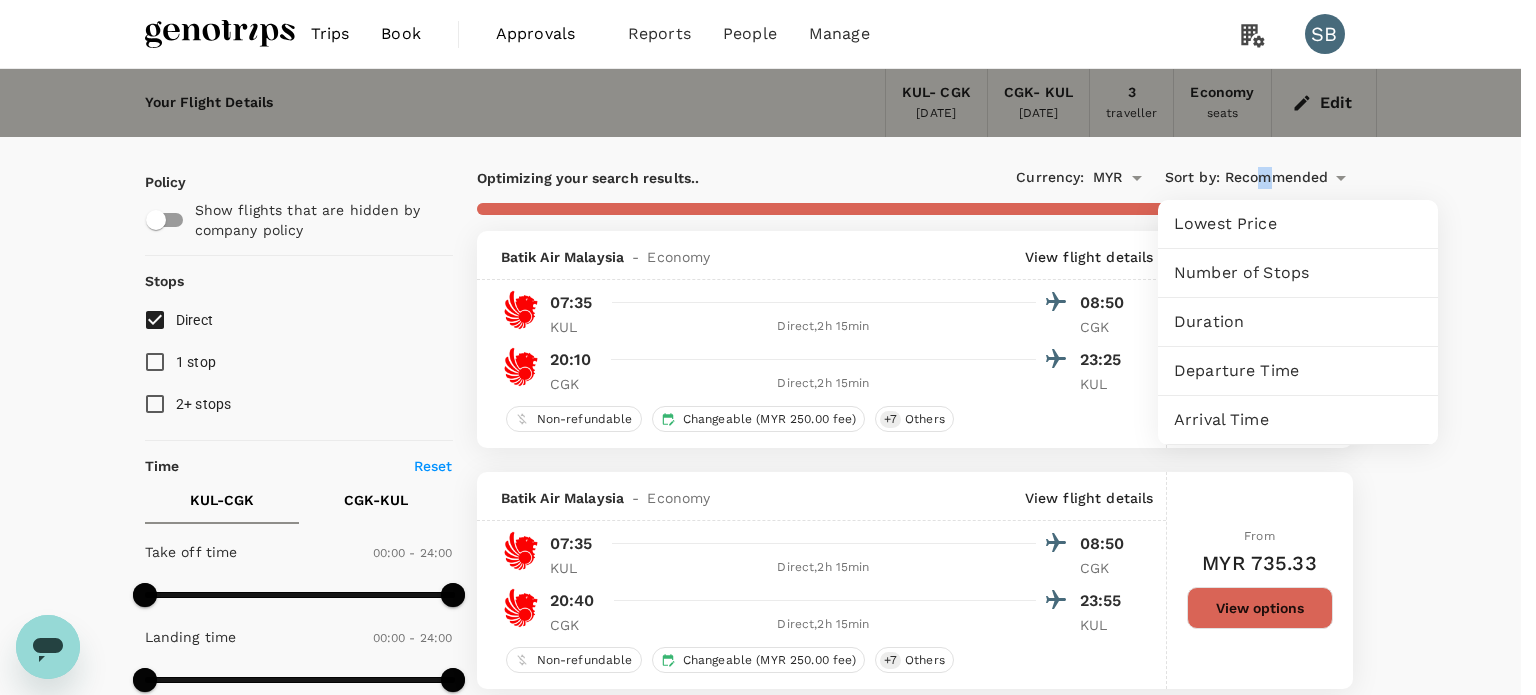 click on "Departure Time" at bounding box center [1298, 371] 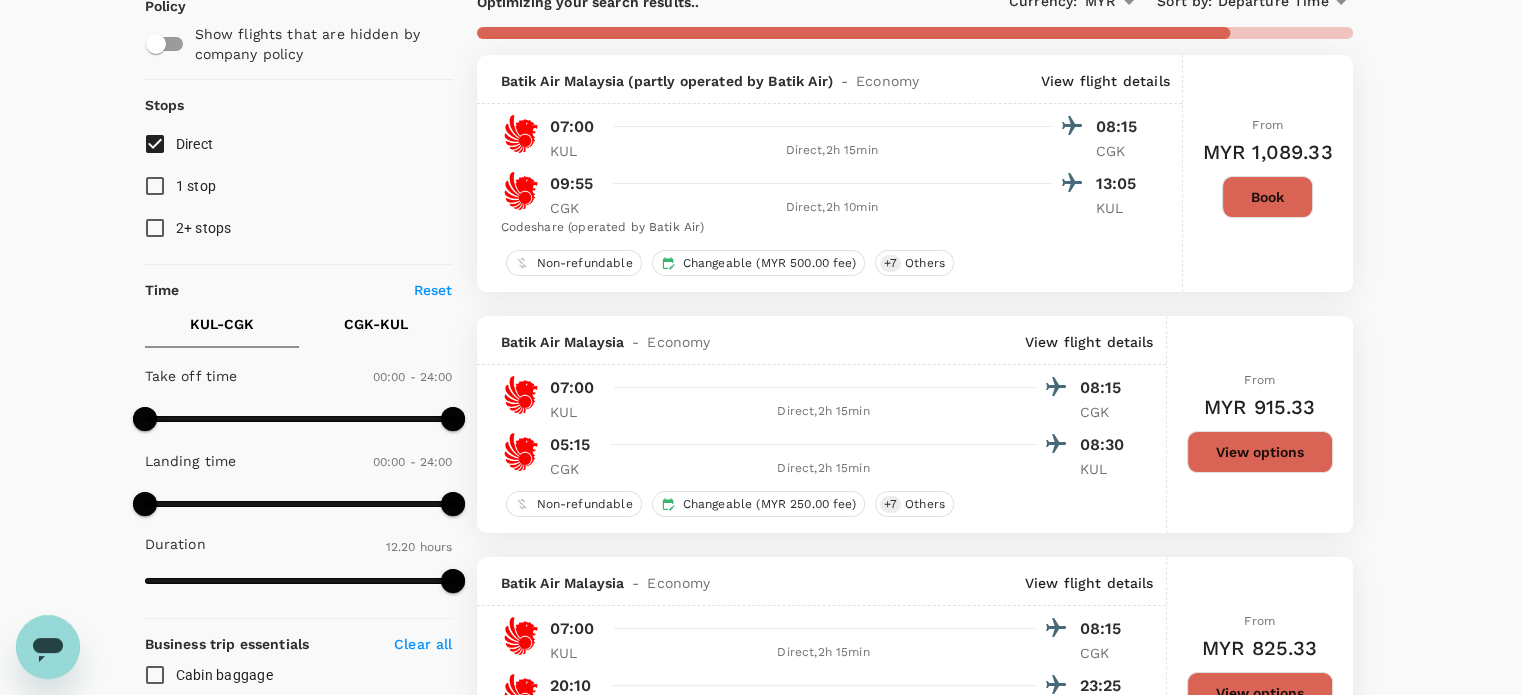 scroll, scrollTop: 200, scrollLeft: 0, axis: vertical 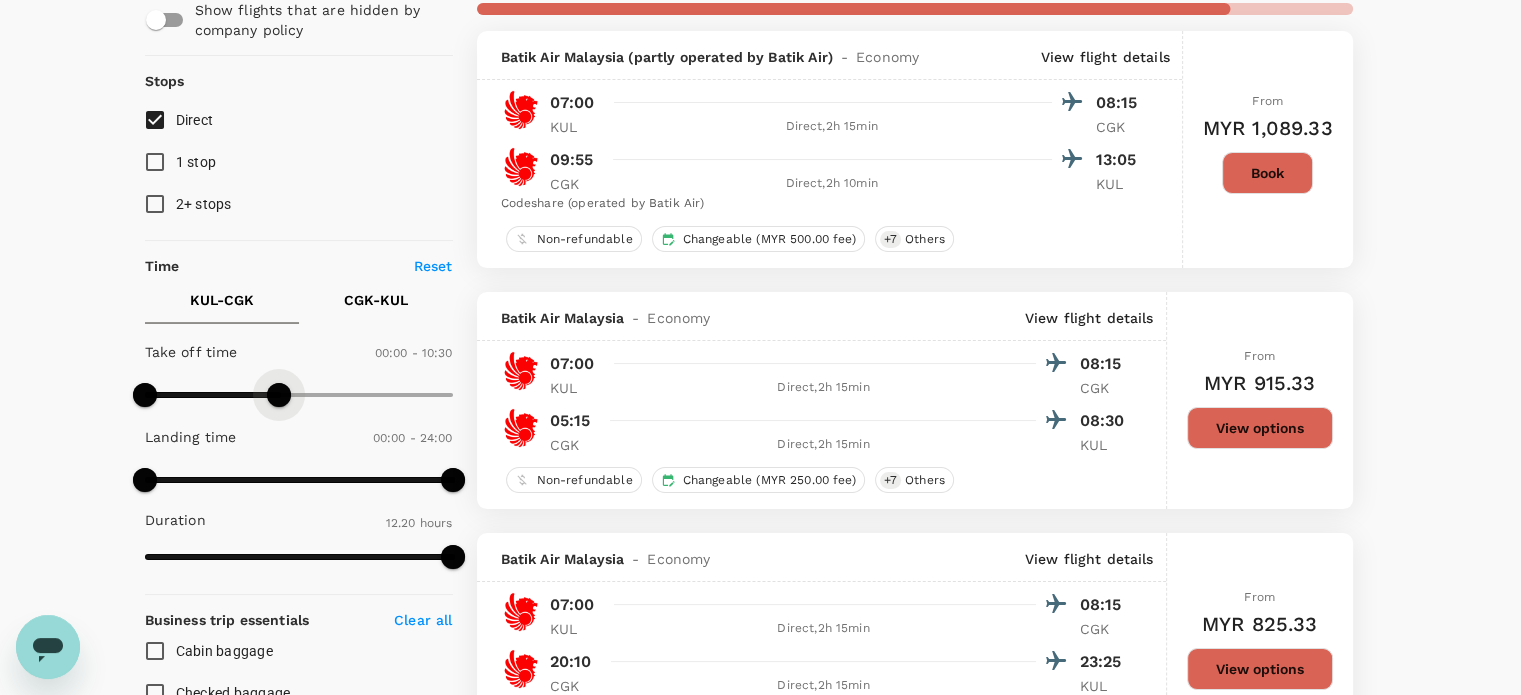 type on "660" 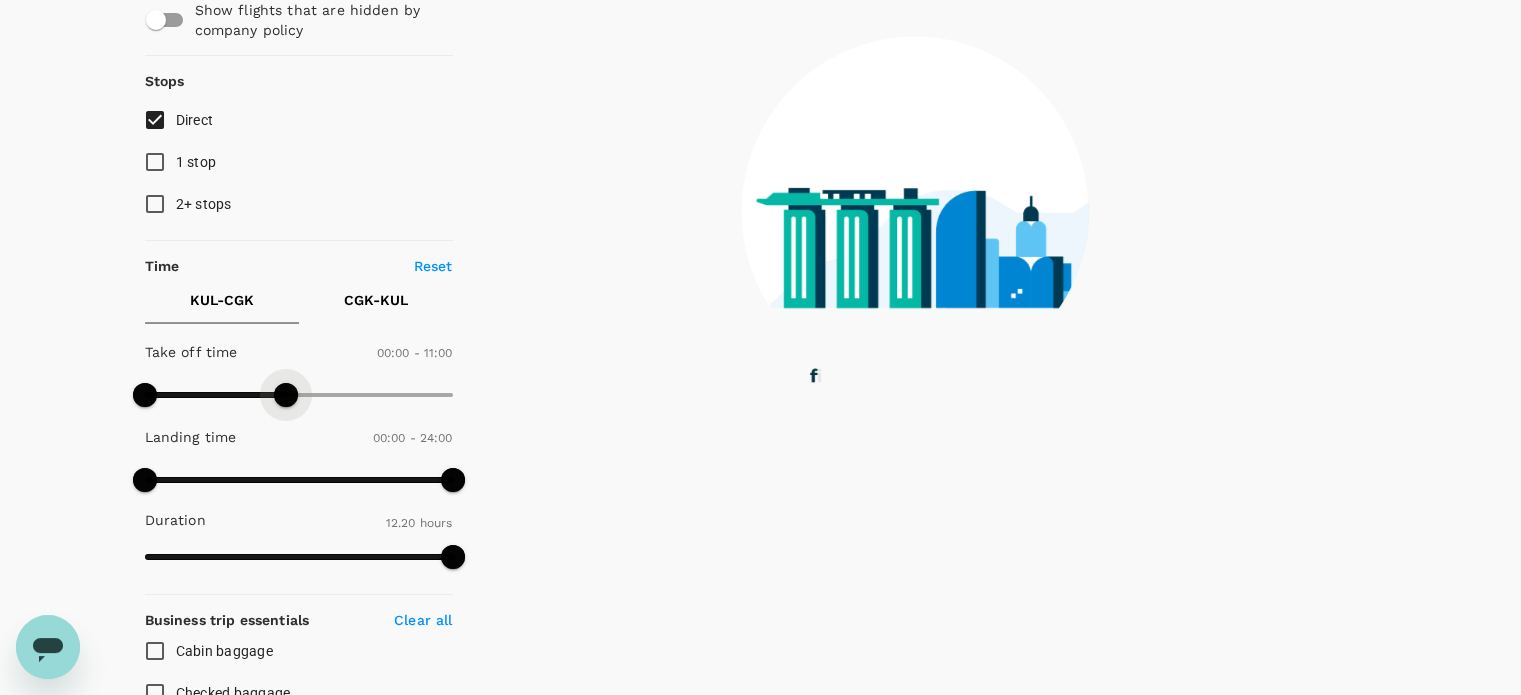 drag, startPoint x: 432, startPoint y: 401, endPoint x: 288, endPoint y: 411, distance: 144.3468 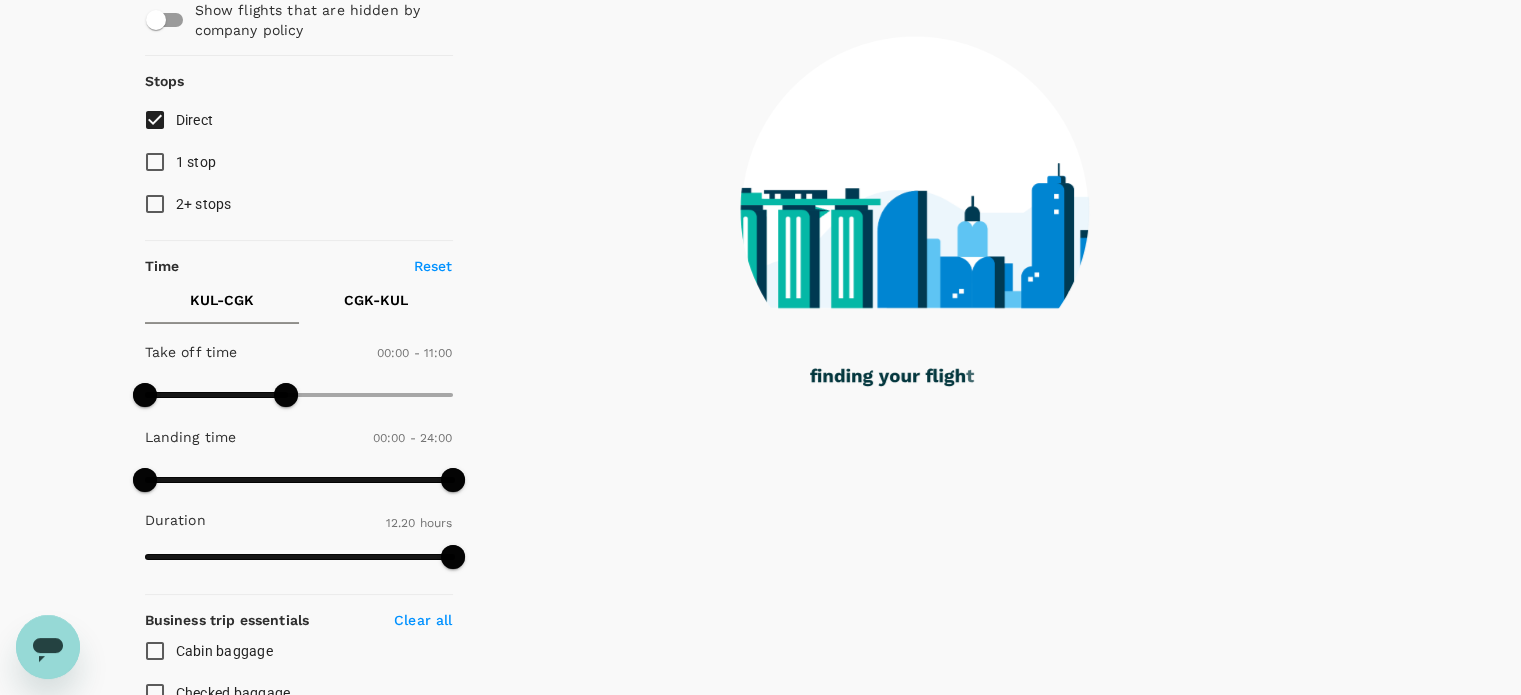 click on "CGK - KUL" at bounding box center [376, 300] 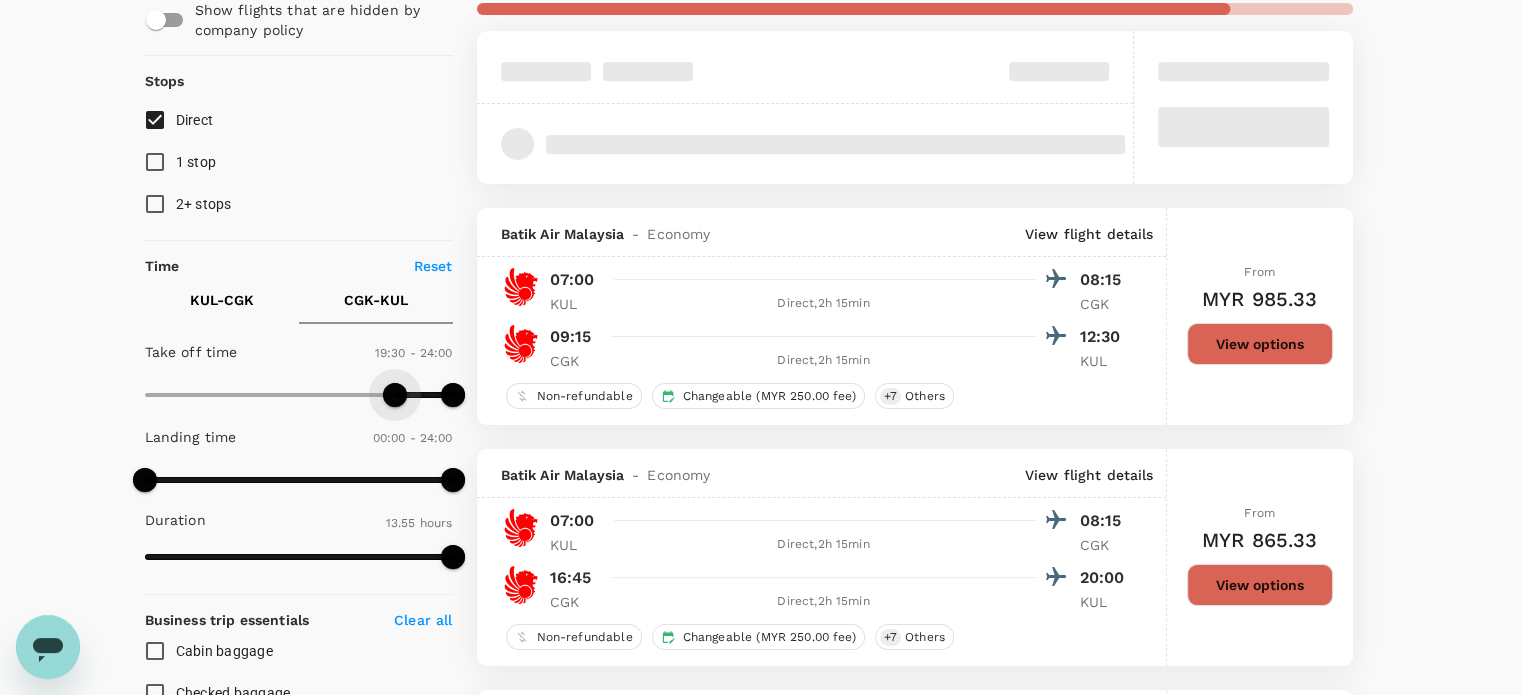 type on "1170" 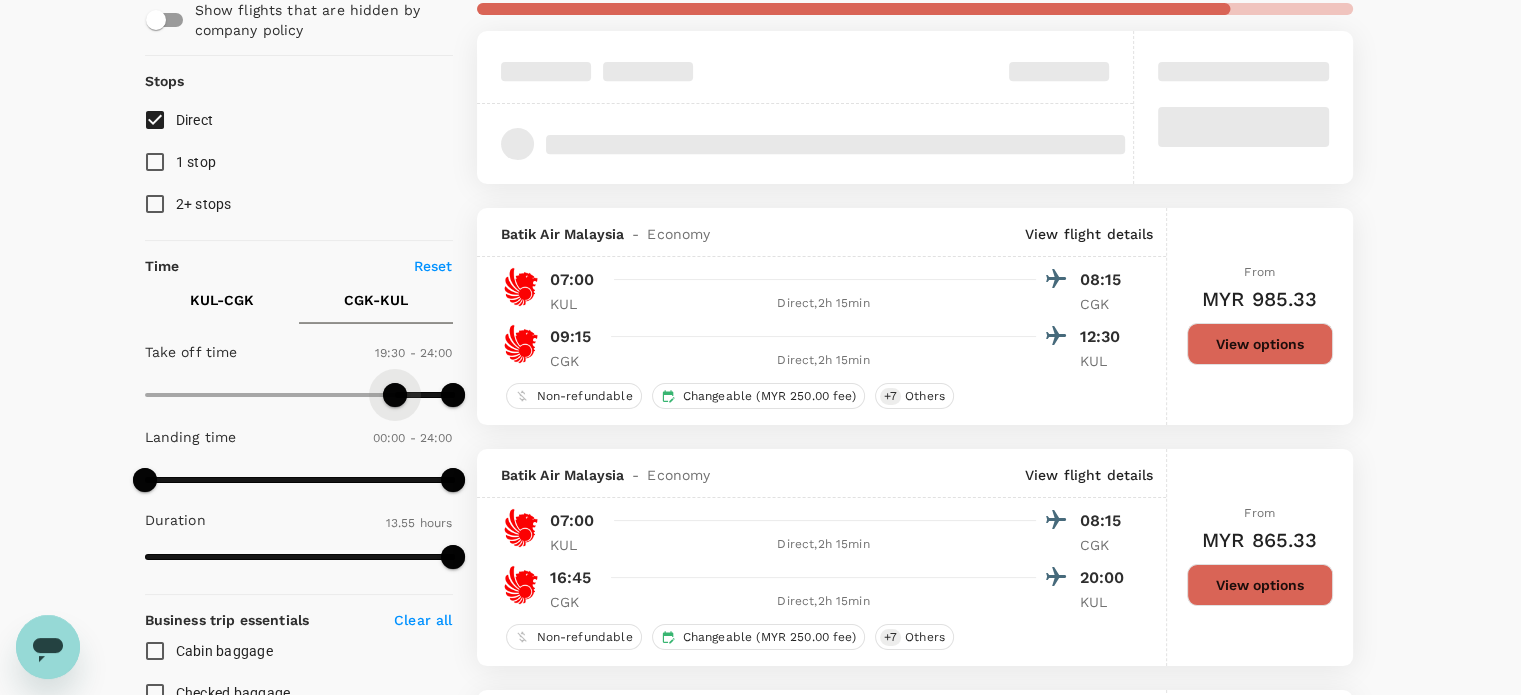 drag, startPoint x: 154, startPoint y: 395, endPoint x: 397, endPoint y: 404, distance: 243.16661 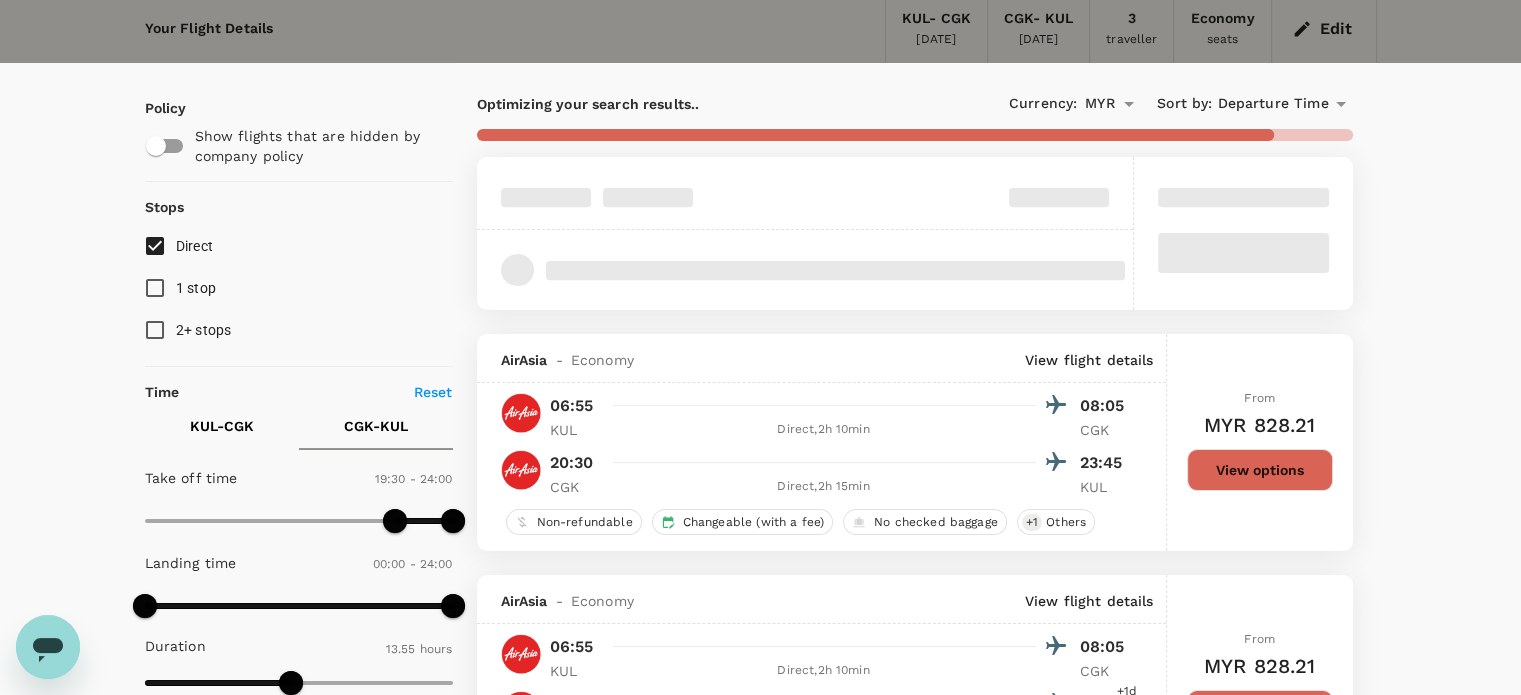 scroll, scrollTop: 0, scrollLeft: 0, axis: both 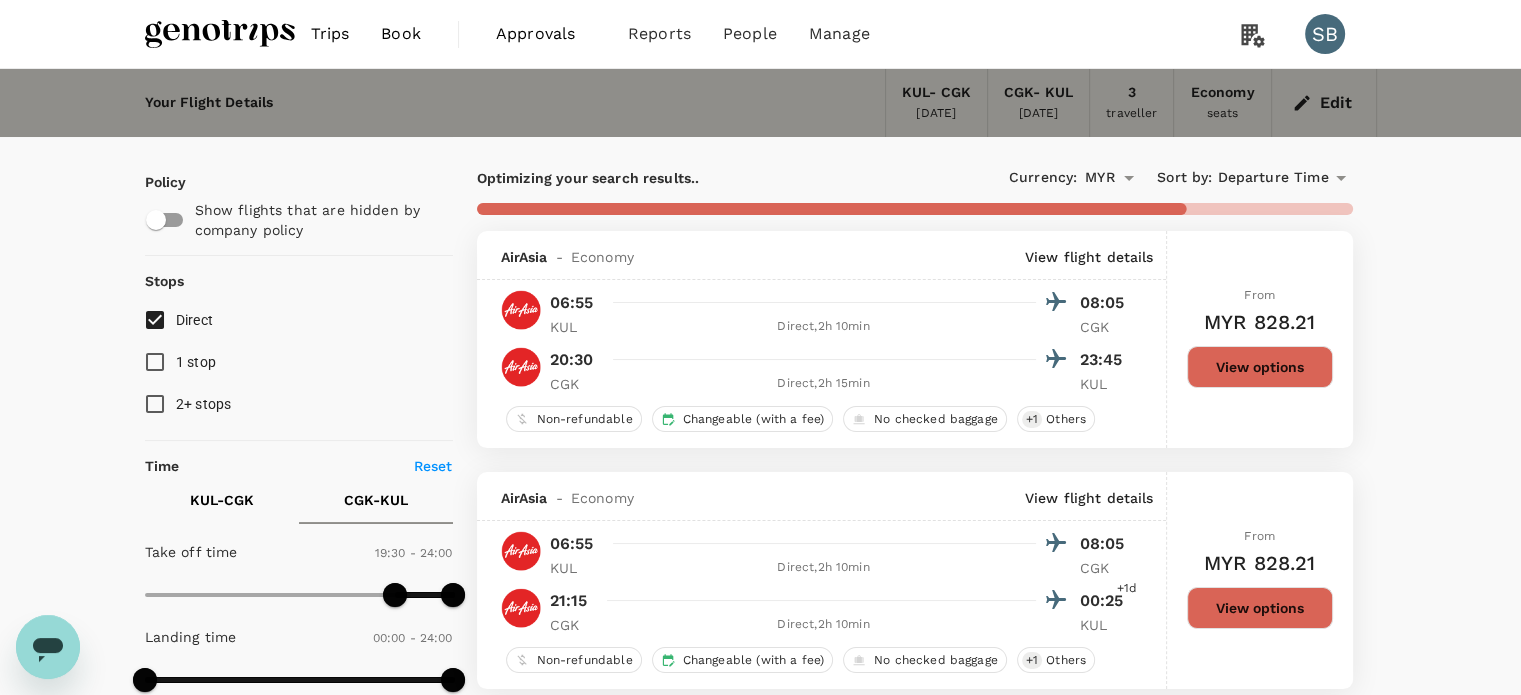 click on "KUL - CGK" at bounding box center (222, 500) 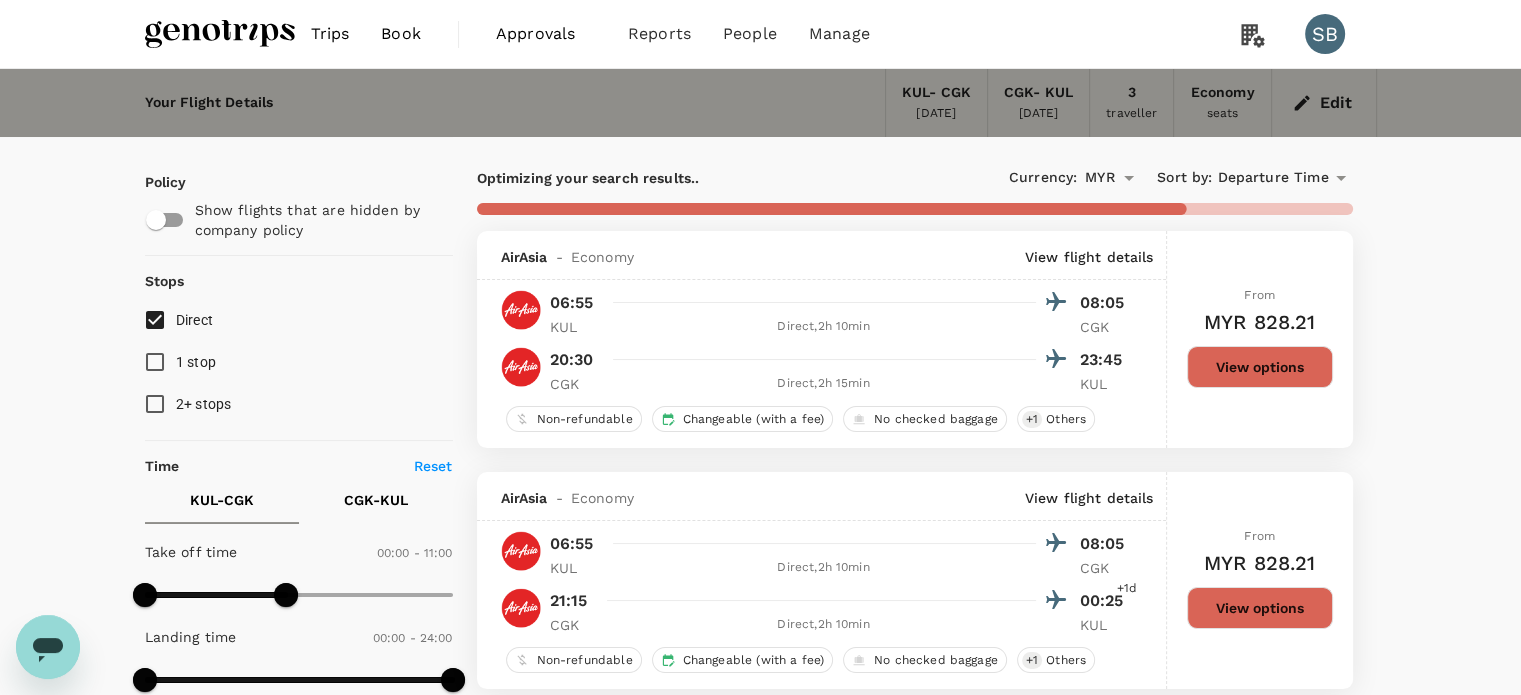 scroll, scrollTop: 100, scrollLeft: 0, axis: vertical 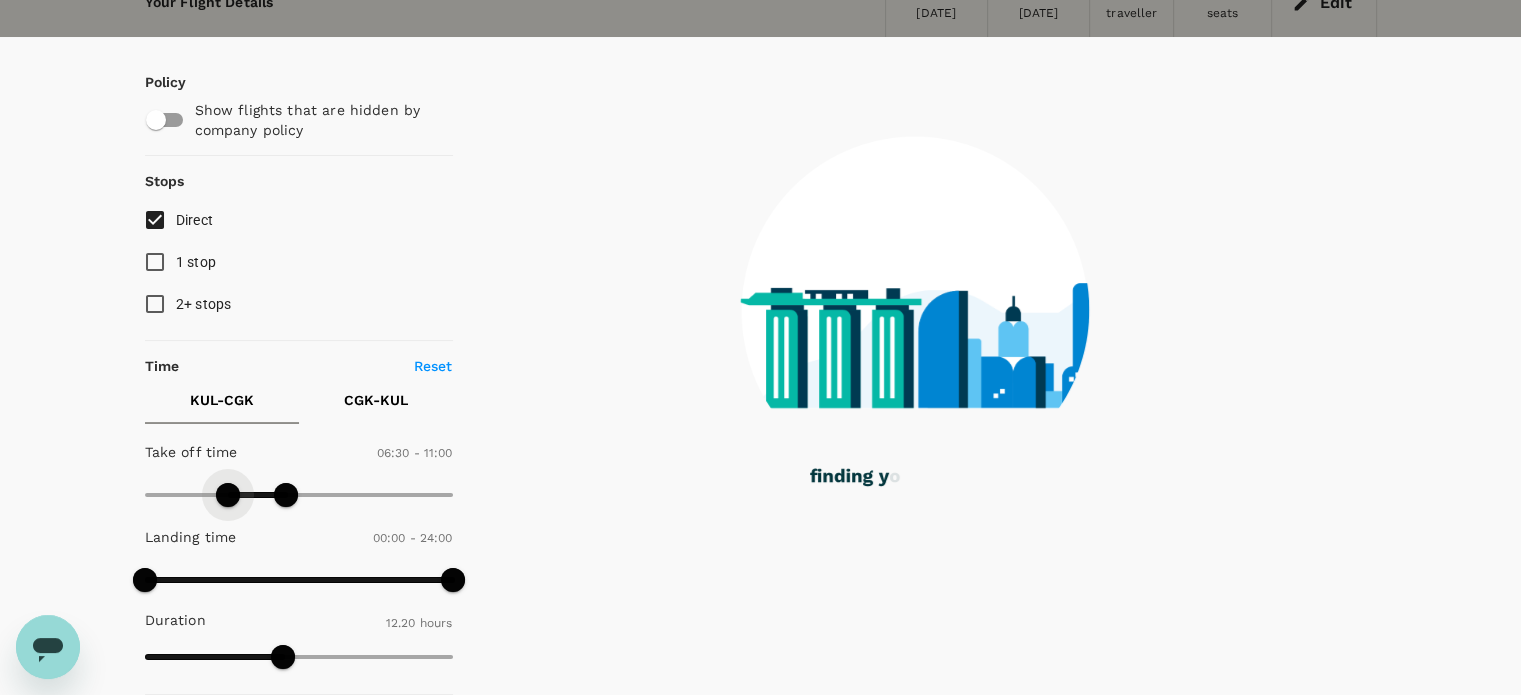 drag, startPoint x: 146, startPoint y: 486, endPoint x: 228, endPoint y: 490, distance: 82.0975 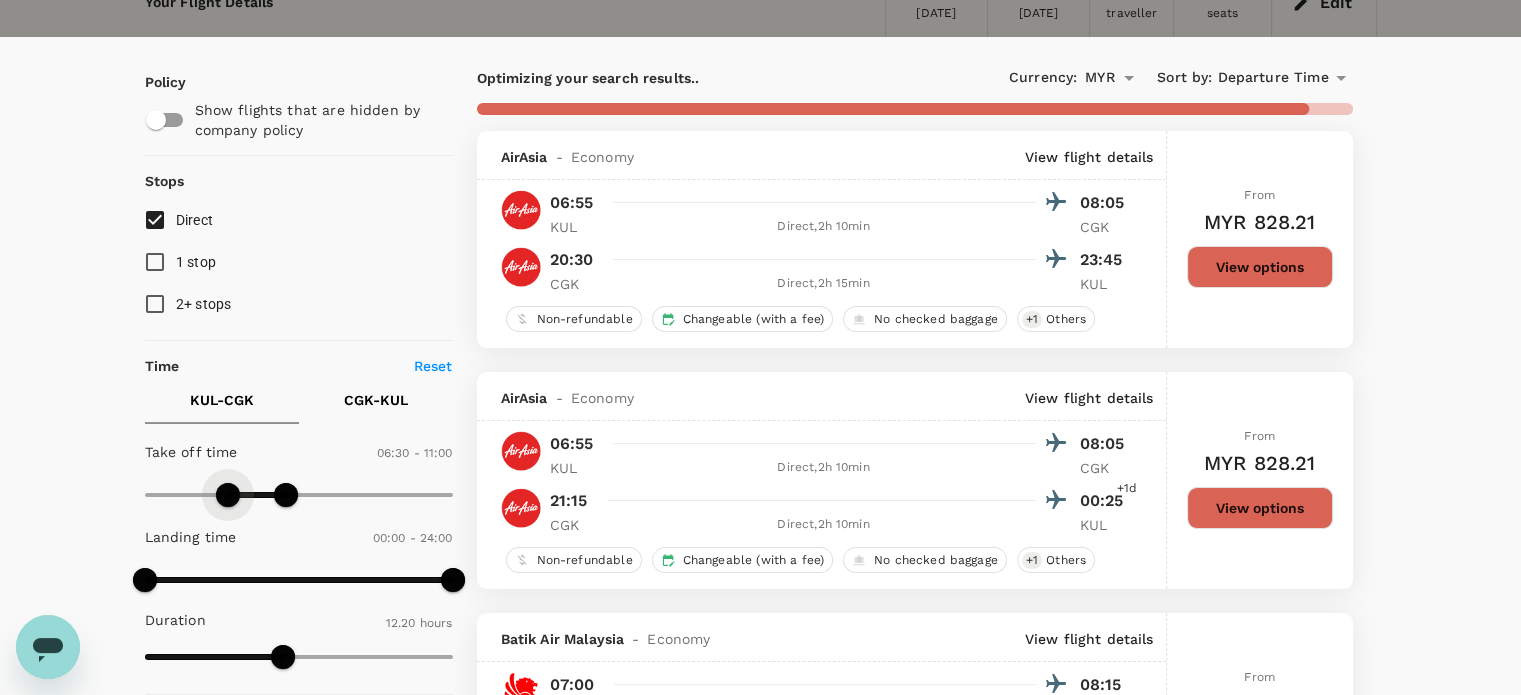 type on "420" 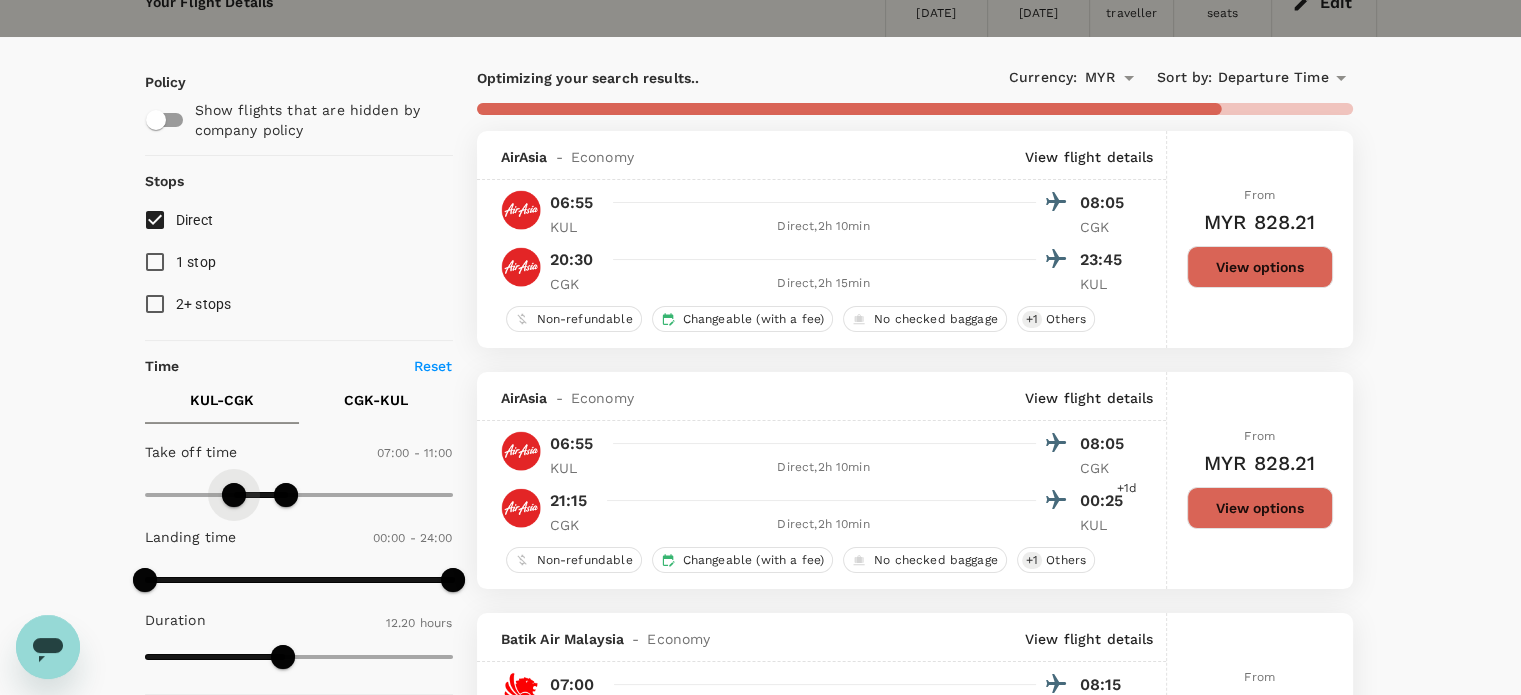 drag, startPoint x: 216, startPoint y: 493, endPoint x: 232, endPoint y: 483, distance: 18.867962 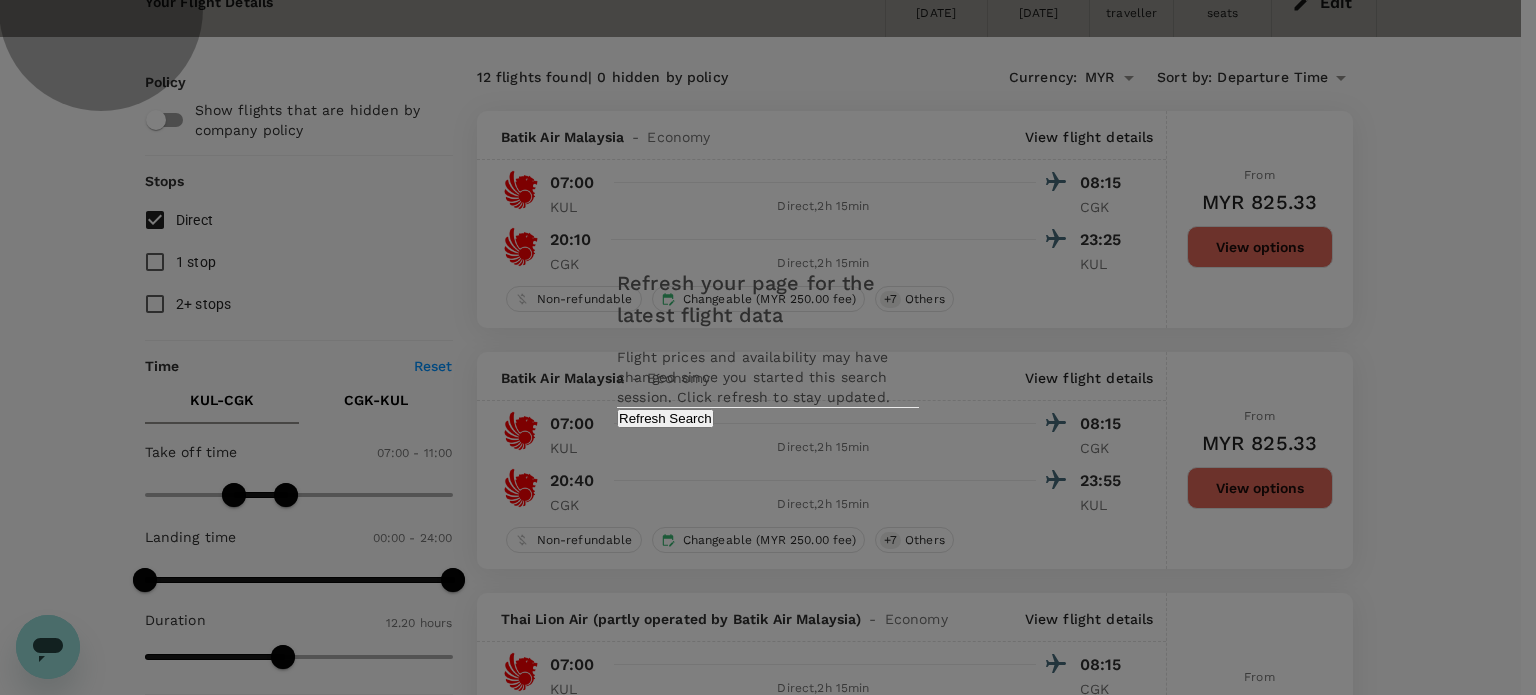 click on "Refresh Search" at bounding box center [665, 418] 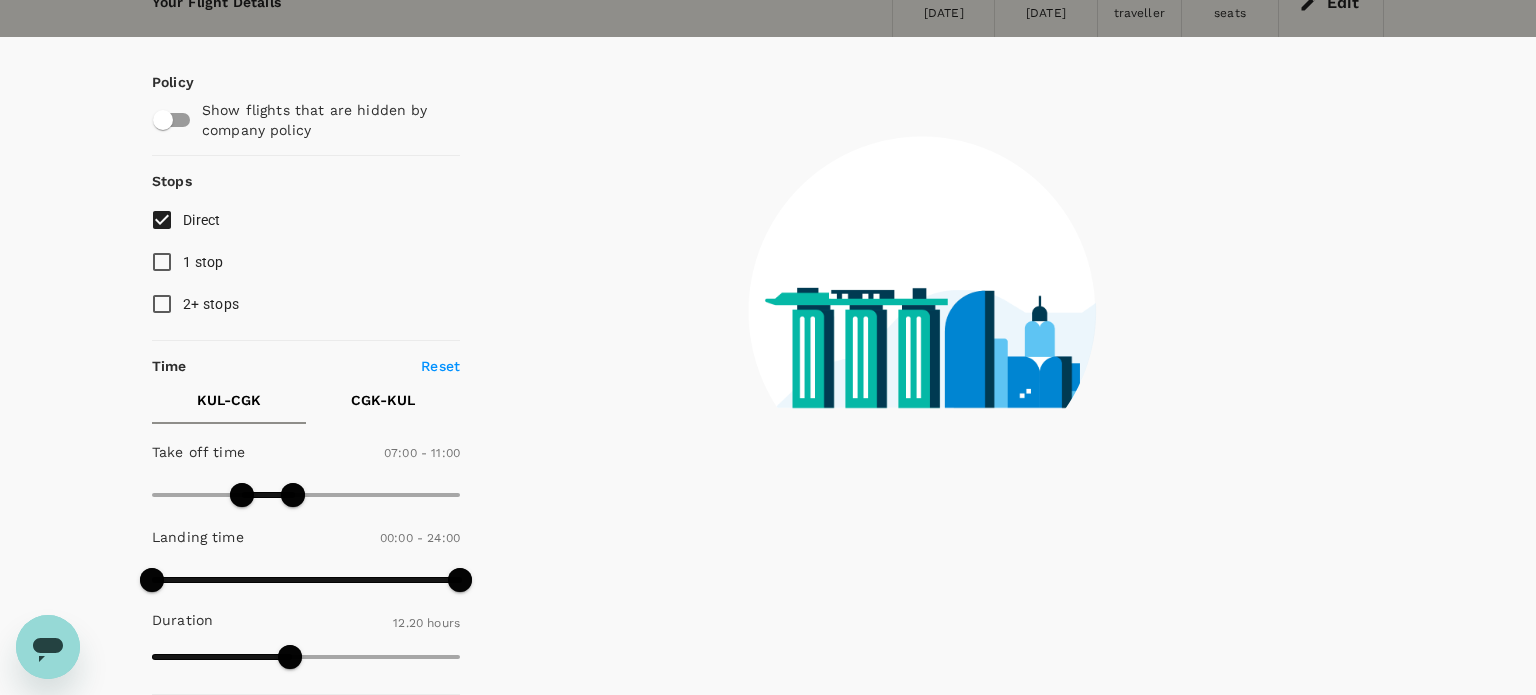 type on "740" 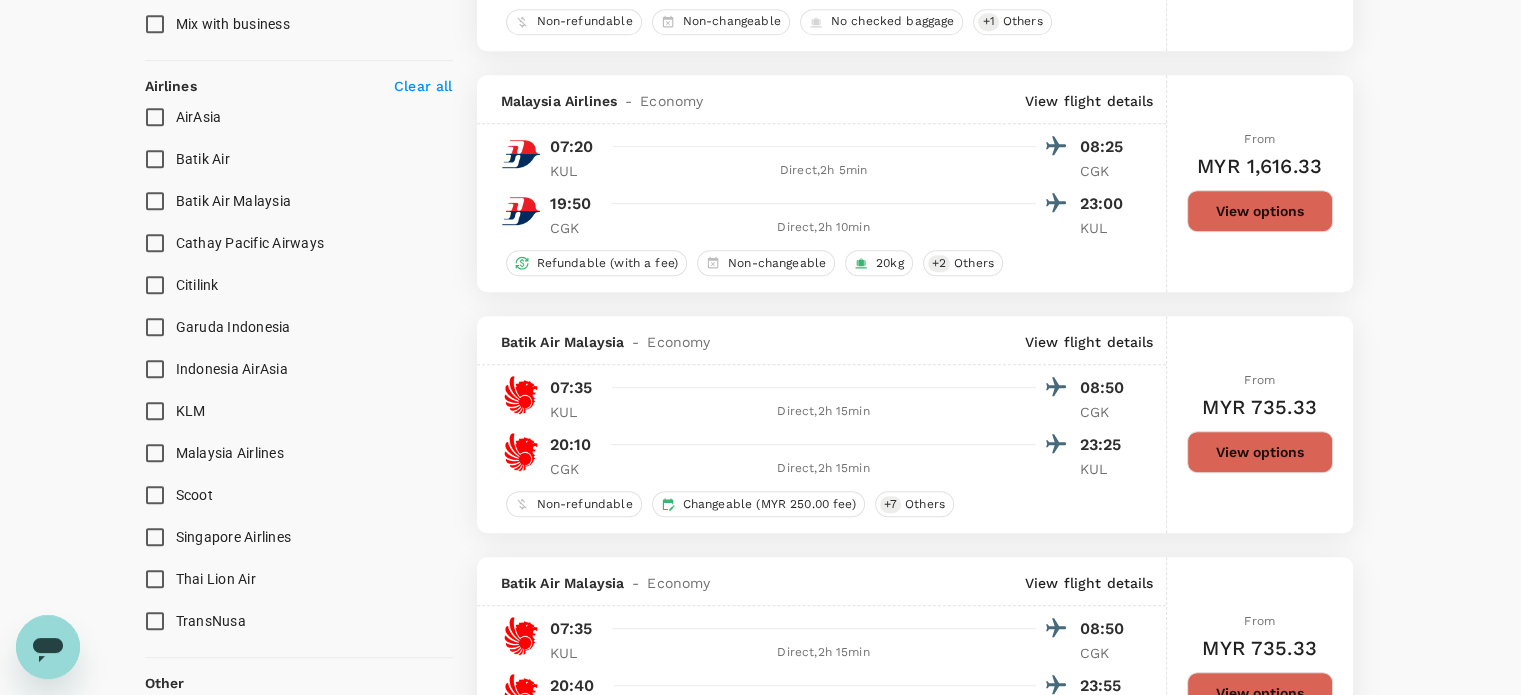 scroll, scrollTop: 1300, scrollLeft: 0, axis: vertical 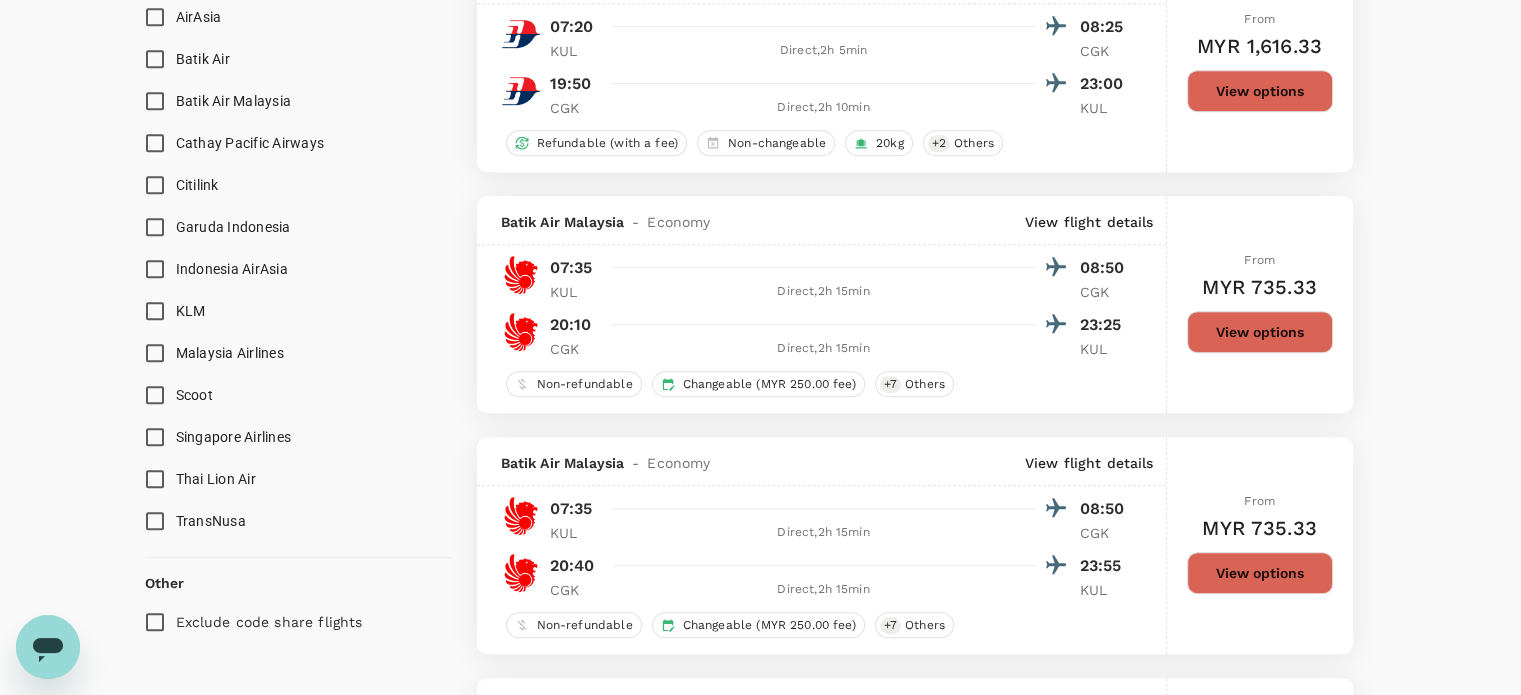 click on "Batik Air" at bounding box center [155, 59] 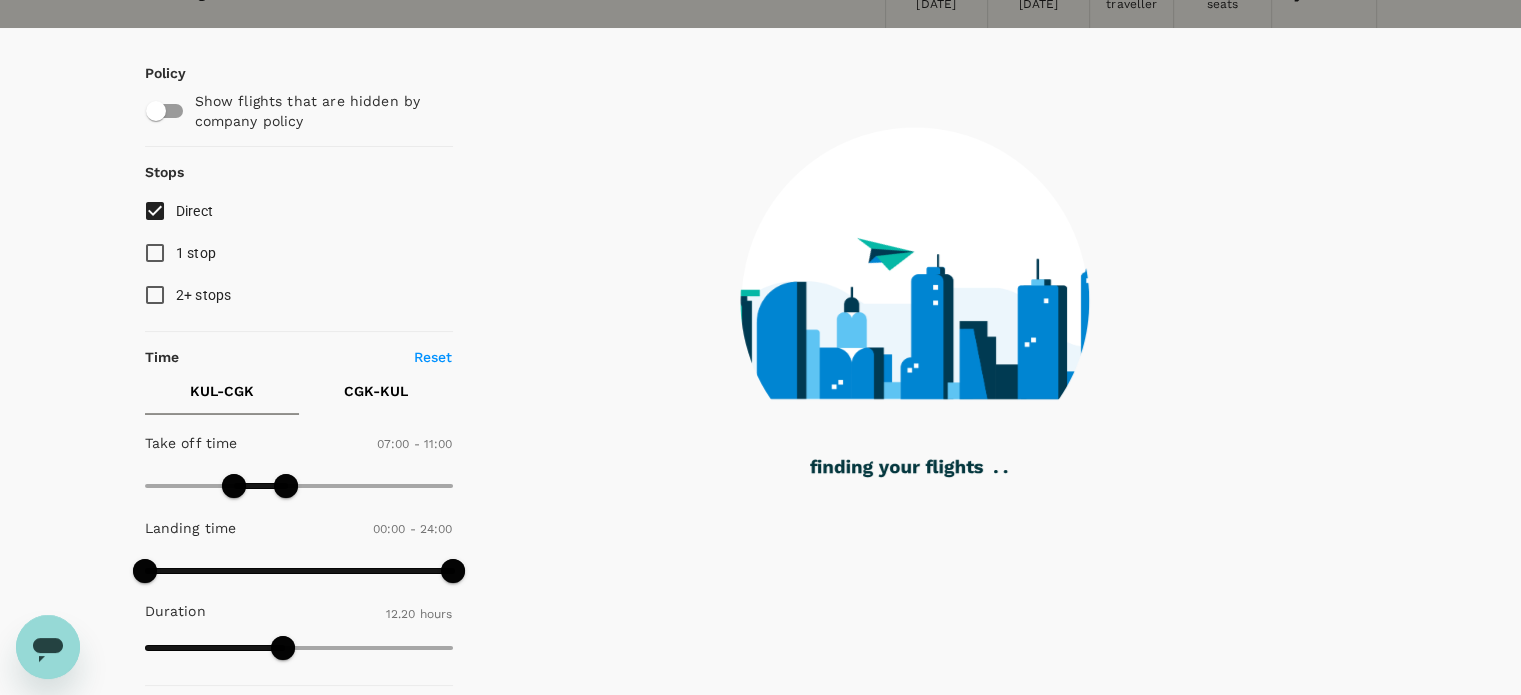scroll, scrollTop: 0, scrollLeft: 0, axis: both 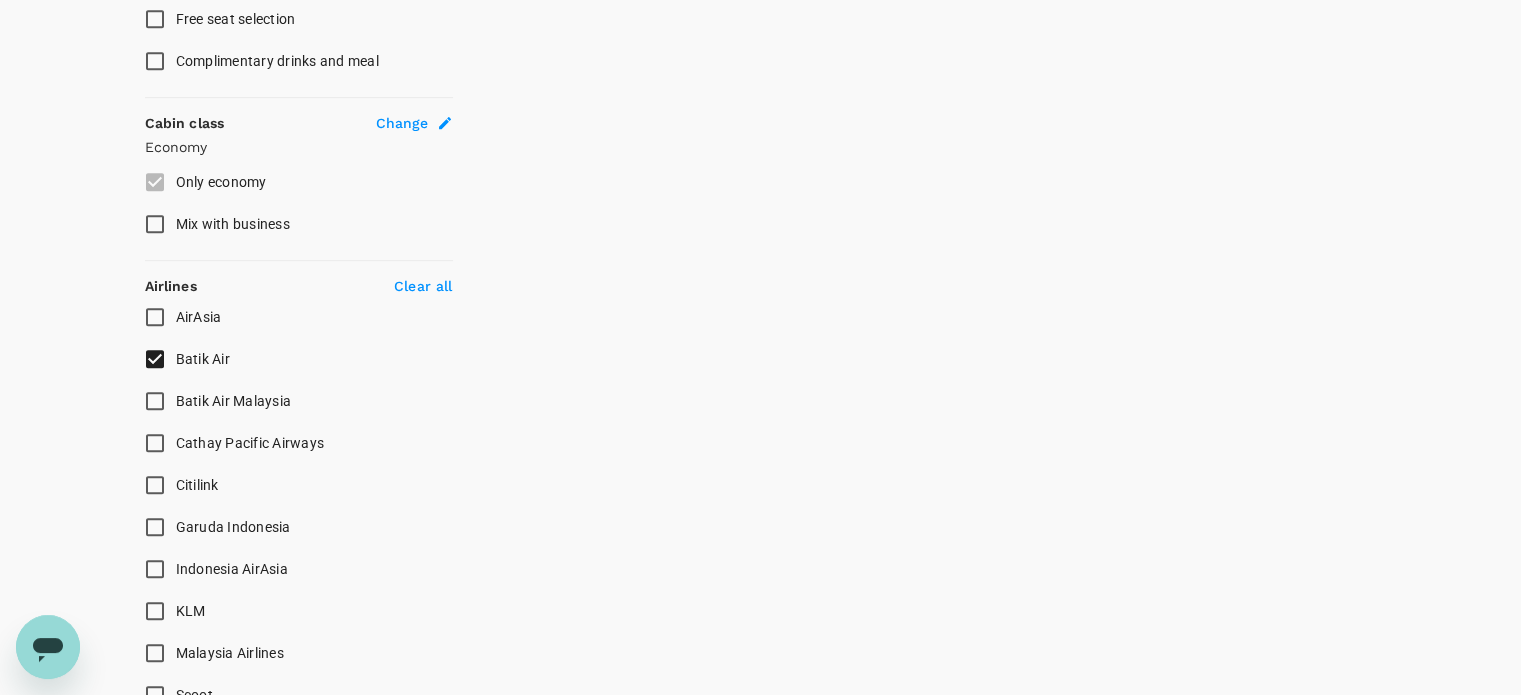 click on "Batik Air Malaysia" at bounding box center [155, 401] 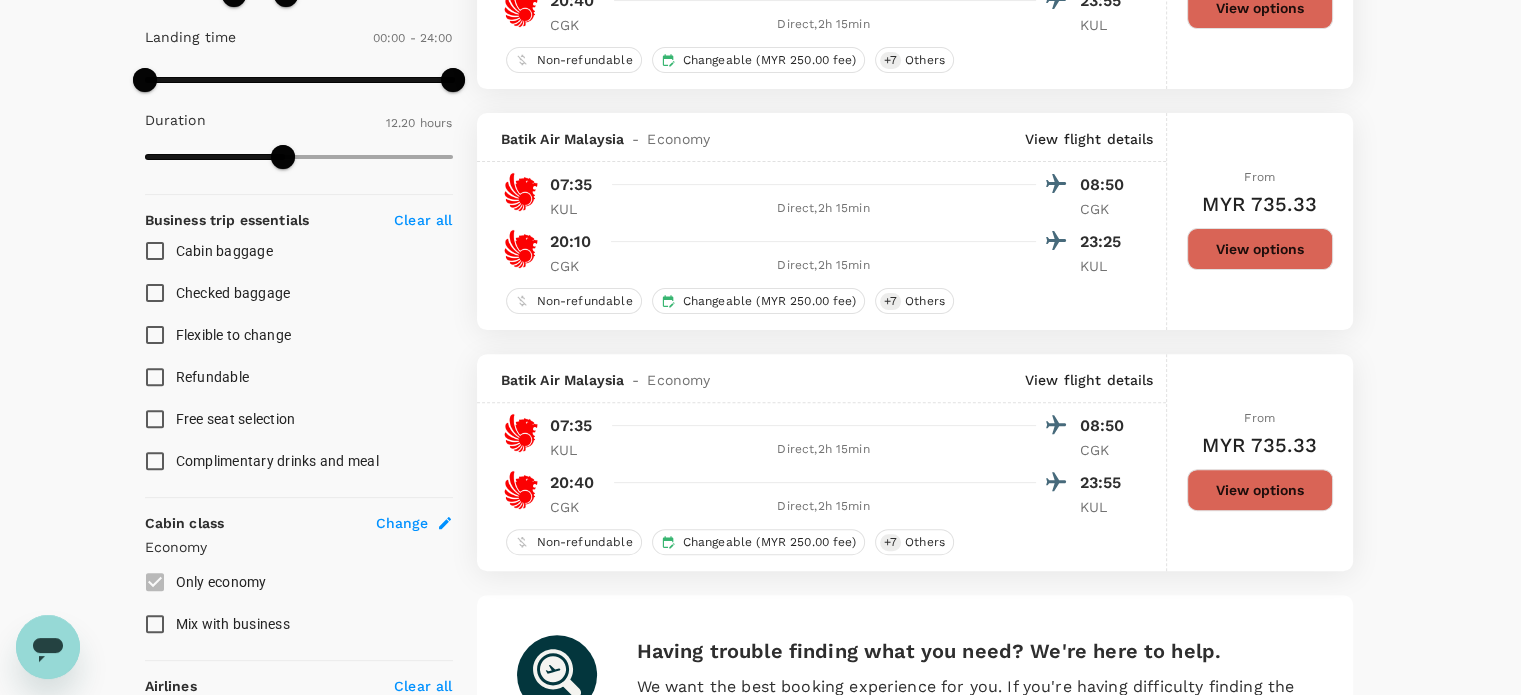 scroll, scrollTop: 800, scrollLeft: 0, axis: vertical 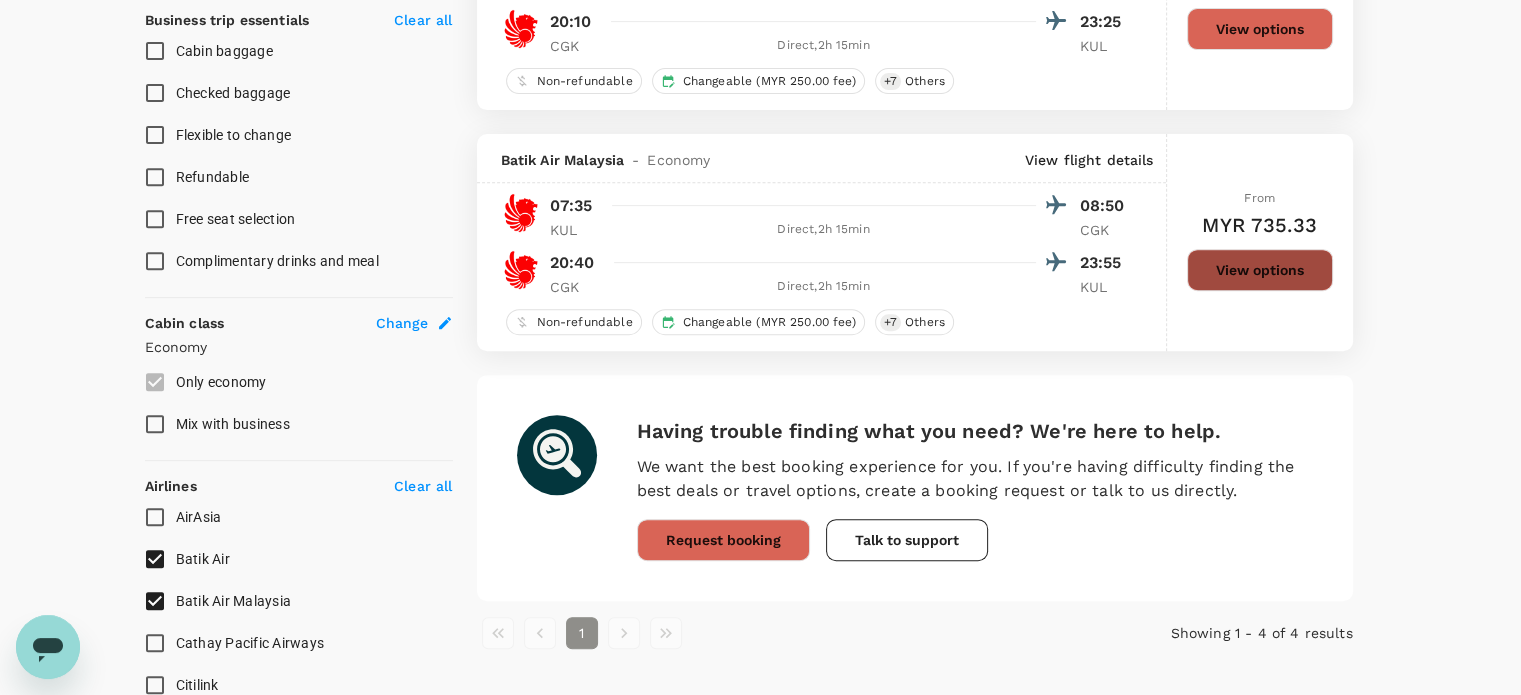 click on "View options" at bounding box center (1260, 270) 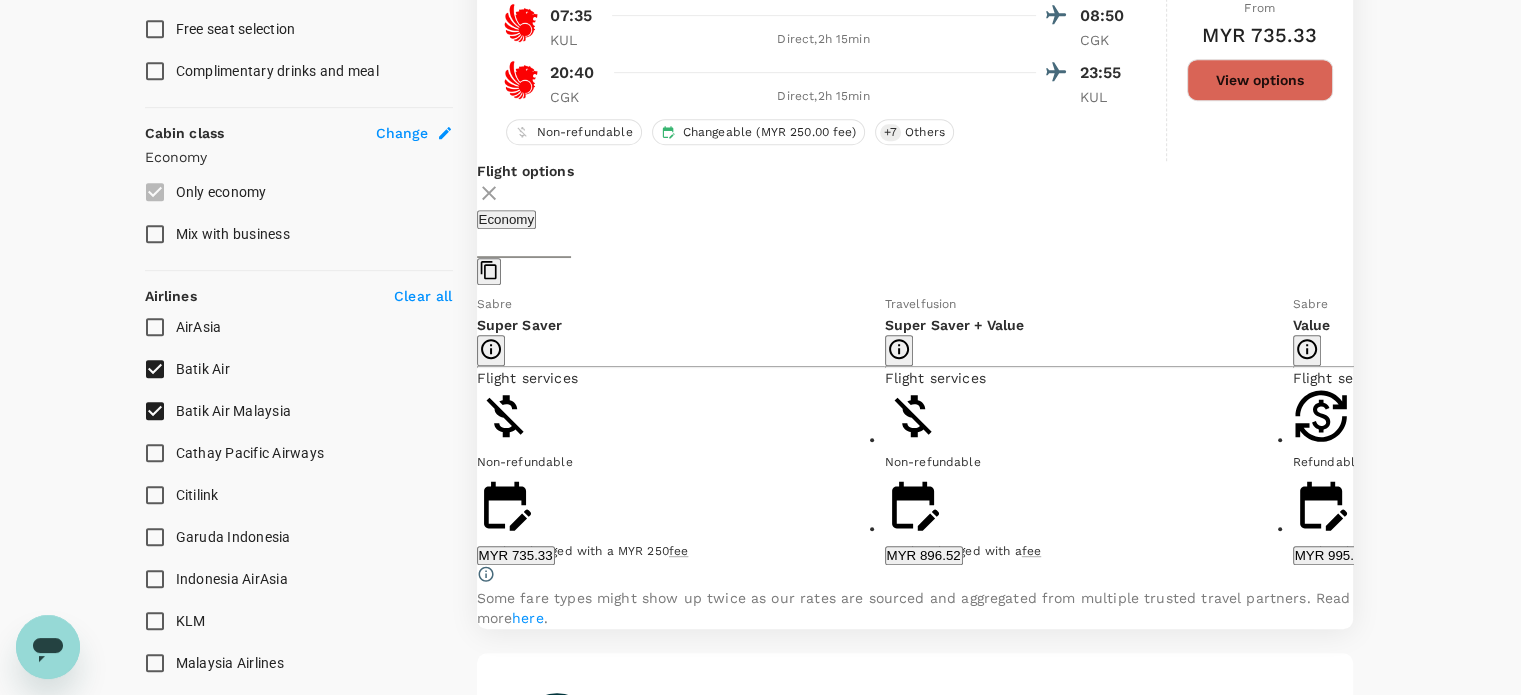 scroll, scrollTop: 1036, scrollLeft: 0, axis: vertical 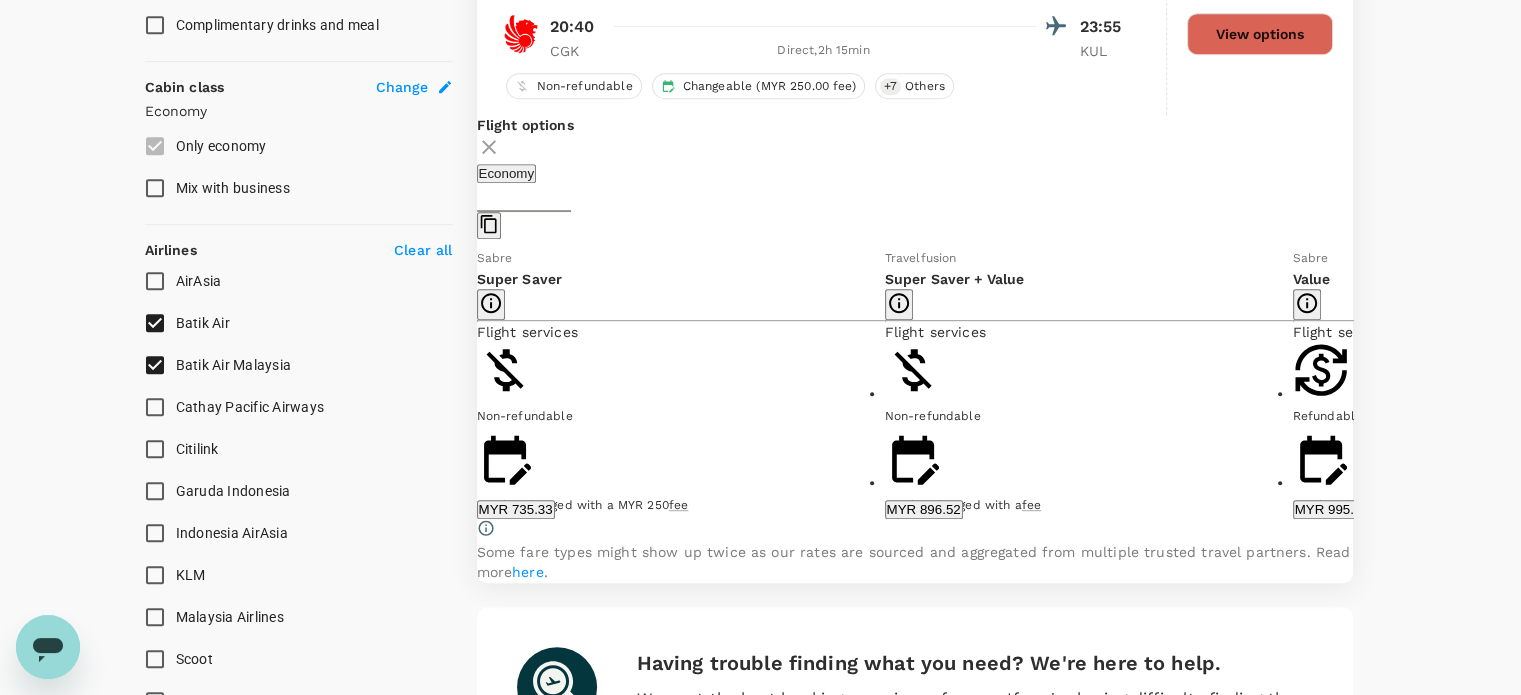click 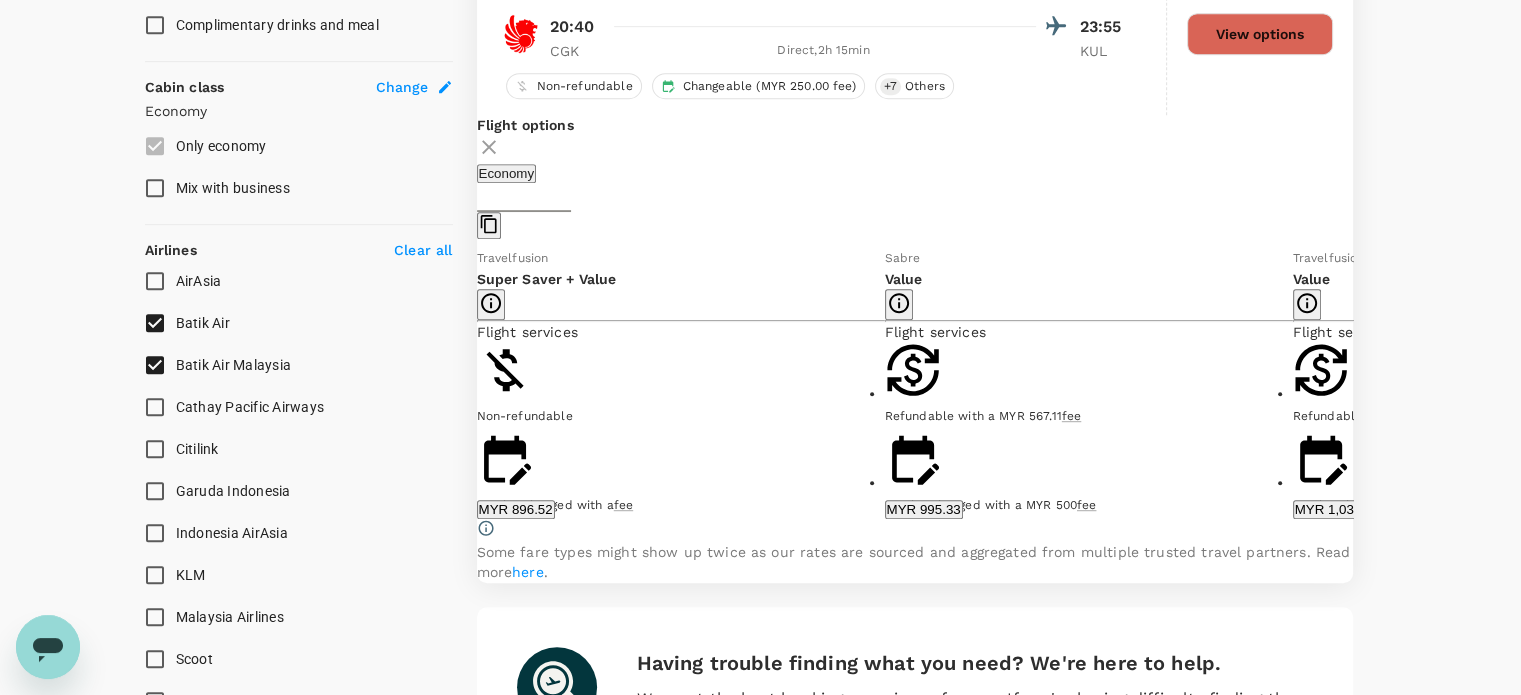 click on "Show more" at bounding box center [920, 672] 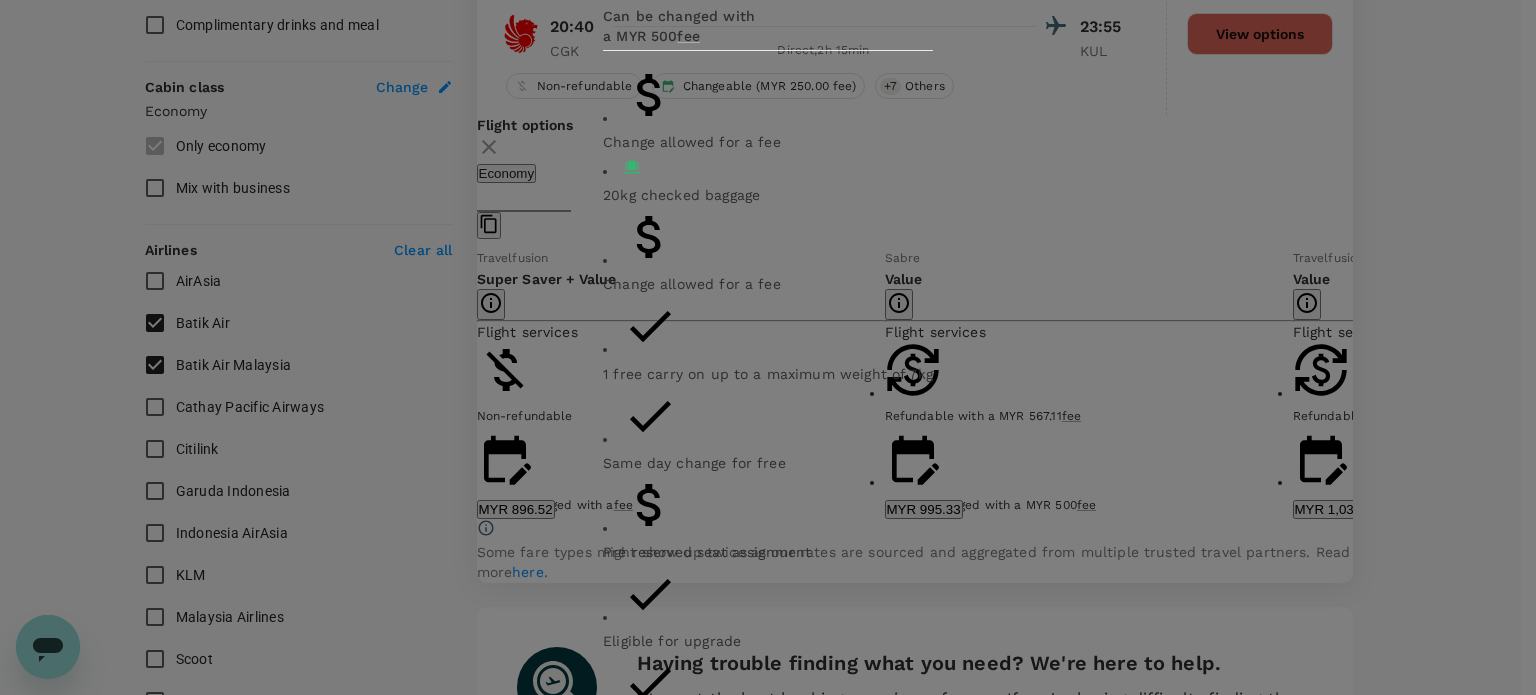click 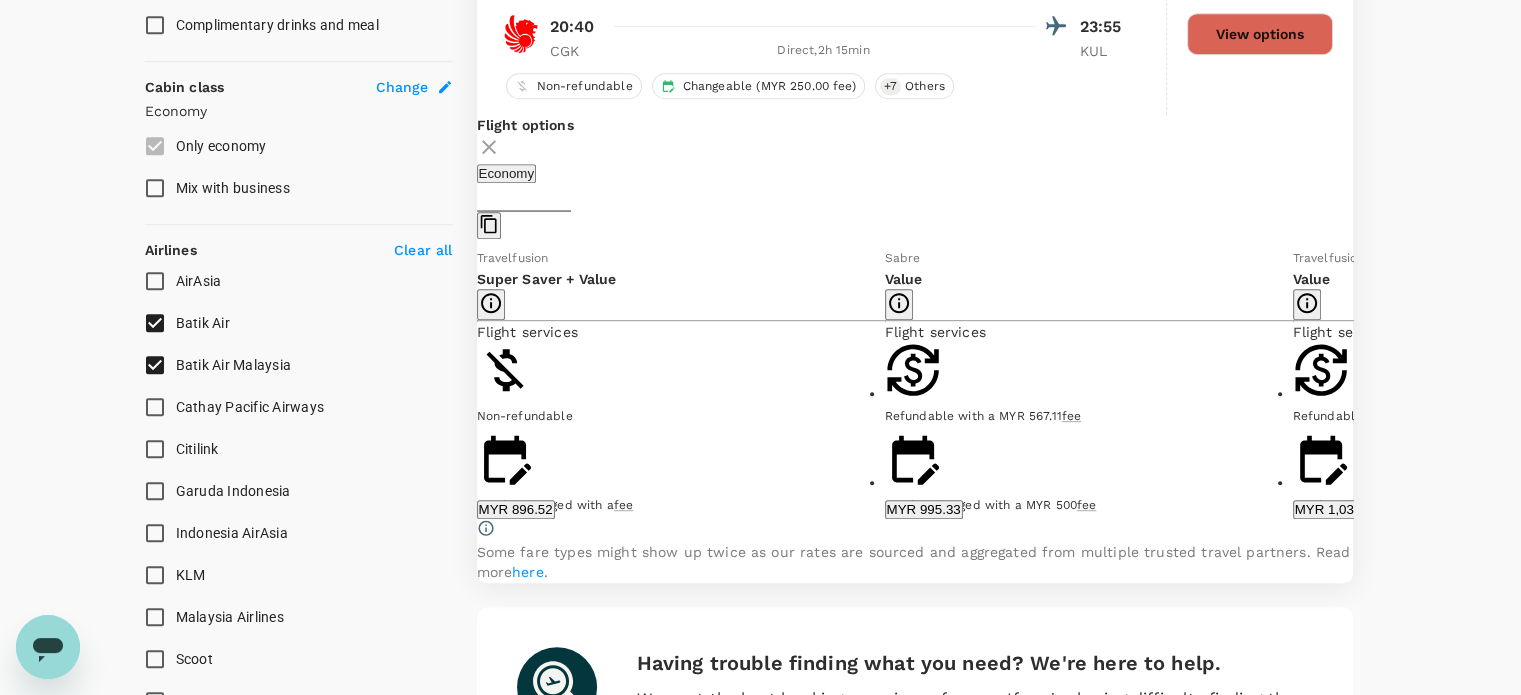 click 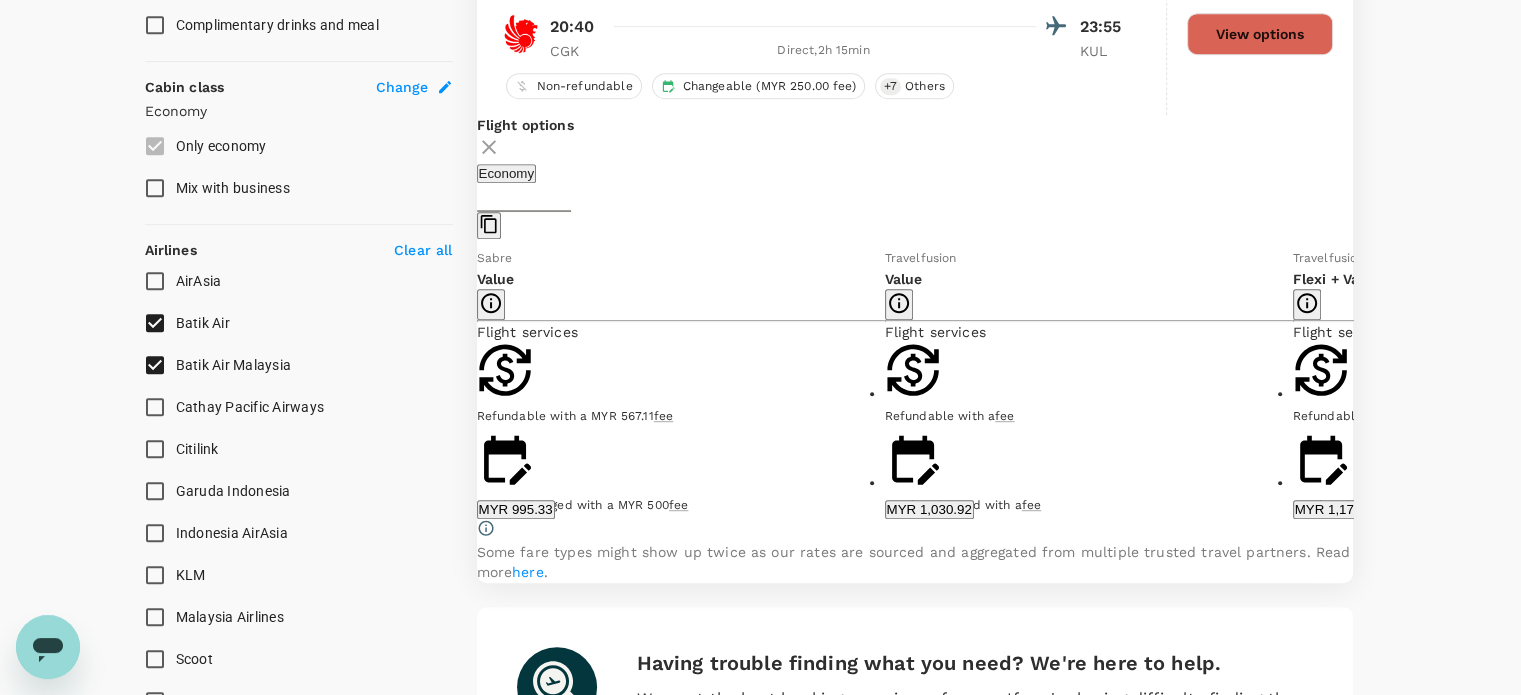 click 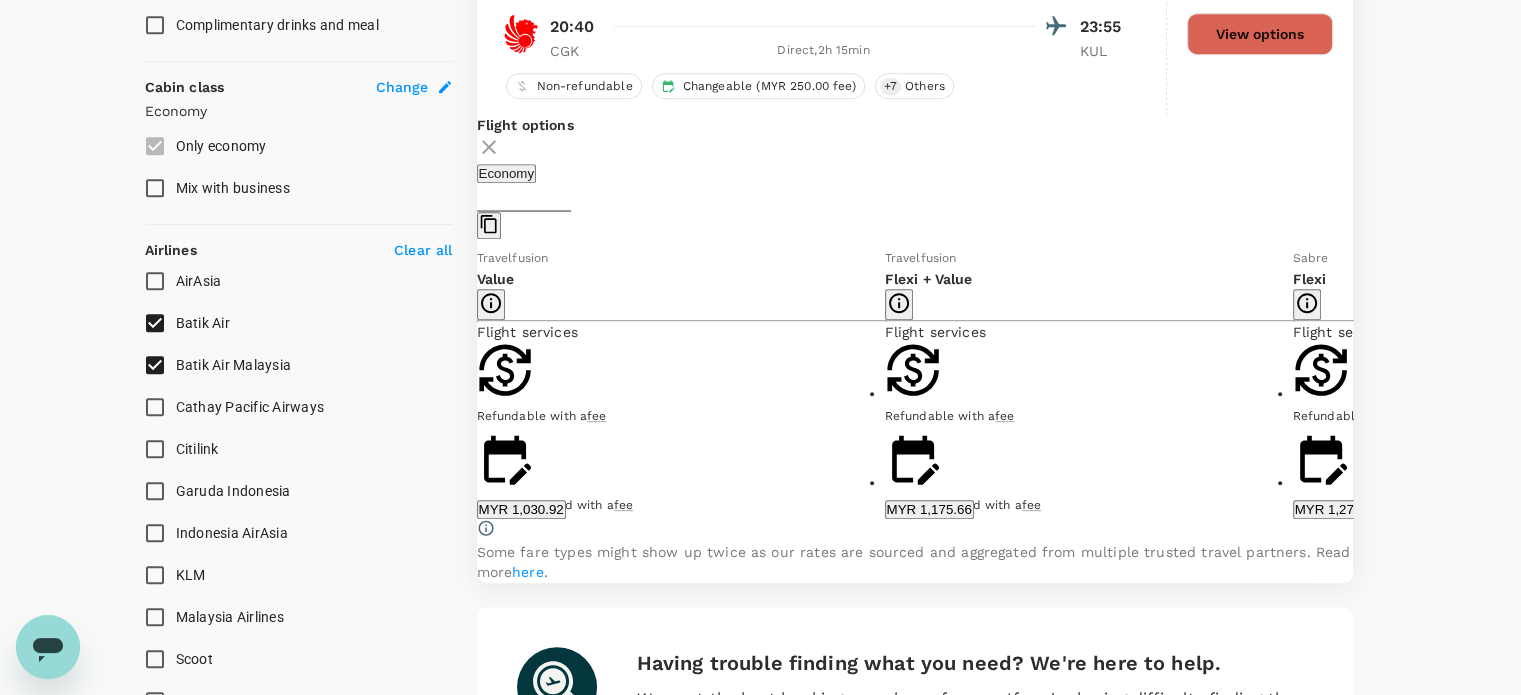 click on "Show more" at bounding box center (1328, 672) 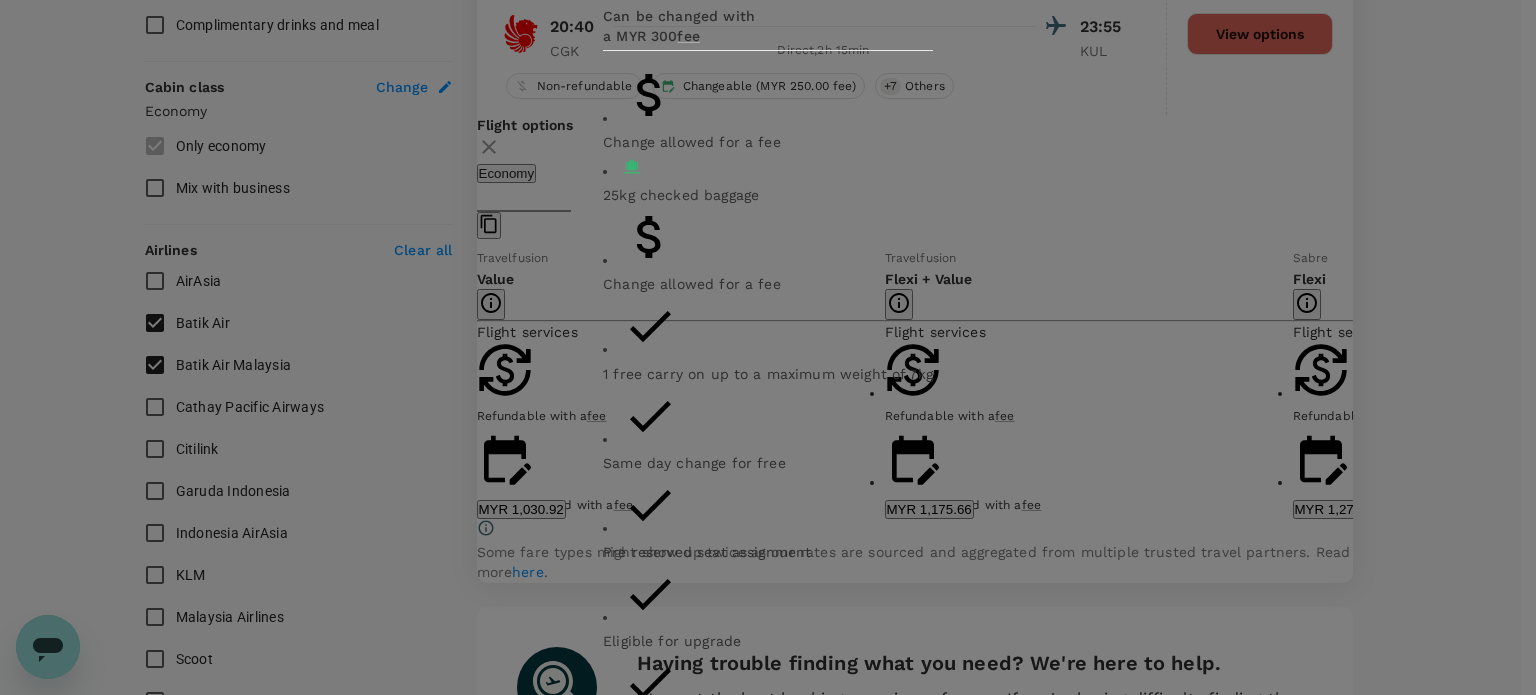 click 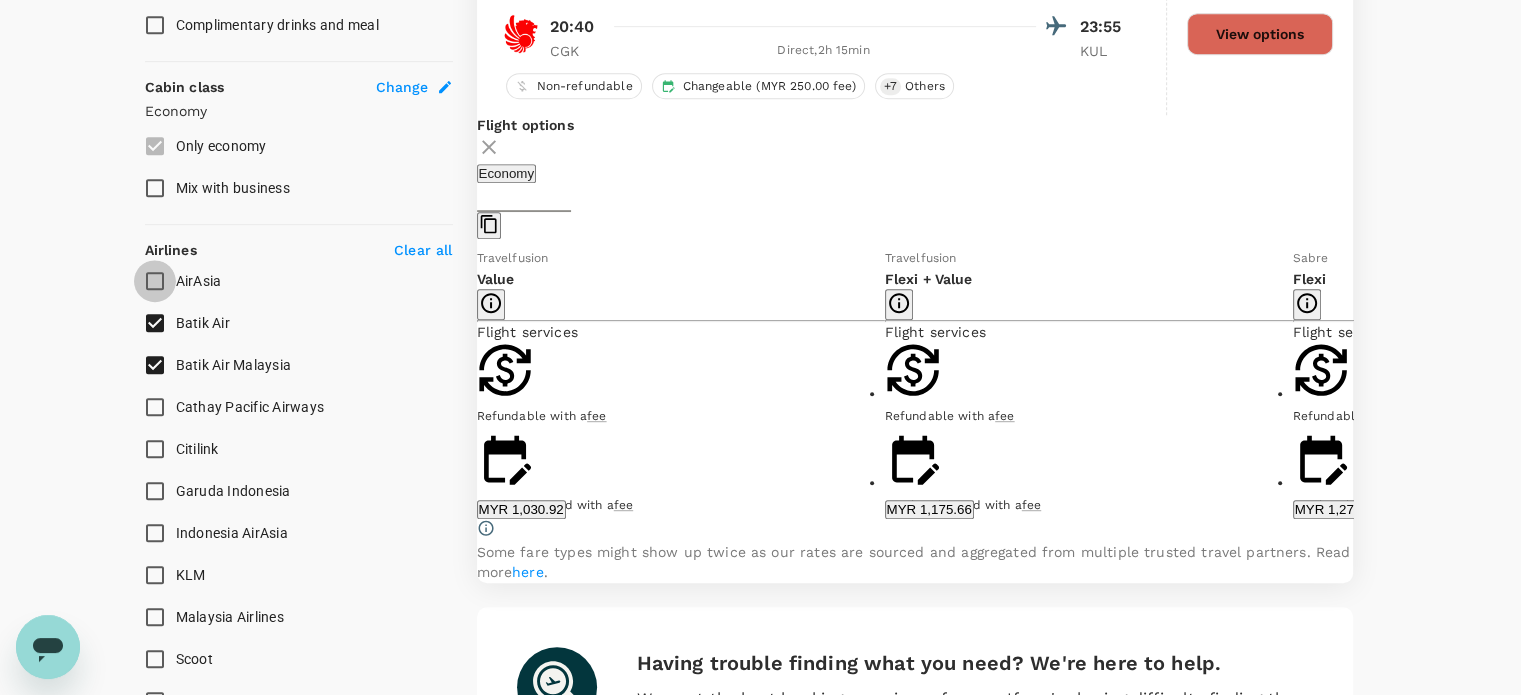 click on "AirAsia" at bounding box center (155, 281) 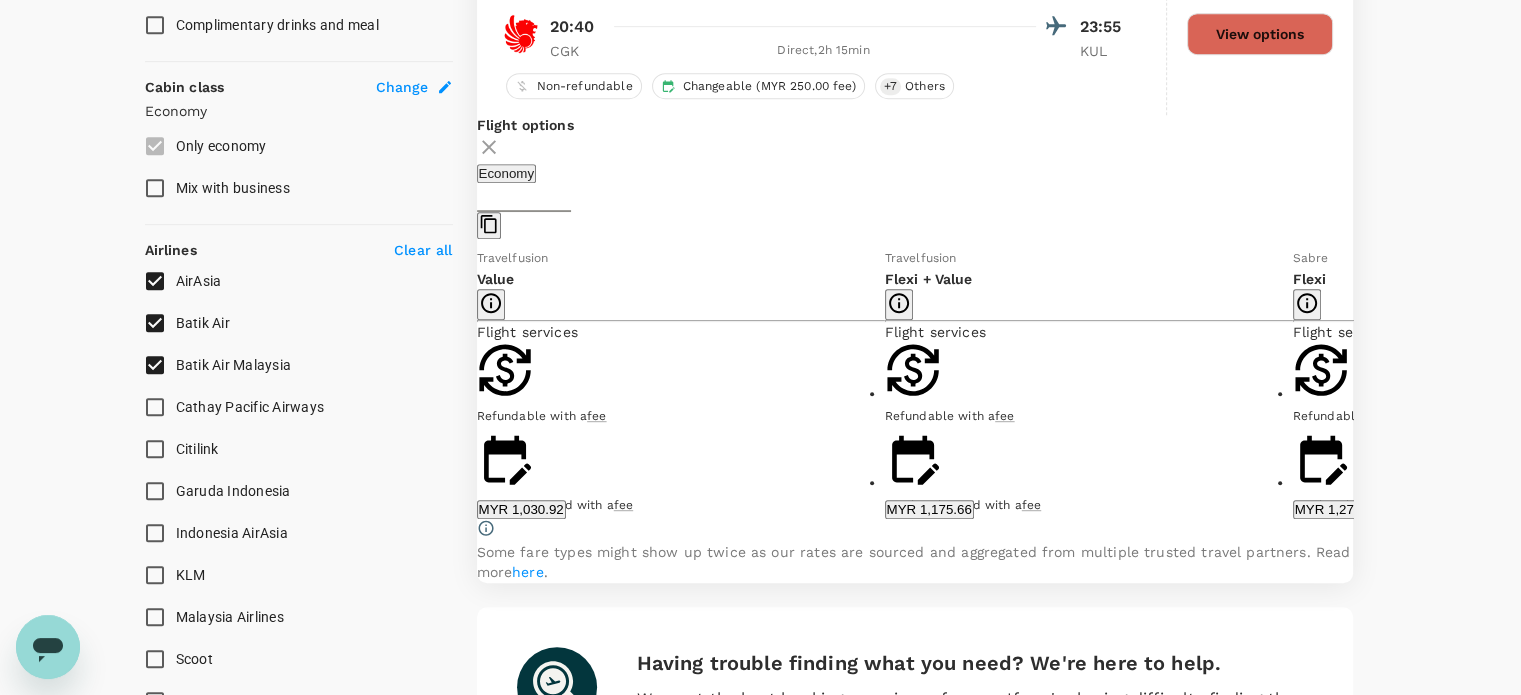 drag, startPoint x: 152, startPoint y: 315, endPoint x: 151, endPoint y: 336, distance: 21.023796 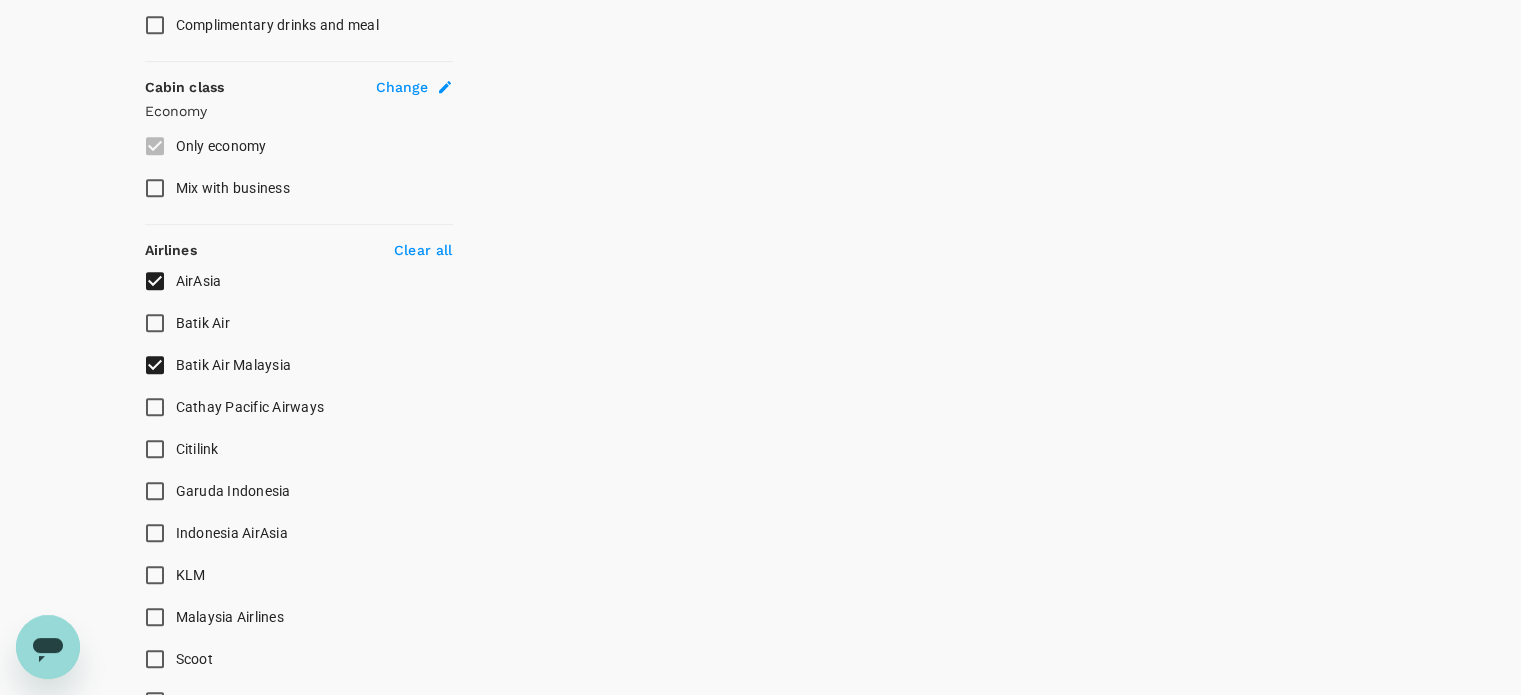 click on "Batik Air Malaysia" at bounding box center [155, 365] 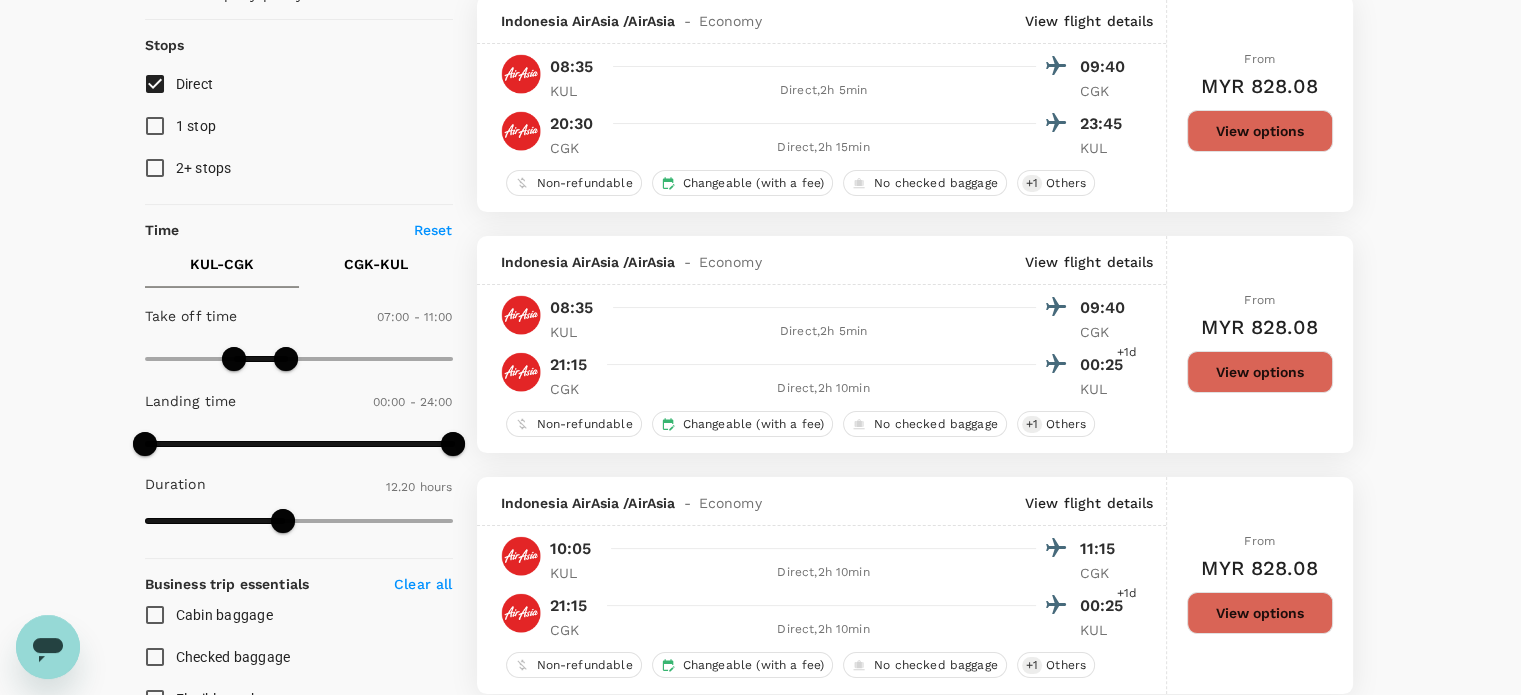 scroll, scrollTop: 136, scrollLeft: 0, axis: vertical 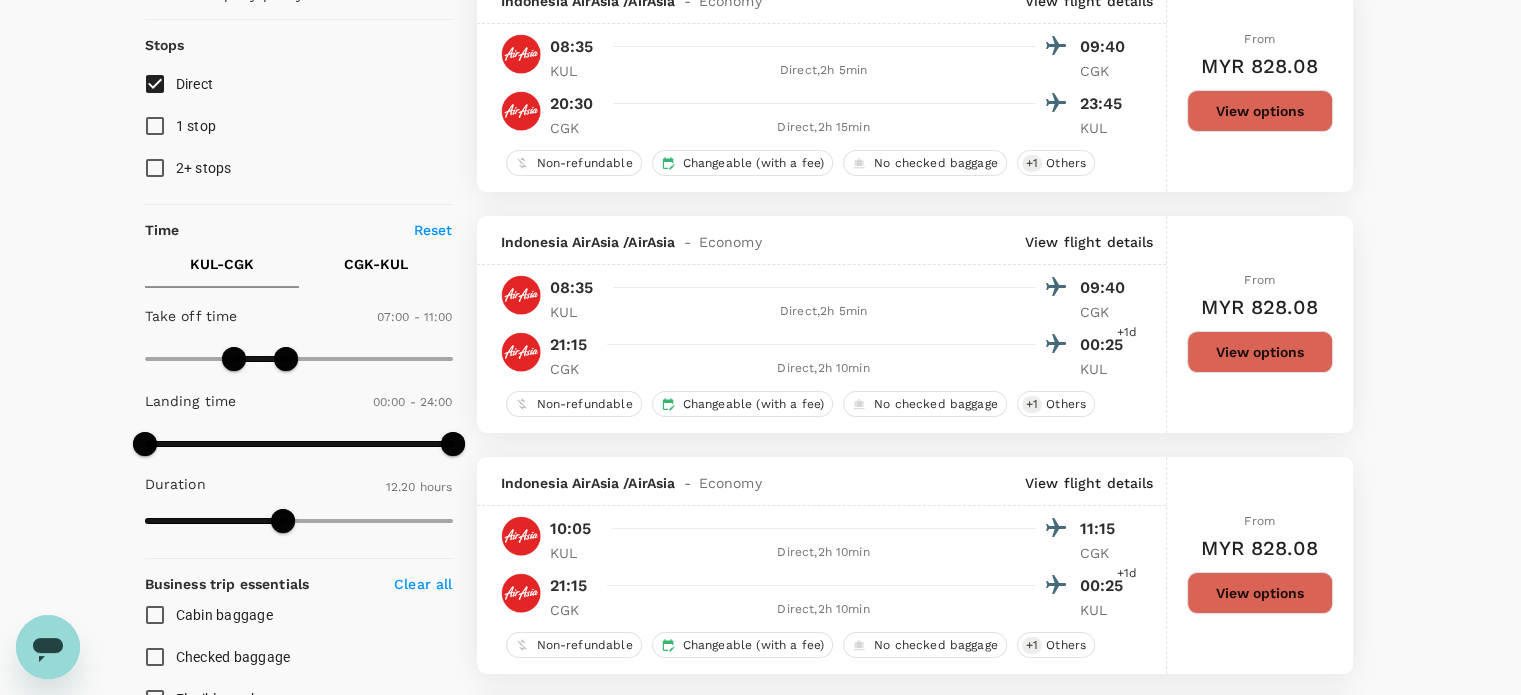 click on "View flight details" at bounding box center [1089, 242] 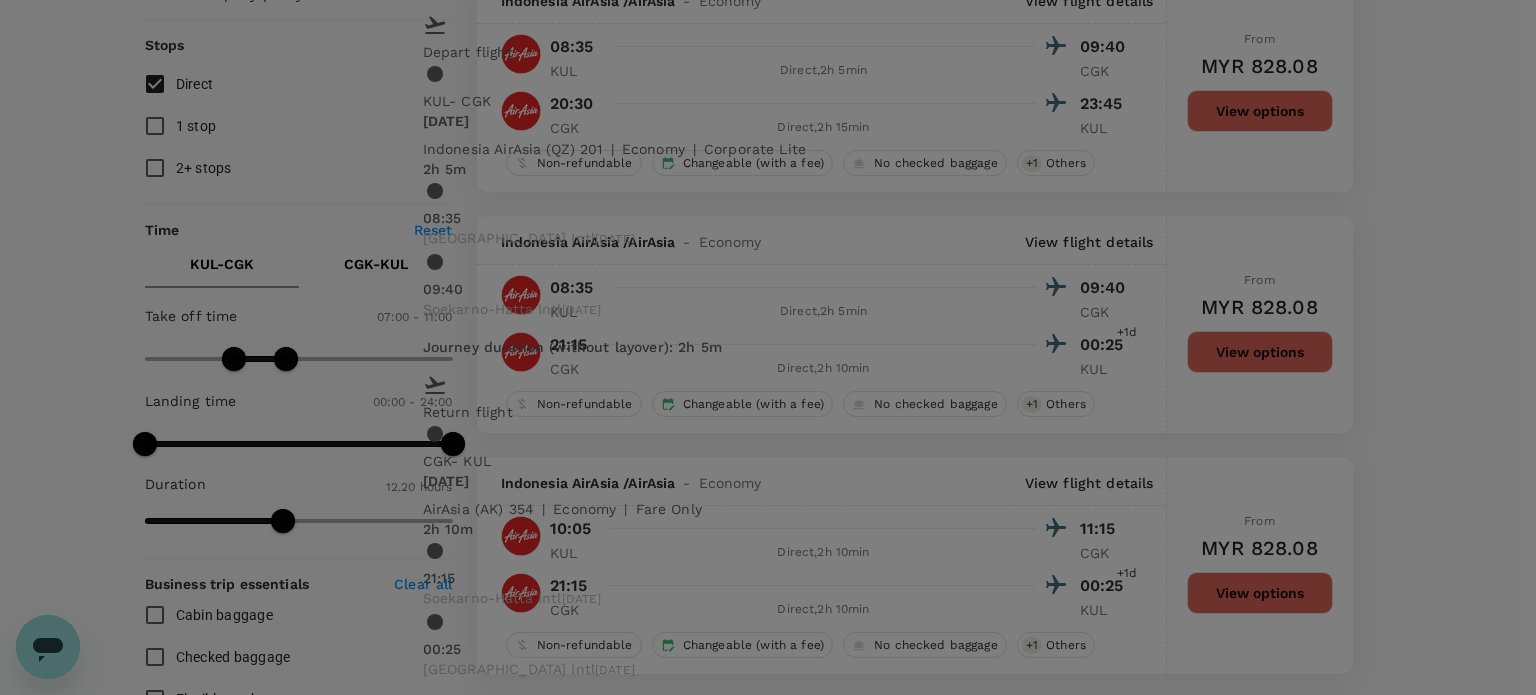 click 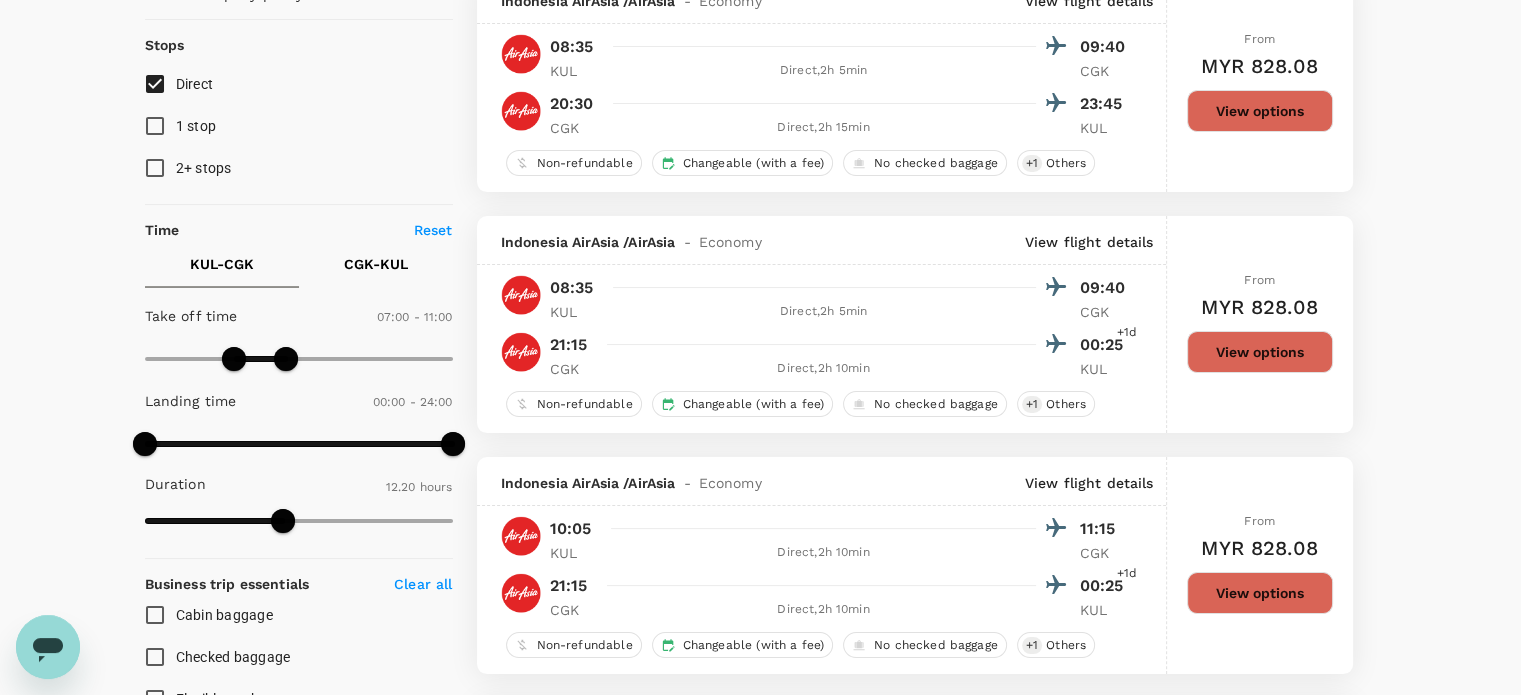click on "View options" at bounding box center (1260, 352) 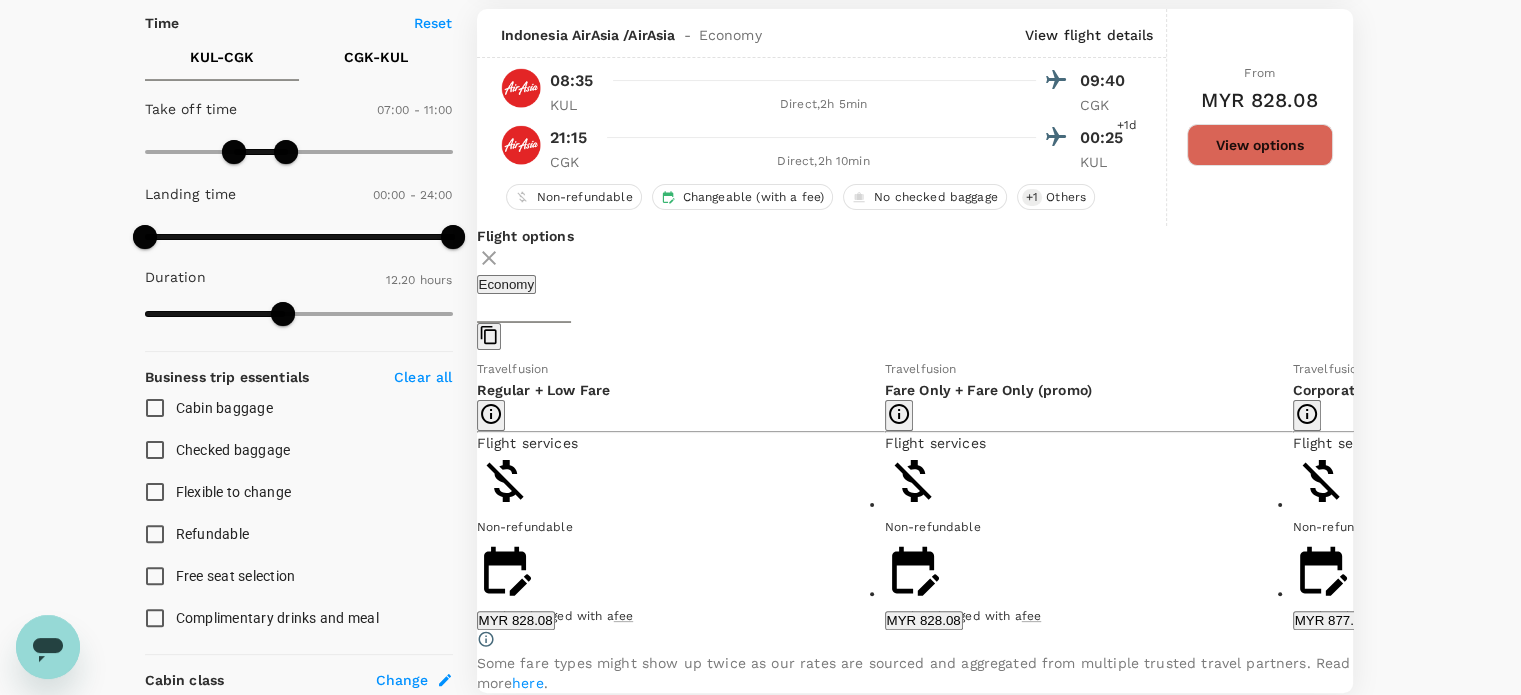 scroll, scrollTop: 452, scrollLeft: 0, axis: vertical 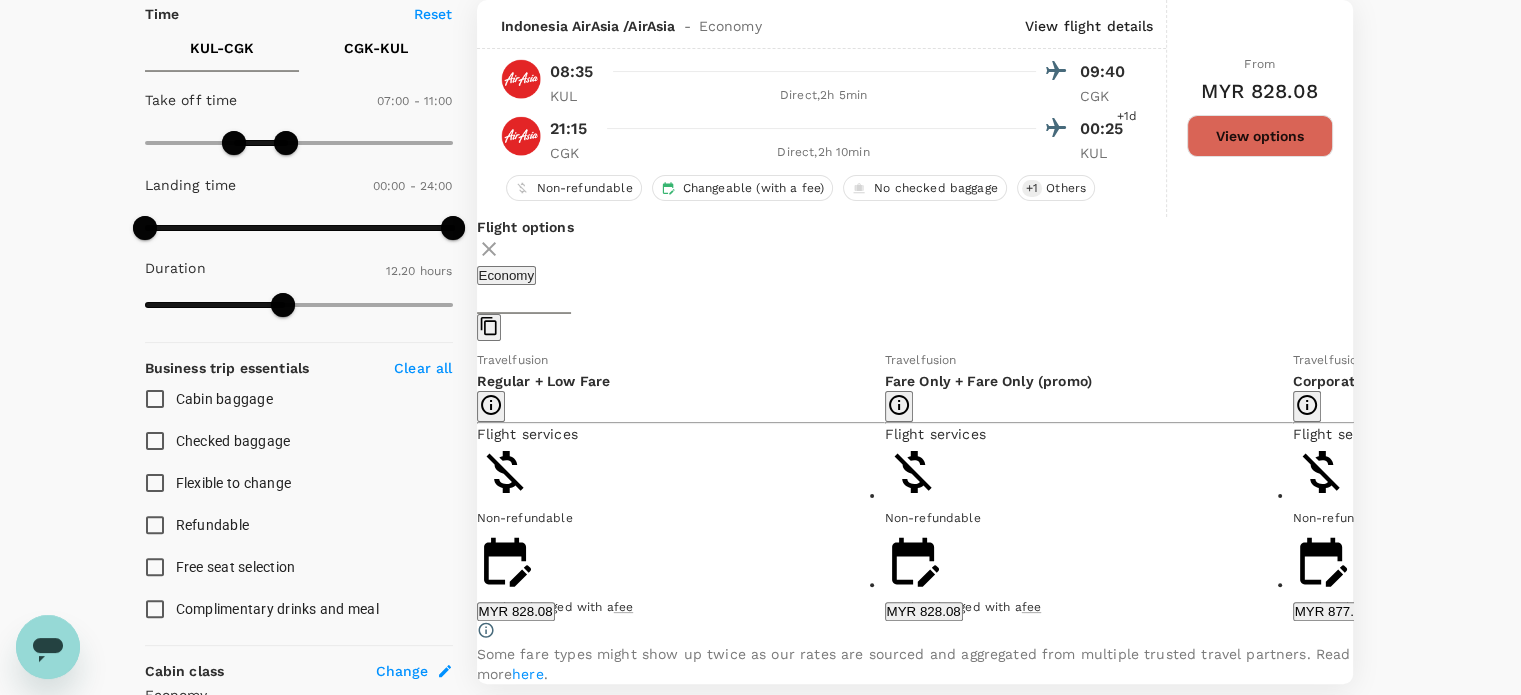 click 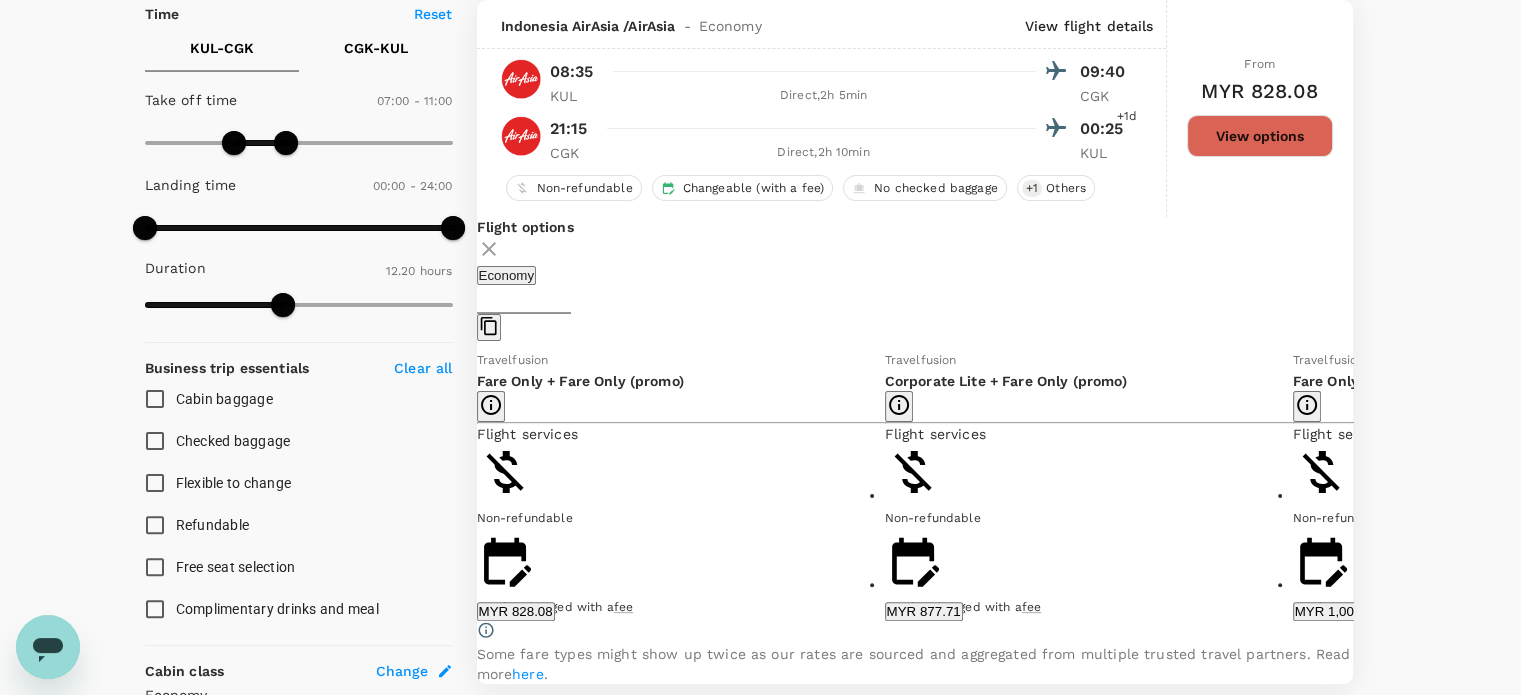 click 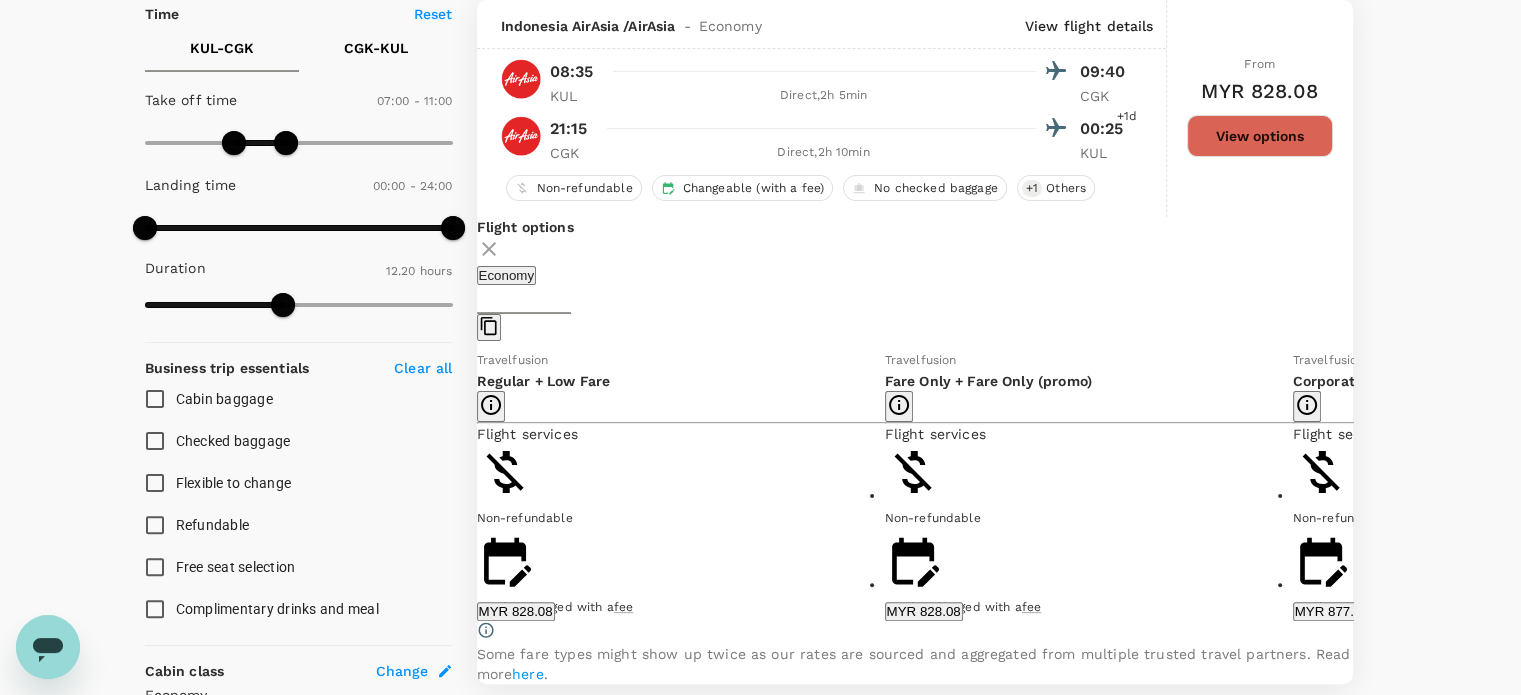 click on "MYR 828.08" at bounding box center (516, 611) 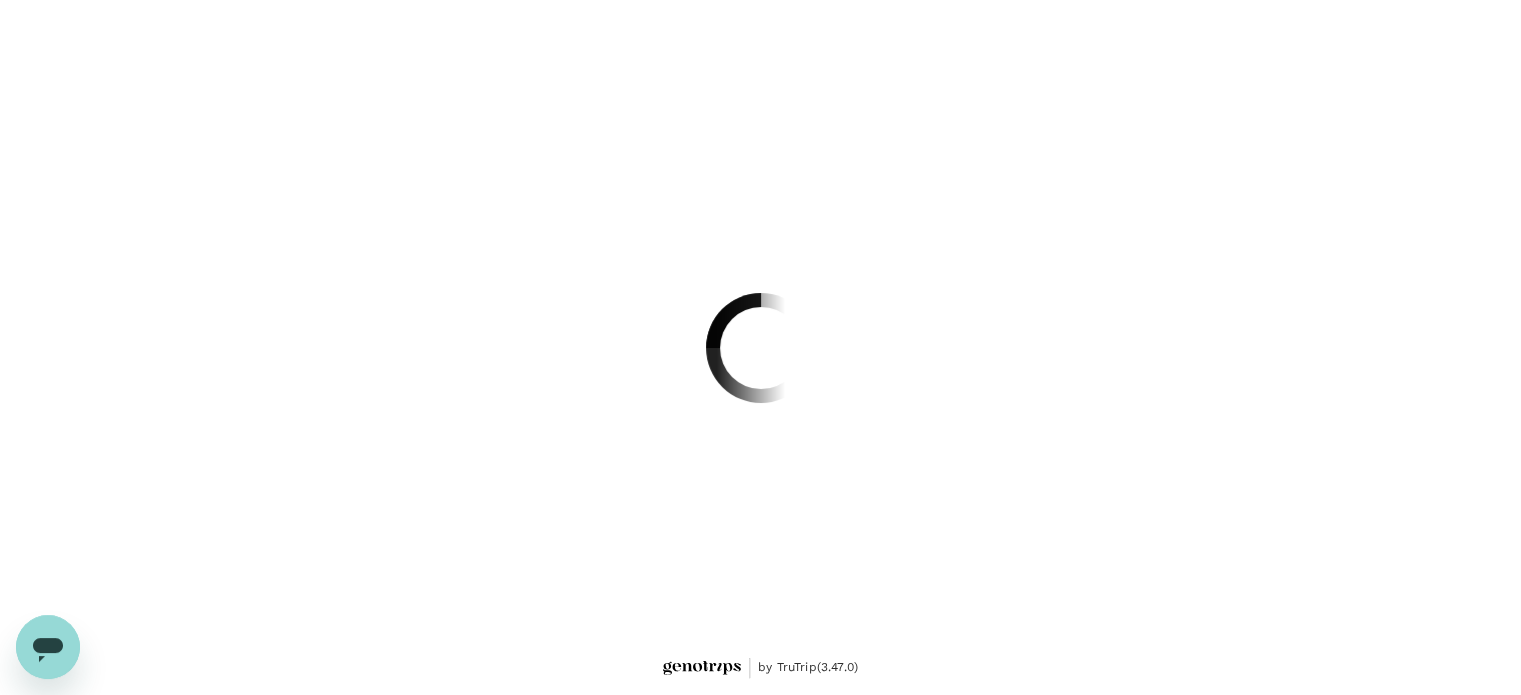 scroll, scrollTop: 0, scrollLeft: 0, axis: both 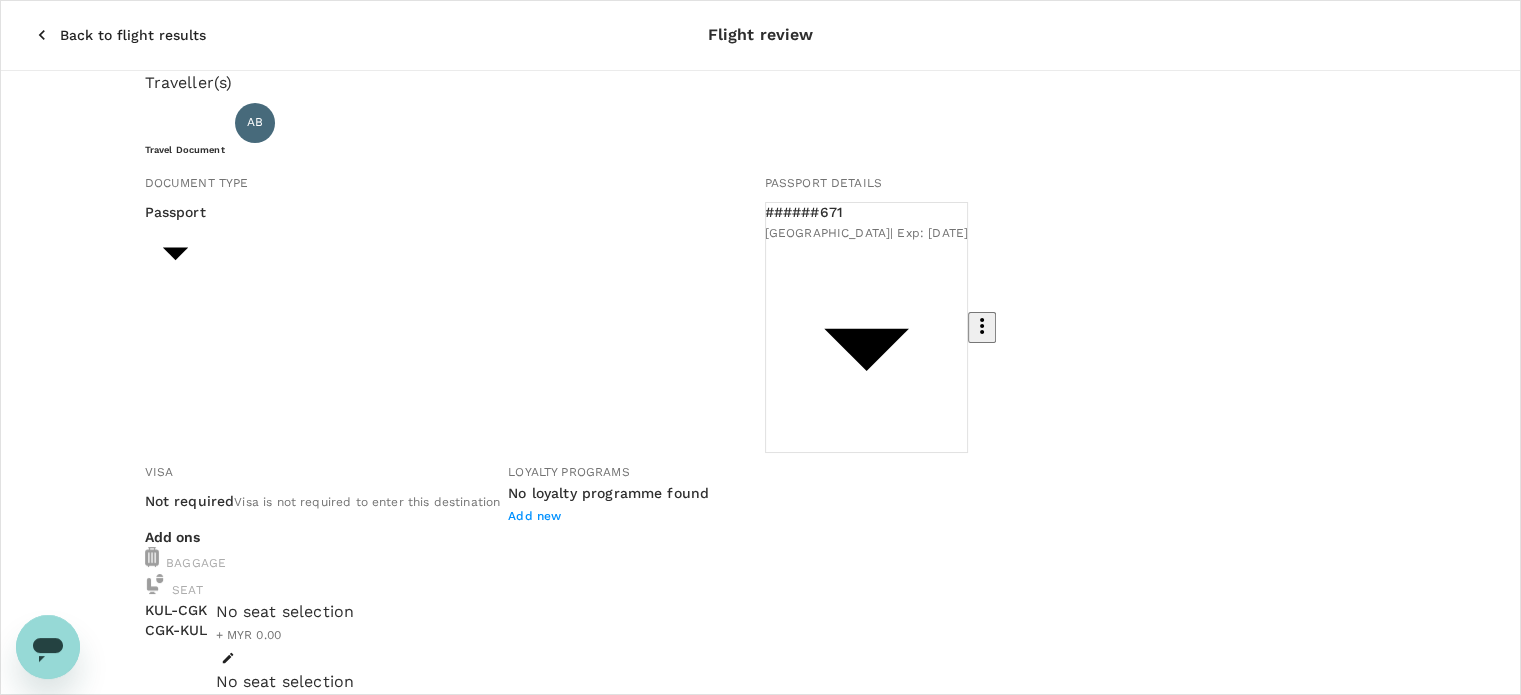 click on "Back to flight results" at bounding box center (133, 35) 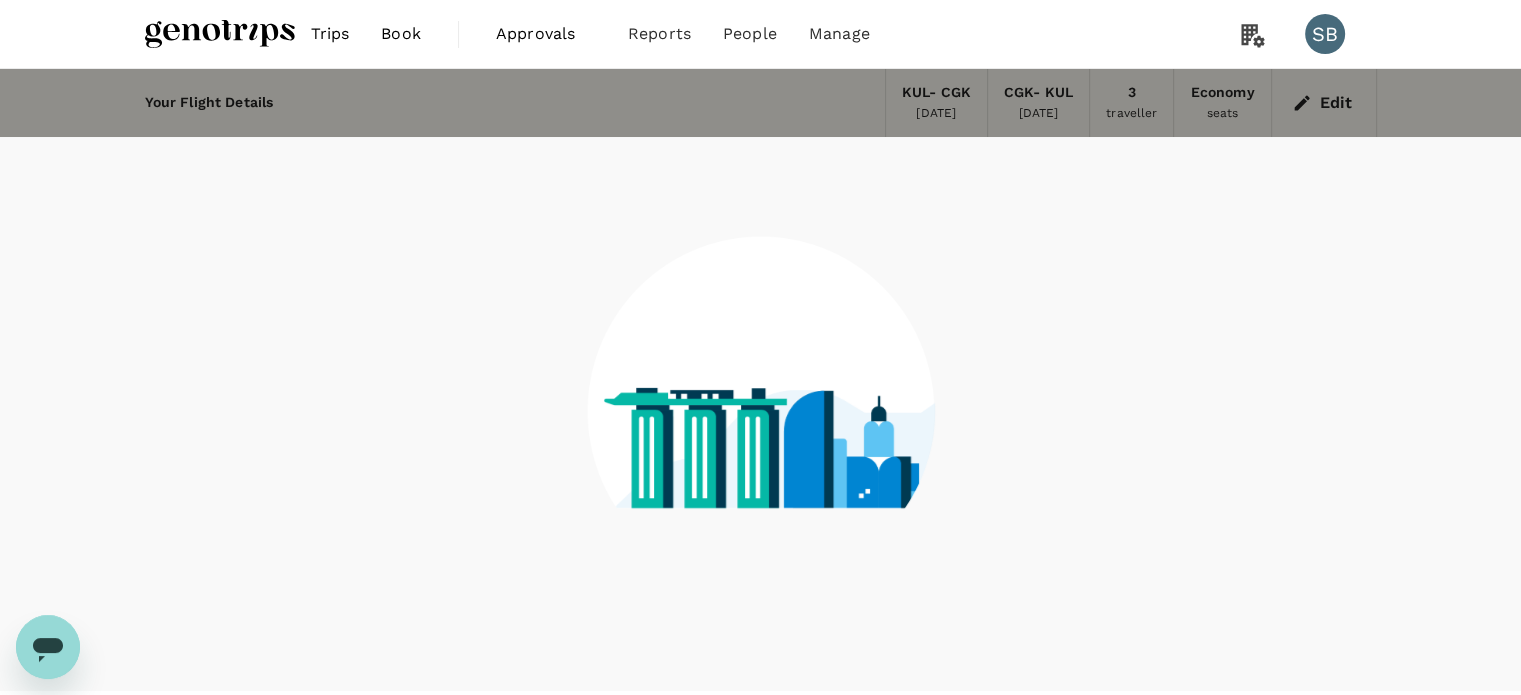 scroll, scrollTop: 48, scrollLeft: 0, axis: vertical 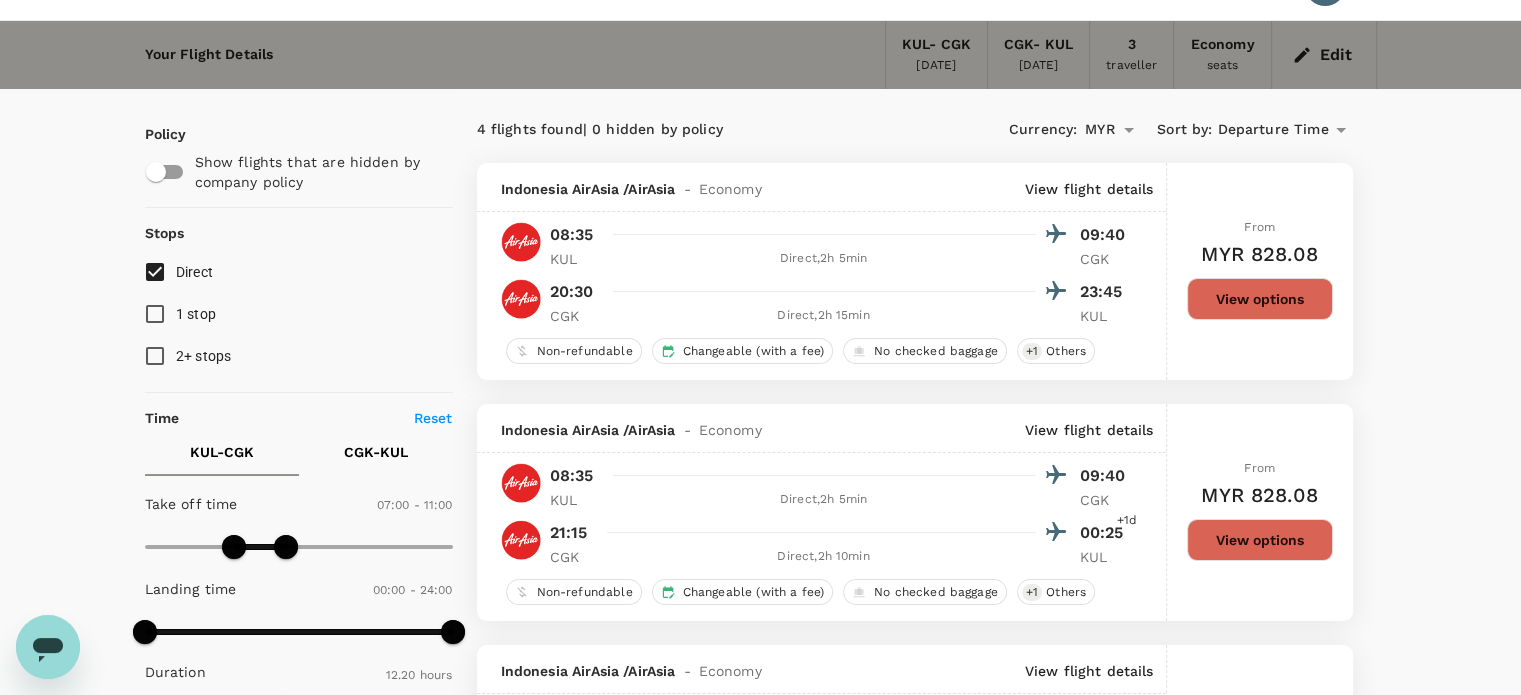 click on "View options" at bounding box center [1260, 540] 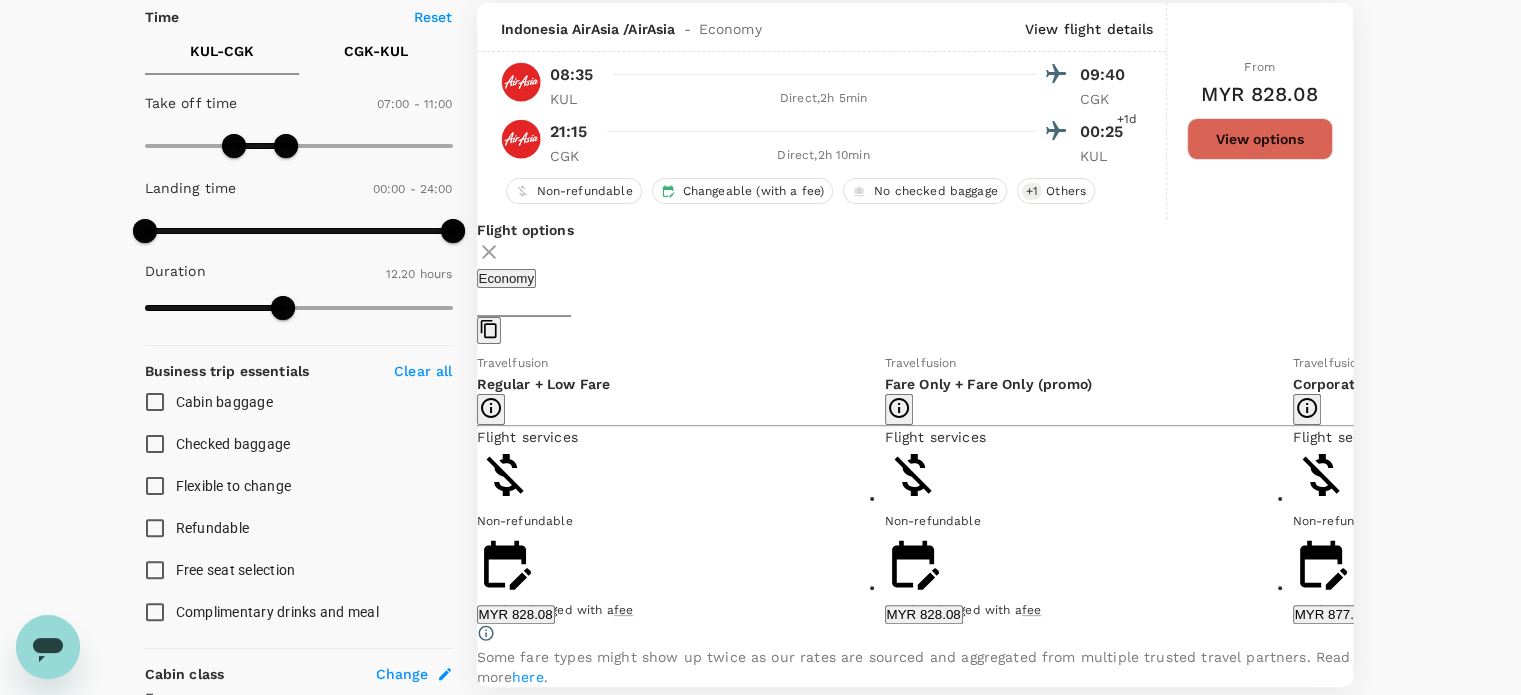 scroll, scrollTop: 452, scrollLeft: 0, axis: vertical 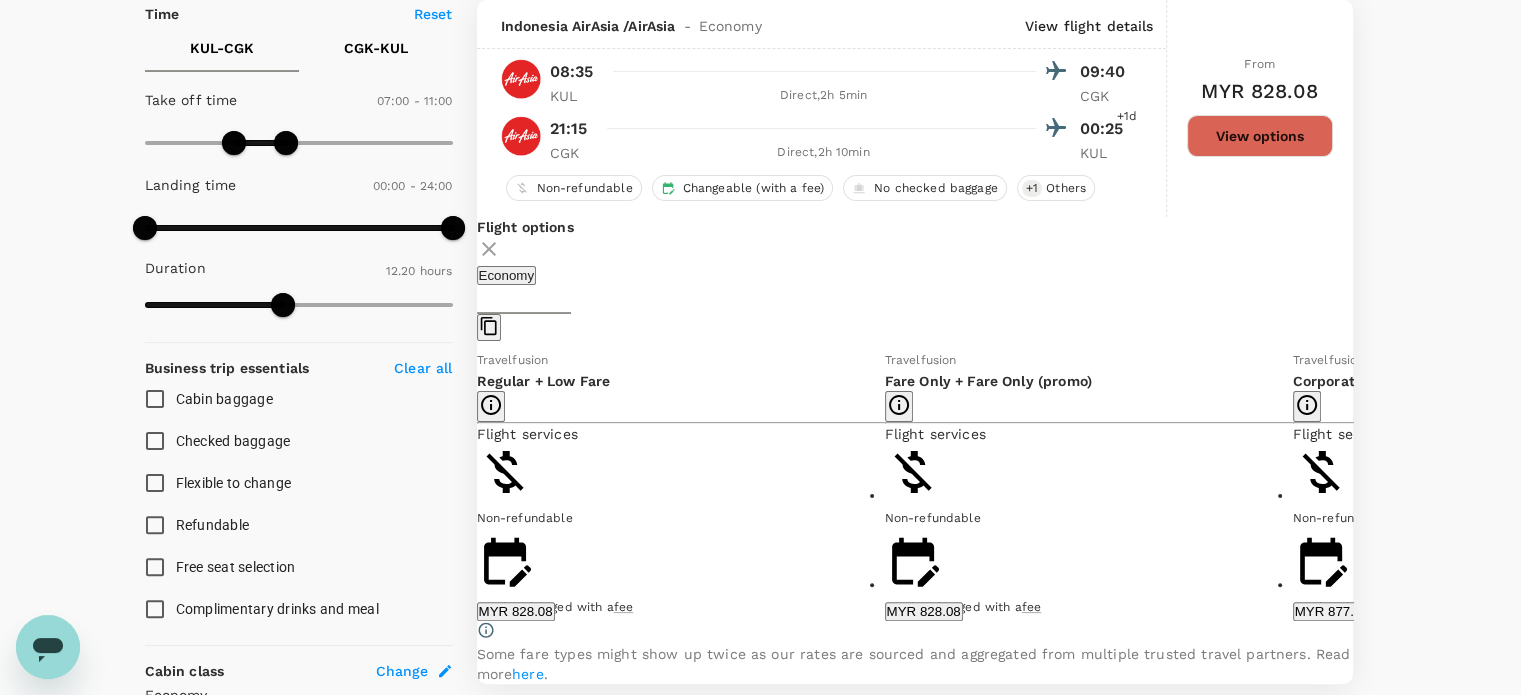 click on "Travelfusion Regular + Low Fare Flight services Non-refundable Can be changed with a  fee 1 x 7kg Cabin Baggage Checked Baggage MYR 828.08 Travelfusion Fare Only + Fare Only (promo) Flight services Non-refundable Can be changed with a  fee 1 x 7kg Cabin Baggage Checked Baggage Show more MYR 828.08 Travelfusion Corporate Lite + Fare Only (promo) Flight services Non-refundable Can be changed with a  fee 1 x 7kg Cabin Baggage Checked Baggage Show more MYR 877.71 Travelfusion Fare Only Flight services Non-refundable Can be changed with a  fee 1 x 7kg Cabin Baggage Checked Baggage Show more MYR 1,003.84 Travelfusion Regular Flight services Non-refundable Can be changed with a  fee 1 x 7kg Cabin Baggage Checked Baggage MYR 1,003.84 Travelfusion Corporate Lite + Fare Only Flight services Non-refundable Can be changed with a  fee 1 x 7kg Cabin Baggage Checked Baggage Show more MYR 1,053.47 Travelfusion Fare Only + Corporate Lite Flight services Non-refundable Can be changed with a  fee 1 x 7kg Cabin Baggage Show more" at bounding box center [915, 485] 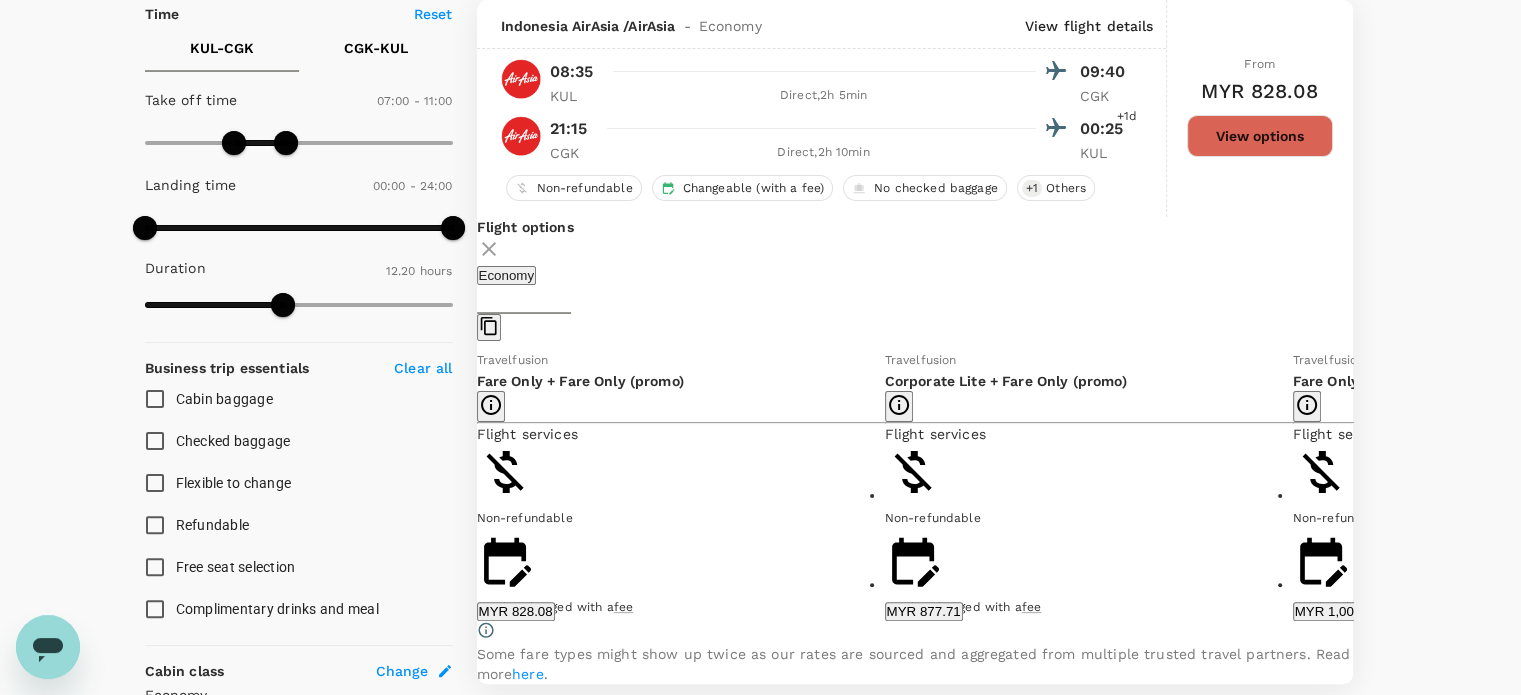 click 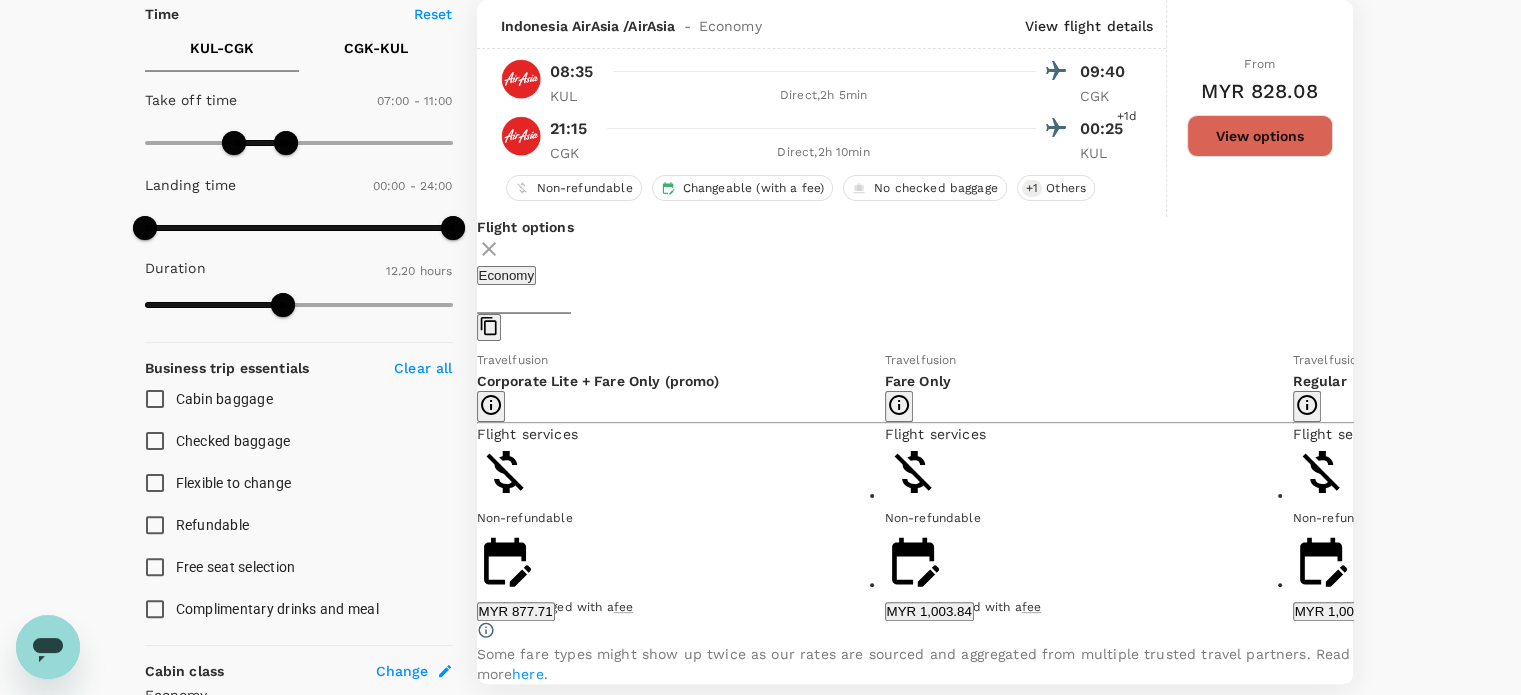 click on "MYR 1,003.84" at bounding box center (1337, 611) 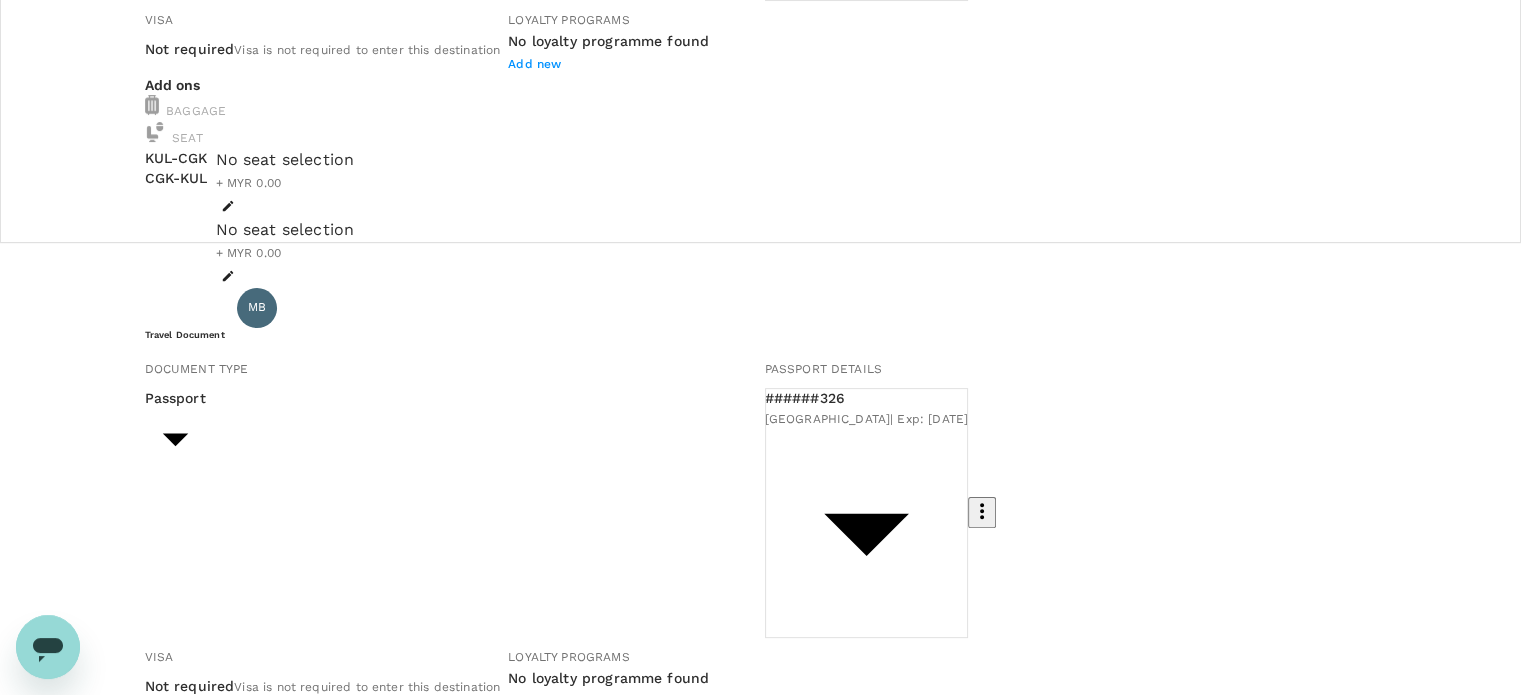 scroll, scrollTop: 0, scrollLeft: 0, axis: both 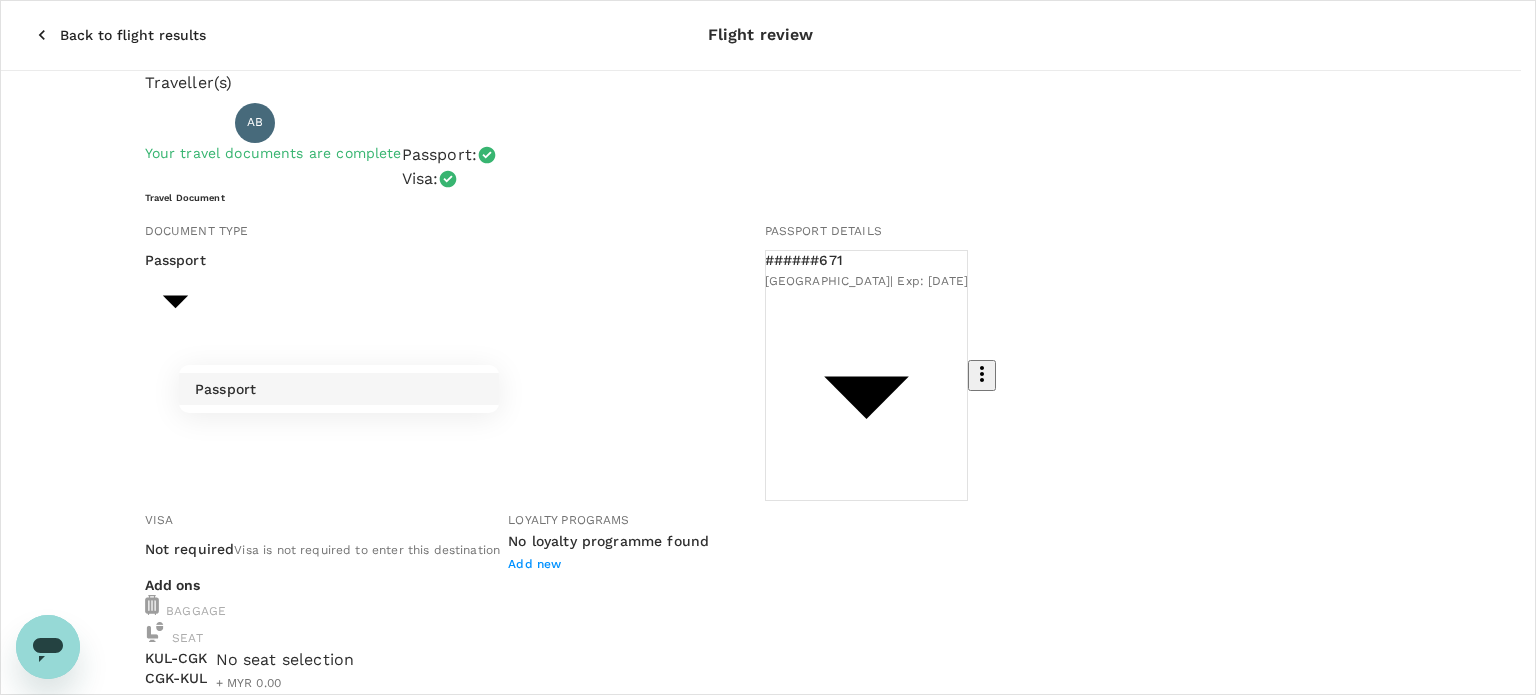 click on "Back to flight results Flight review Traveller(s) Traveller   1 : AB ABDUL AZIZ   BIN AHMAD Your travel documents are complete Passport : Visa : Travel Document Document type Passport Passport ​ Passport details ######671 Malaysia  | Exp:   05 Apr 2029 e20b3a4d-109a-4a45-8e85-e1128ad94a31 ​ Visa Not required Visa is not required to enter this destination Loyalty programs No loyalty programme found Add new Add ons Baggage Seat KUL  -  CGK CGK  -  KUL No seat selection + MYR 0.00 No seat selection + MYR 0.00 Traveller   2 : MB MOHD ZAIDAN   BIN KHALID Your travel documents are complete Passport : Visa : Travel Document Document type Passport Passport ​ Passport details ######326 Malaysia  | Exp:   05 Jul 2028 dce86f4c-b8a7-4ac4-baaa-07846f4da1d7 ​ Visa Not required Visa is not required to enter this destination Loyalty programs No loyalty programme found Add new Add ons Baggage Seat KUL  -  CGK CGK  -  KUL No seat selection + MYR 0.00 No seat selection + MYR 0.00 Traveller   3 : SB SYEIKH AHMAD HILMI" at bounding box center (768, 1414) 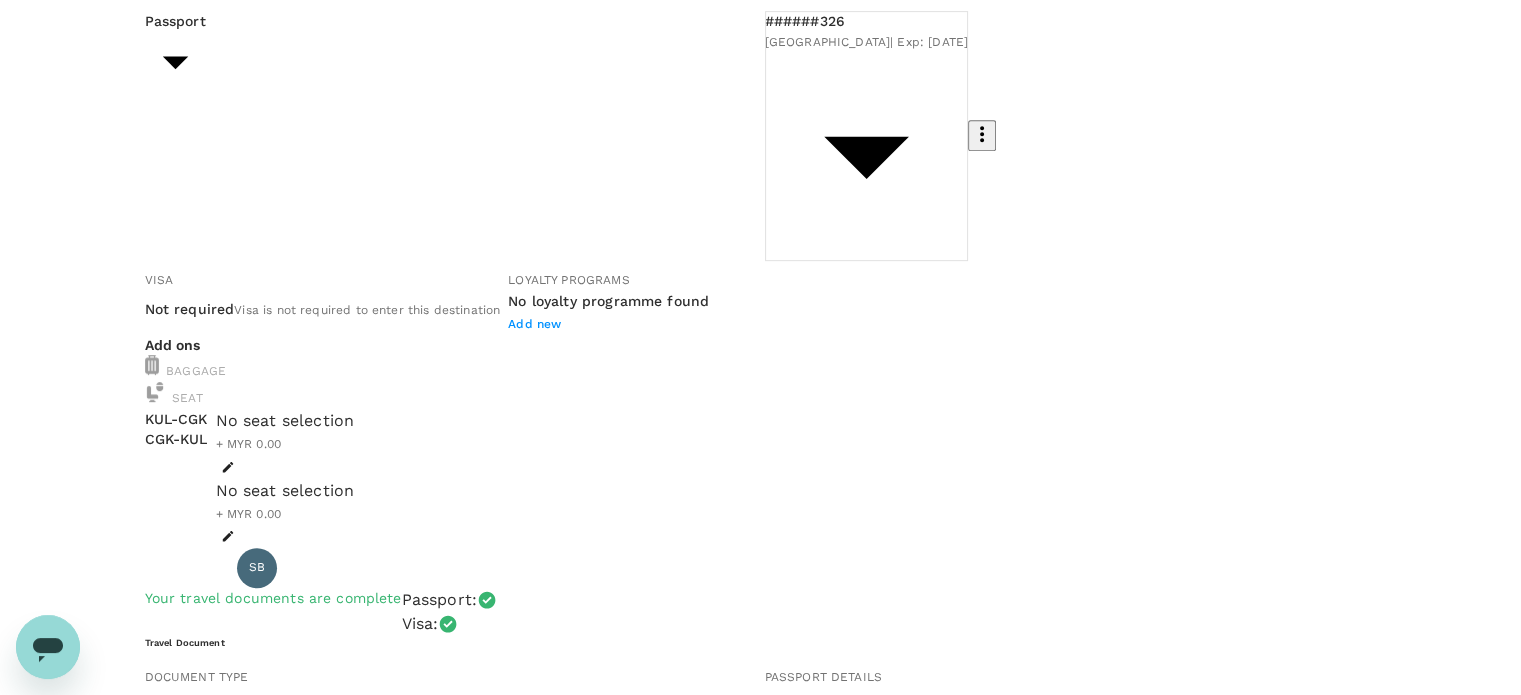 scroll, scrollTop: 1000, scrollLeft: 0, axis: vertical 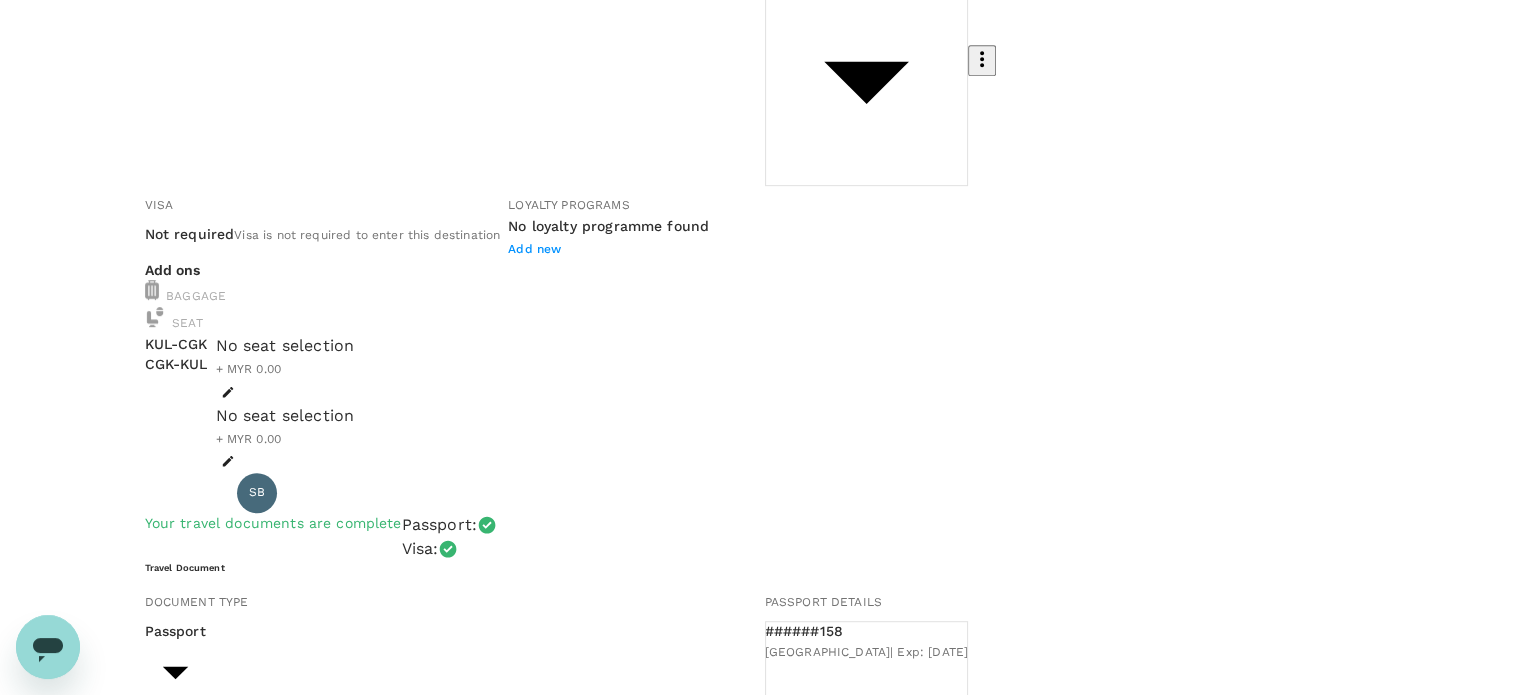 click 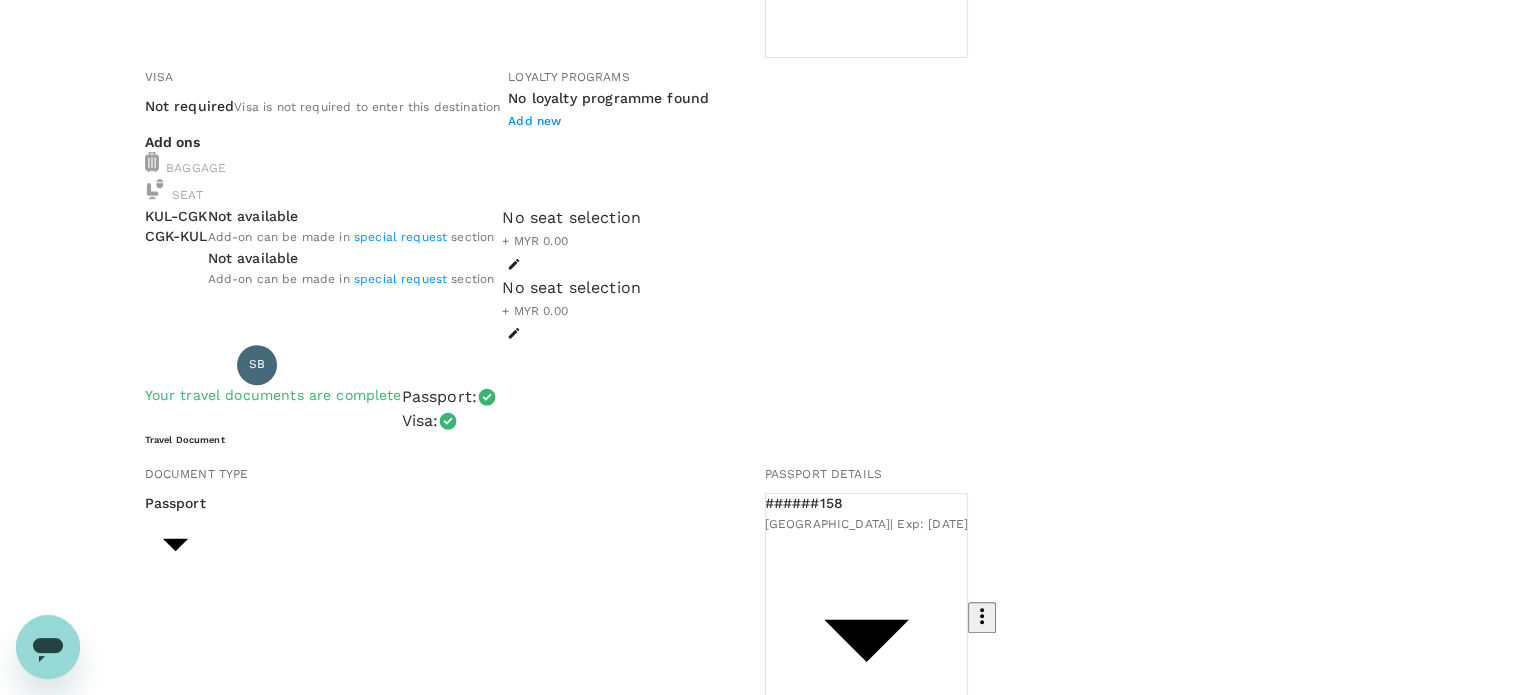 scroll, scrollTop: 1300, scrollLeft: 0, axis: vertical 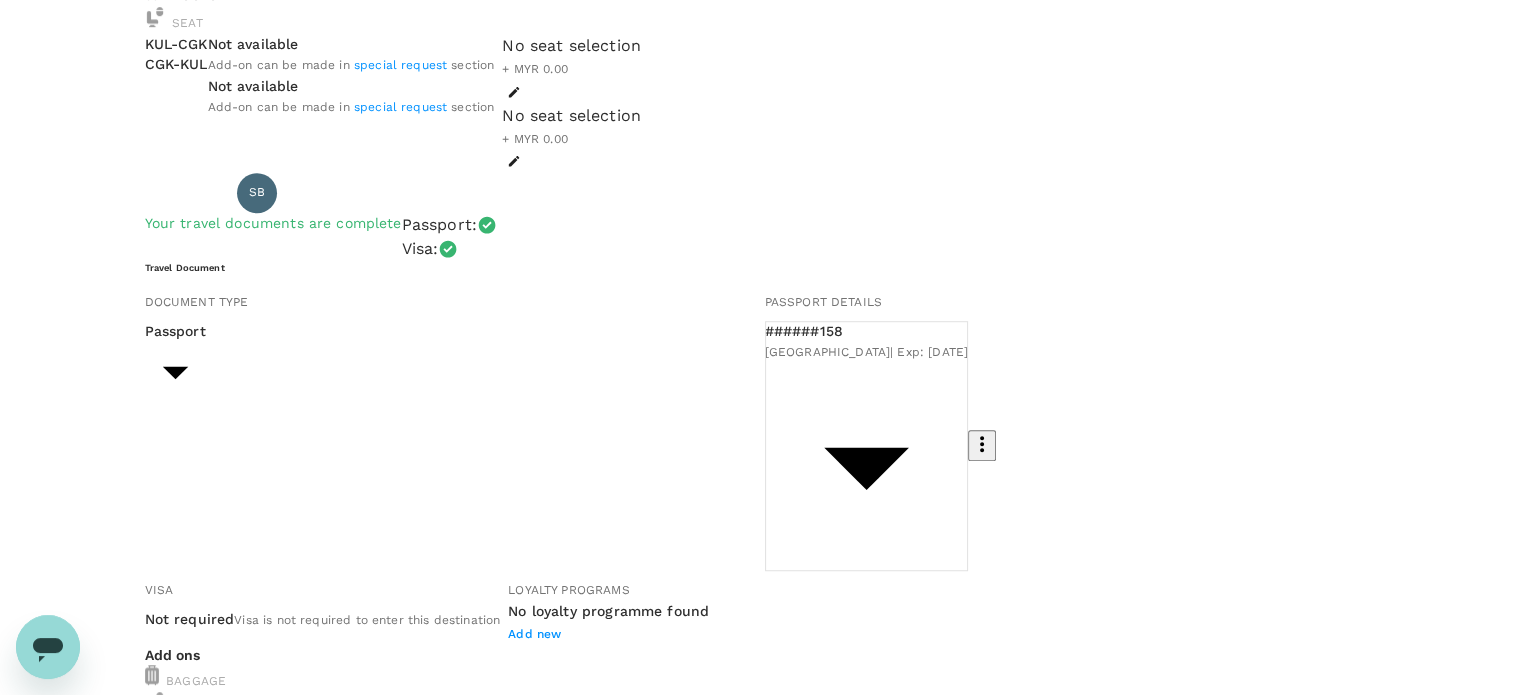 click 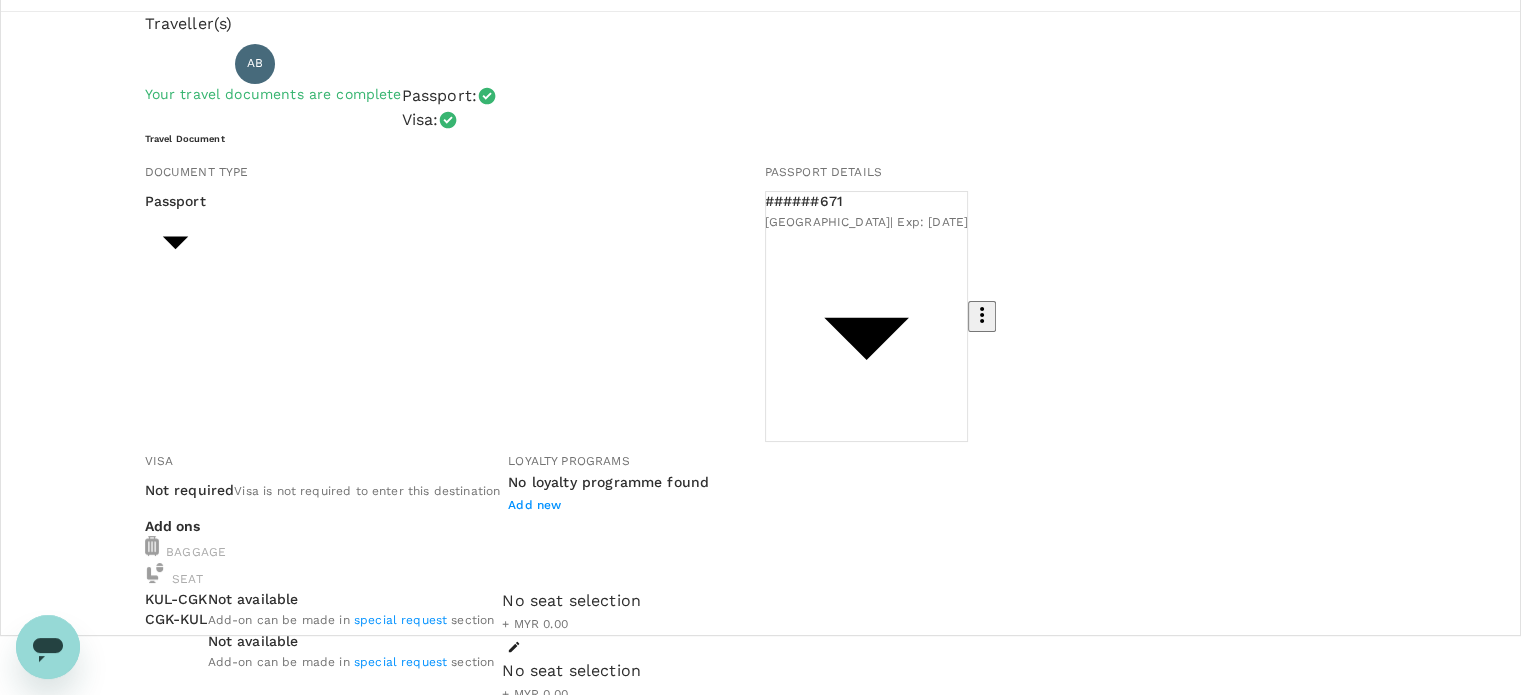 scroll, scrollTop: 0, scrollLeft: 0, axis: both 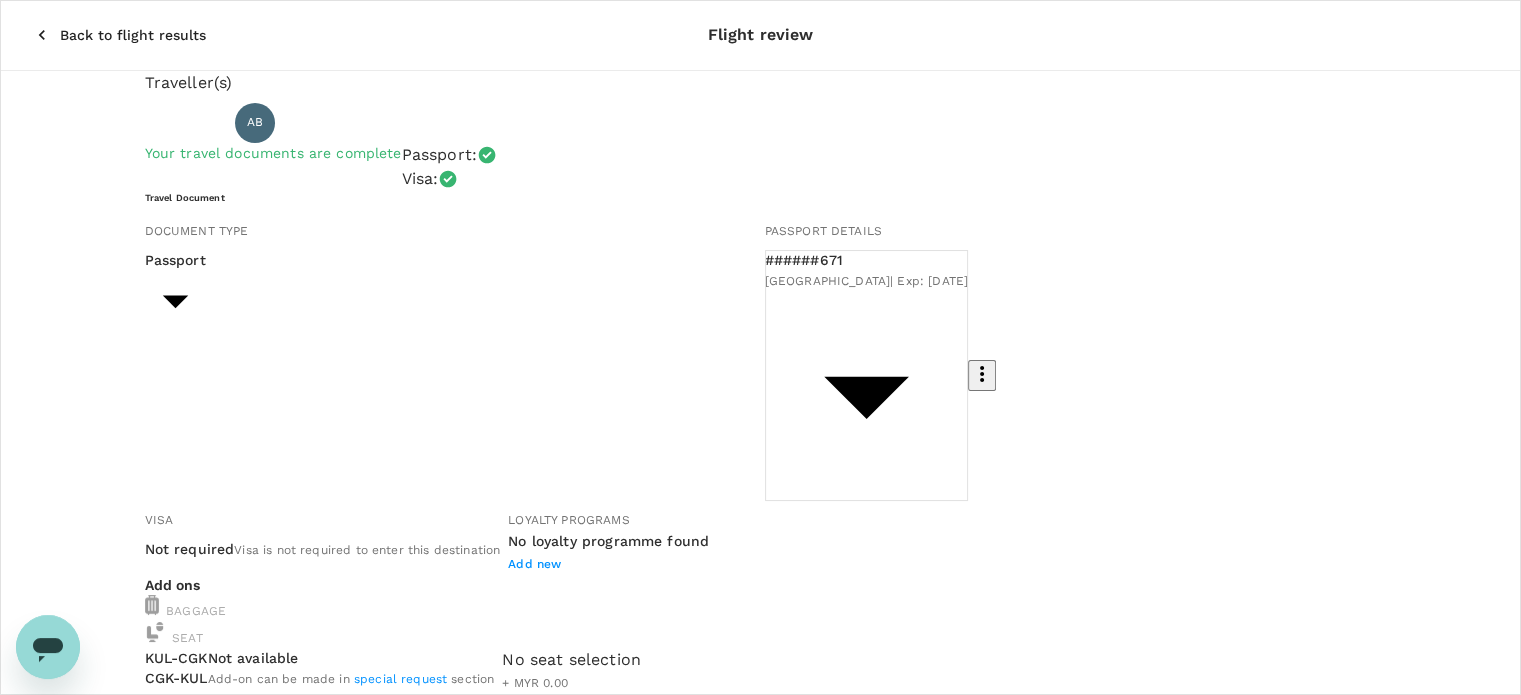 click on "Back to flight results" at bounding box center [133, 35] 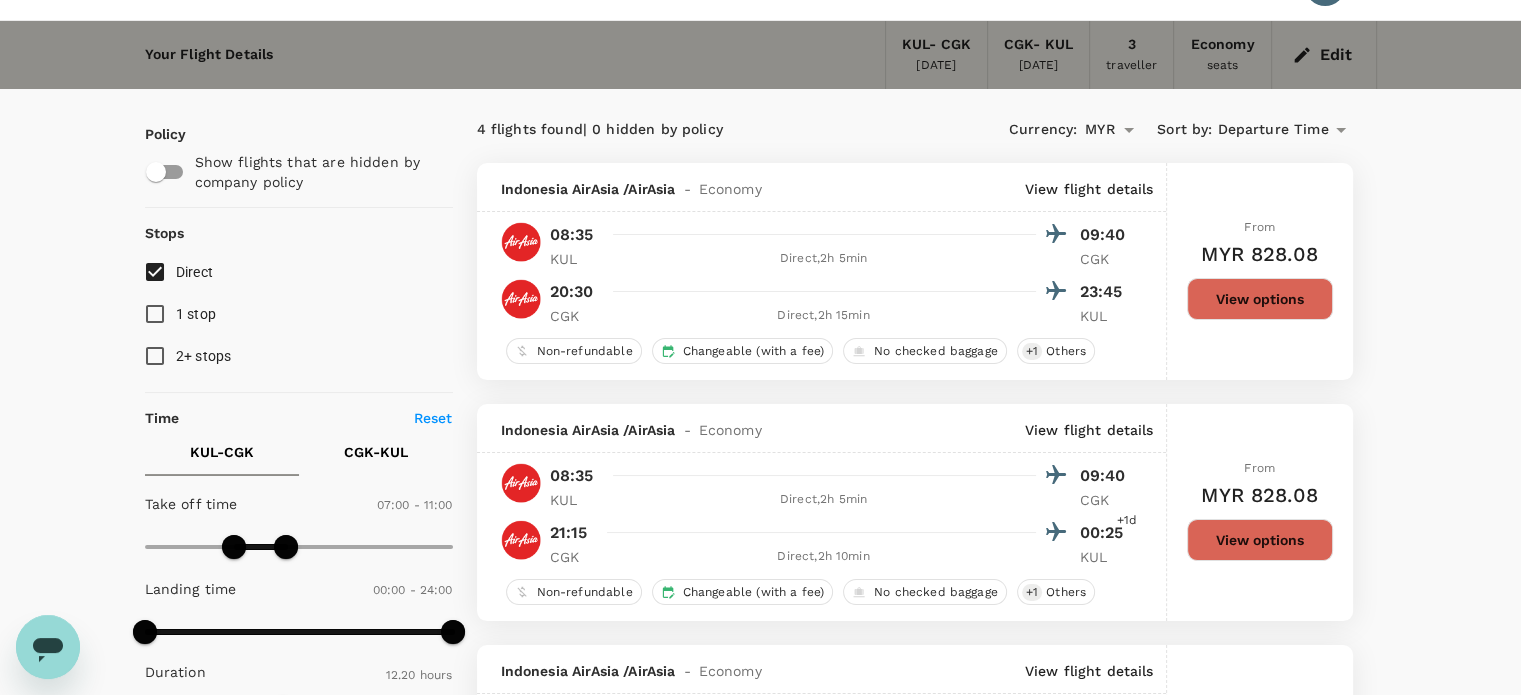 scroll, scrollTop: 248, scrollLeft: 0, axis: vertical 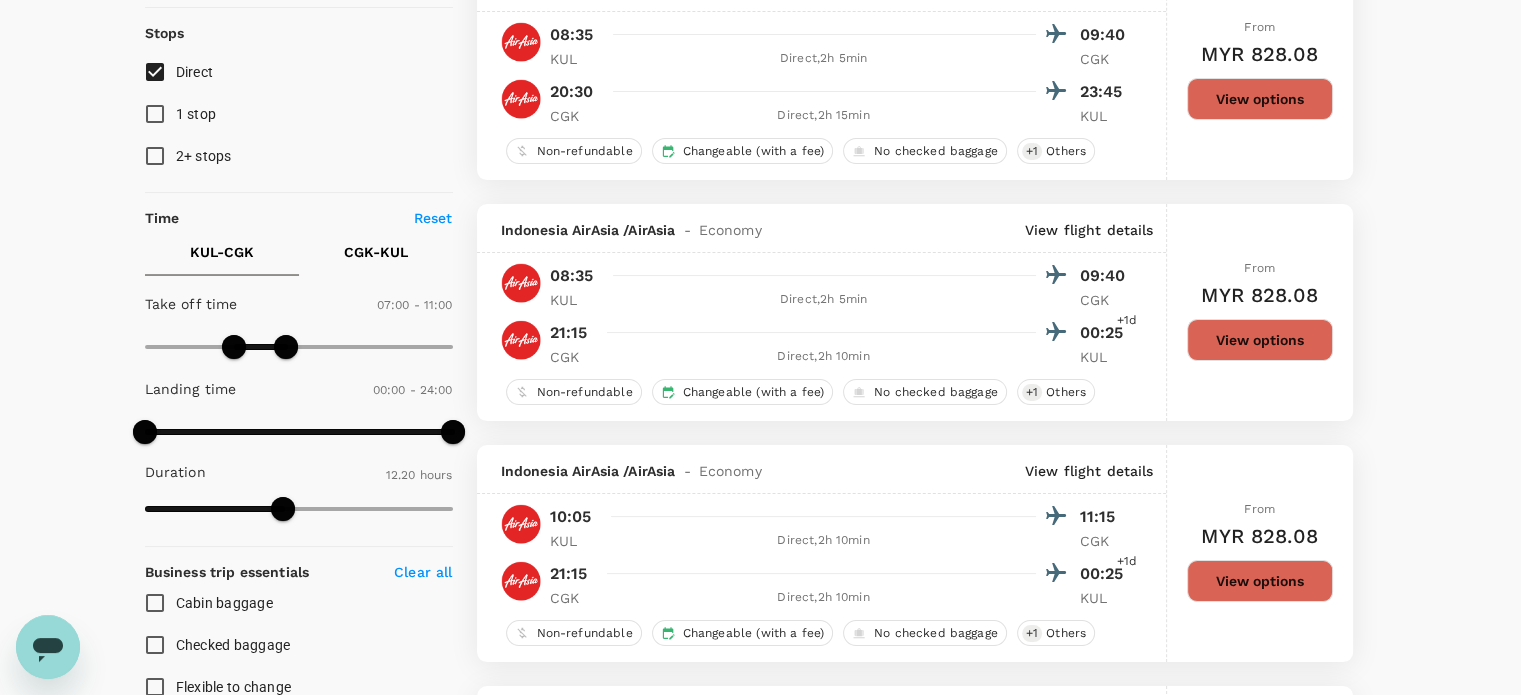 click on "View options" at bounding box center [1260, 340] 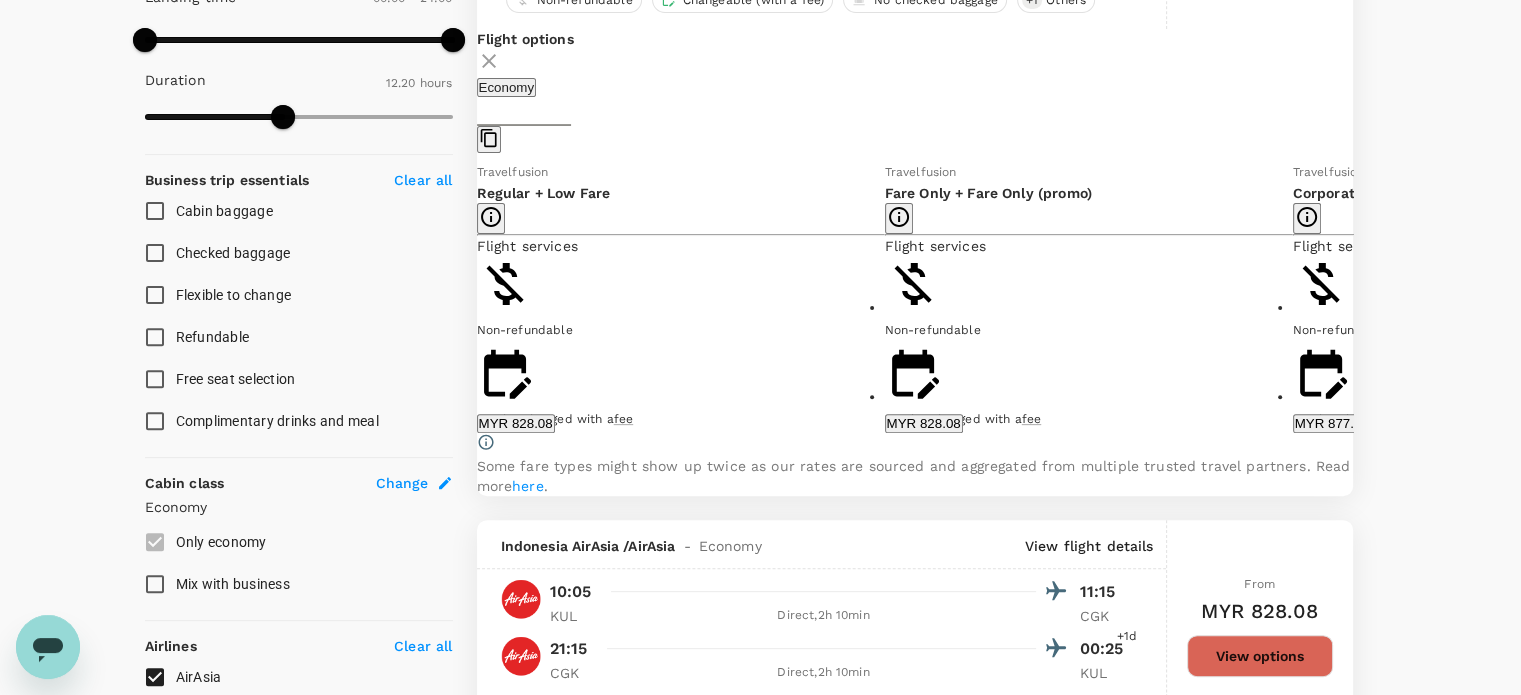 scroll, scrollTop: 652, scrollLeft: 0, axis: vertical 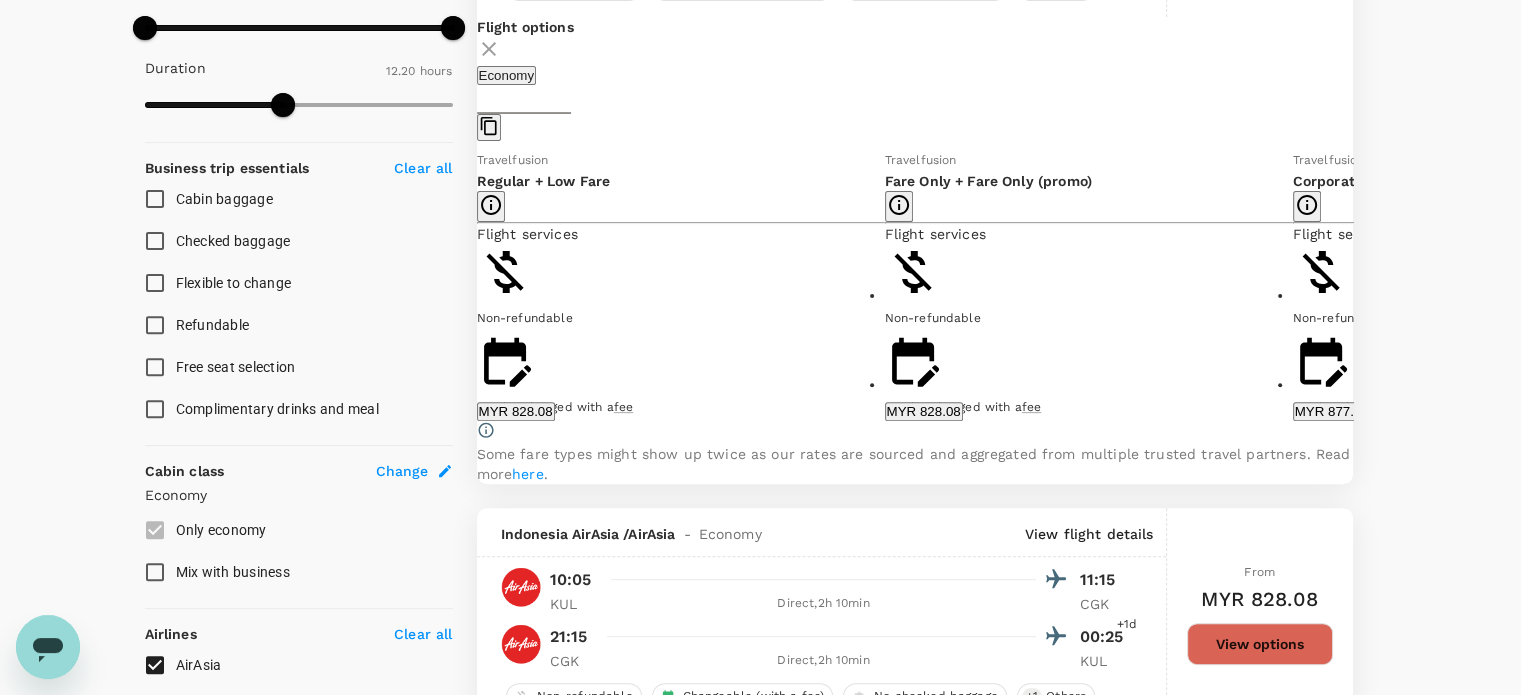 click 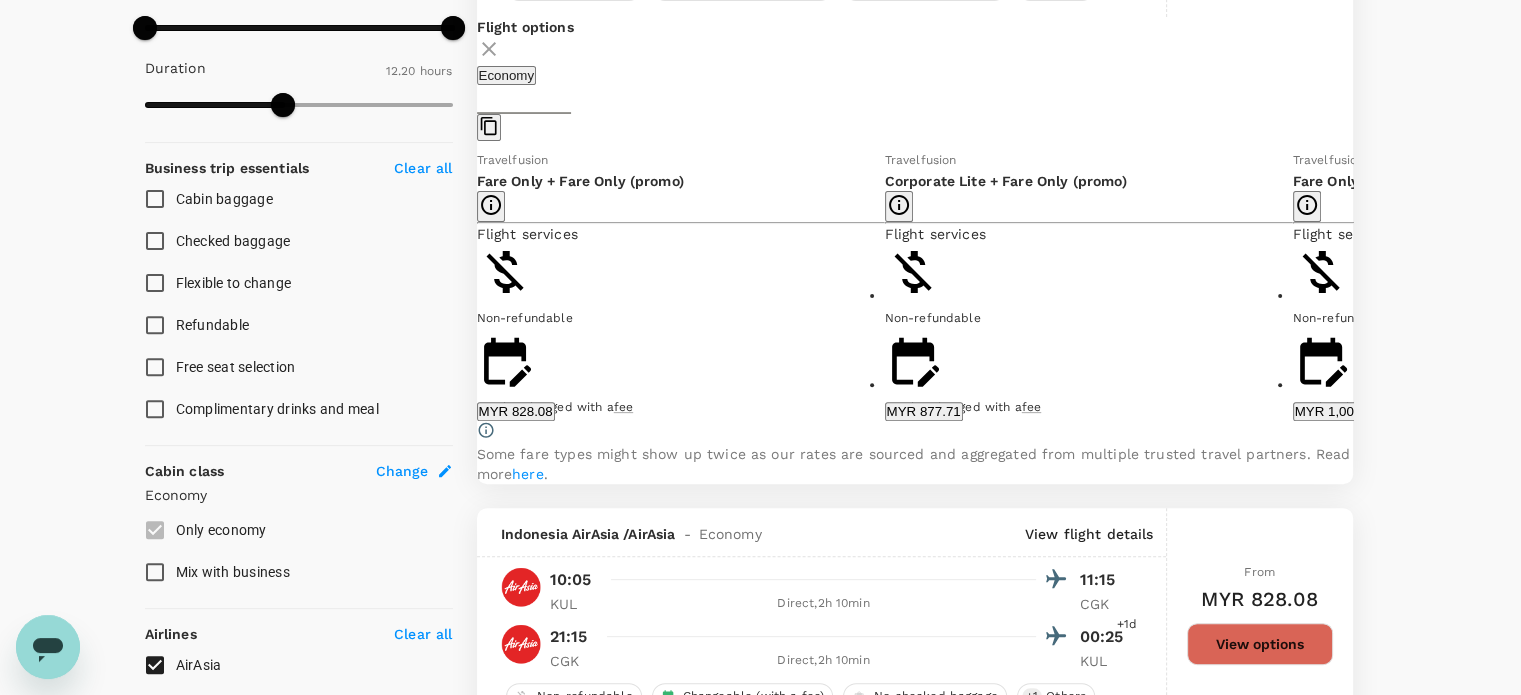 click 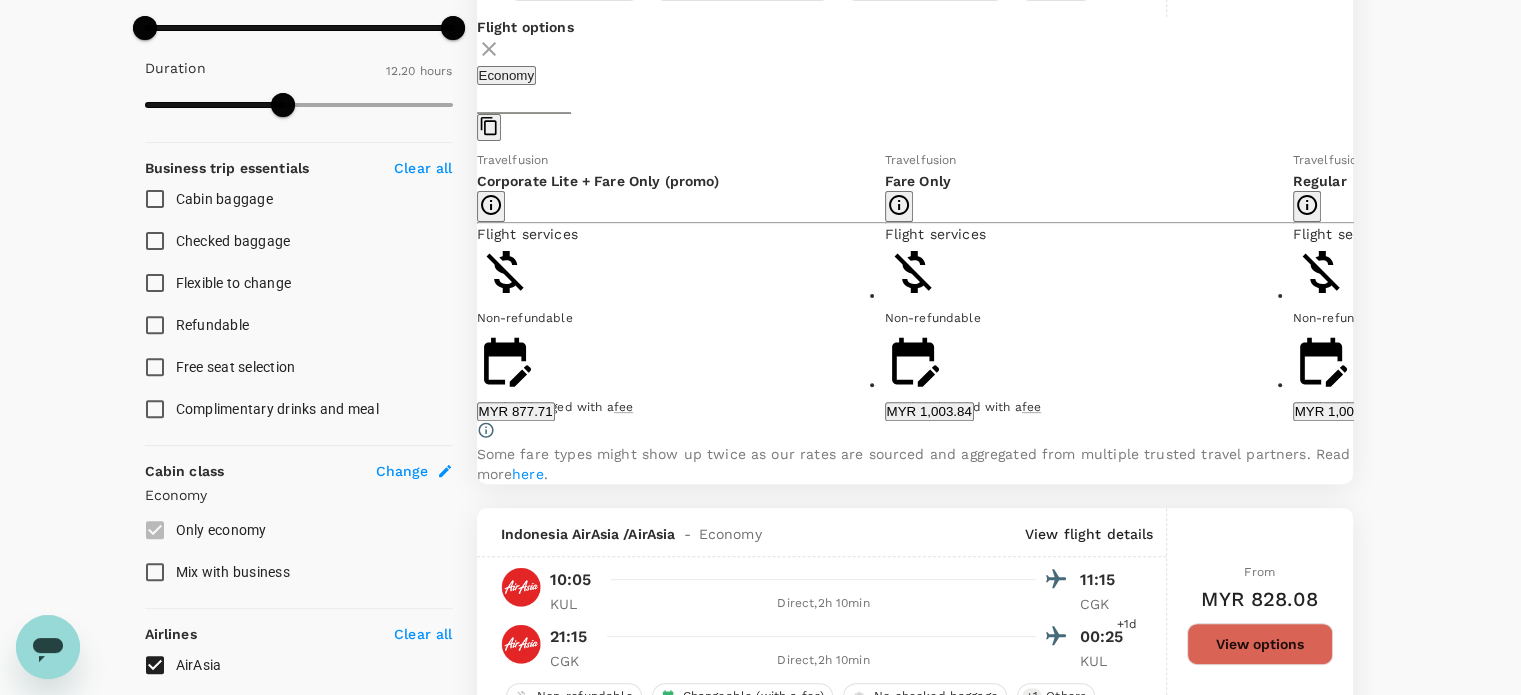 click on "MYR 1,003.84" at bounding box center [929, 411] 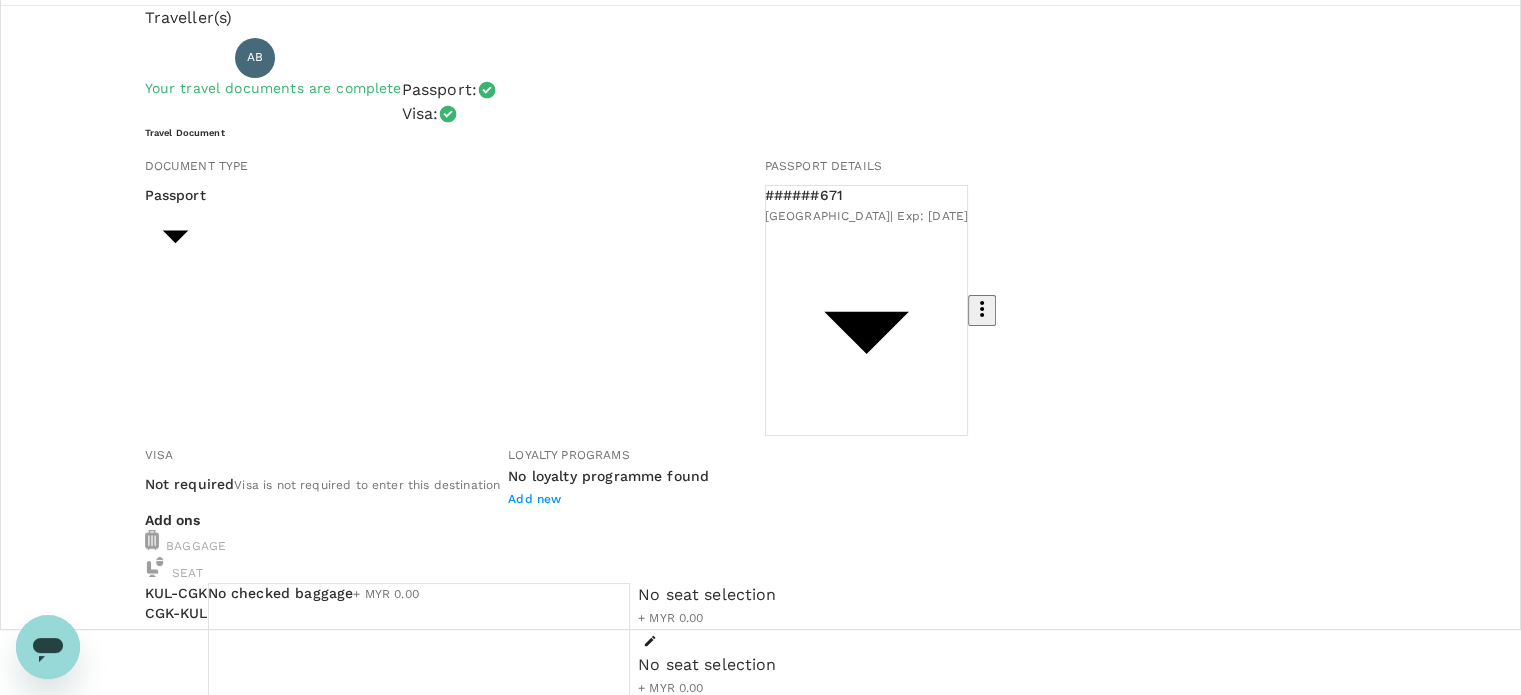 scroll, scrollTop: 100, scrollLeft: 0, axis: vertical 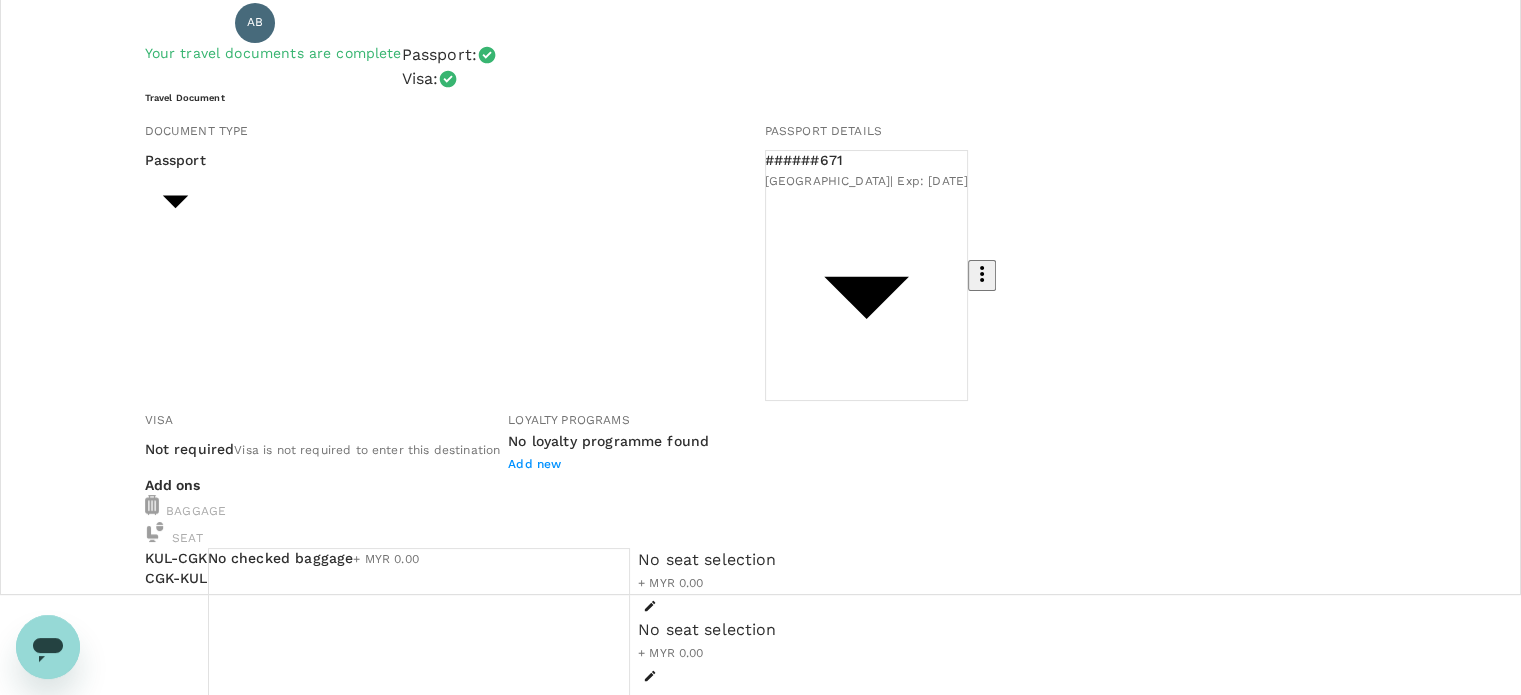 click on "Back to flight results Flight review Traveller(s) Traveller   1 : AB ABDUL AZIZ   BIN AHMAD Your travel documents are complete Passport : Visa : Travel Document Document type Passport Passport ​ Passport details ######671 Malaysia  | Exp:   05 Apr 2029 e20b3a4d-109a-4a45-8e85-e1128ad94a31 ​ Visa Not required Visa is not required to enter this destination Loyalty programs No loyalty programme found Add new Add ons Baggage Seat KUL  -  CGK CGK  -  KUL No checked baggage + MYR 0.00 ​ No checked baggage + MYR 0.00 ​ No seat selection + MYR 0.00 No seat selection + MYR 0.00 Traveller   2 : MB MOHD ZAIDAN   BIN KHALID Your travel documents are complete Passport : Visa : Travel Document Document type Passport Passport ​ Passport details ######326 Malaysia  | Exp:   05 Jul 2028 dce86f4c-b8a7-4ac4-baaa-07846f4da1d7 ​ Visa Not required Visa is not required to enter this destination Loyalty programs No loyalty programme found Add new Add ons Baggage Seat KUL  -  CGK CGK  -  KUL No checked baggage + MYR 0.00" at bounding box center (760, 2508) 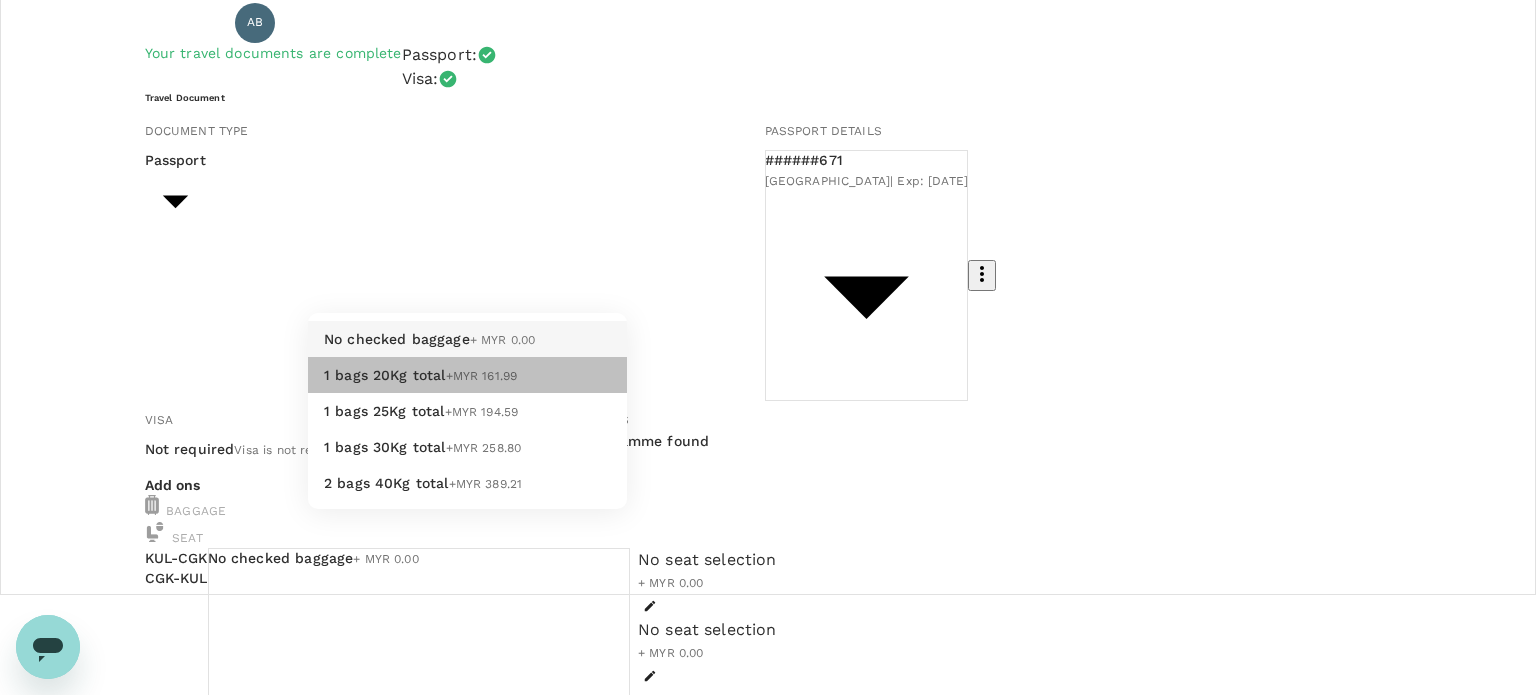 click on "1 bags 20Kg total +MYR 161.99" at bounding box center [467, 375] 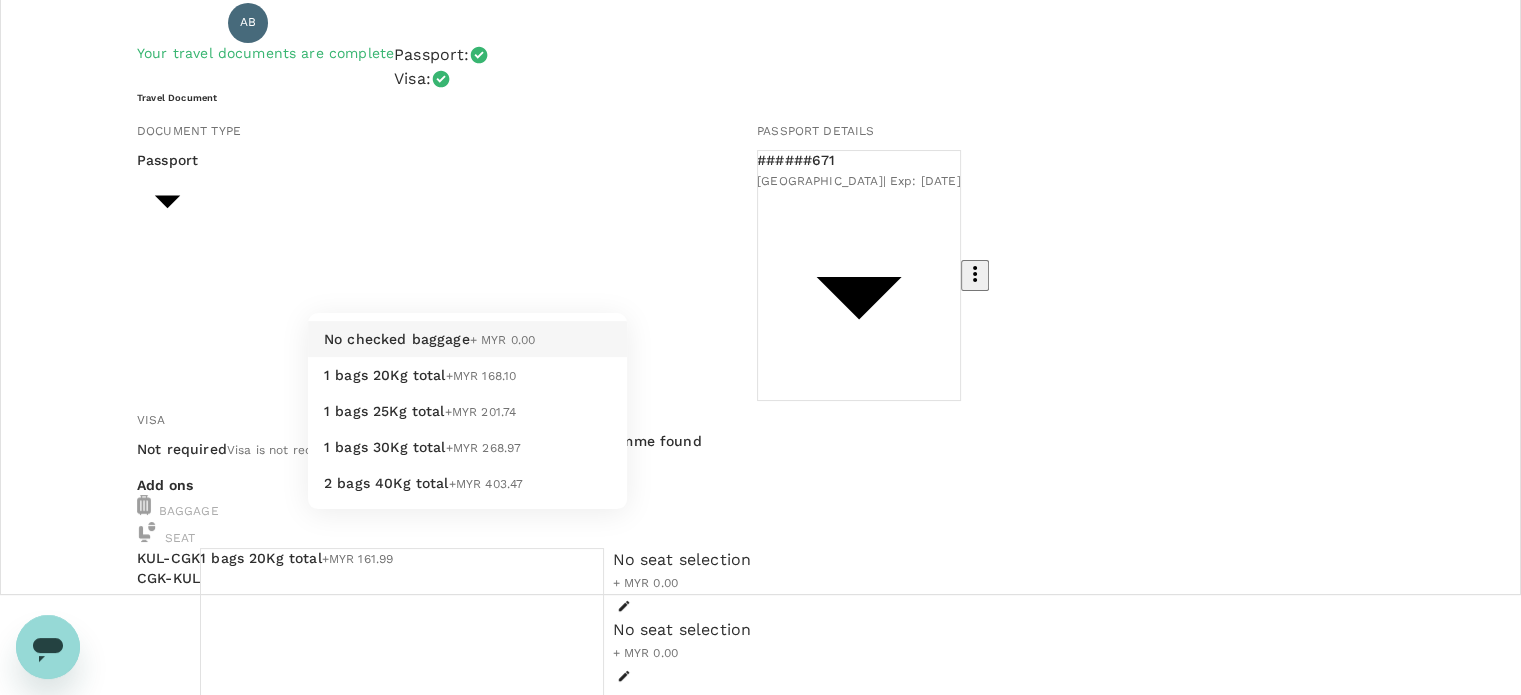 click on "Back to flight results Flight review Traveller(s) Traveller   1 : AB ABDUL AZIZ   BIN AHMAD Your travel documents are complete Passport : Visa : Travel Document Document type Passport Passport ​ Passport details ######671 Malaysia  | Exp:   05 Apr 2029 e20b3a4d-109a-4a45-8e85-e1128ad94a31 ​ Visa Not required Visa is not required to enter this destination Loyalty programs No loyalty programme found Add new Add ons Baggage Seat KUL  -  CGK CGK  -  KUL 1 bags 20Kg total +MYR 161.99 1 - 161.99 ​ No checked baggage + MYR 0.00 ​ No seat selection + MYR 0.00 No seat selection + MYR 0.00 Traveller   2 : MB MOHD ZAIDAN   BIN KHALID Your travel documents are complete Passport : Visa : Travel Document Document type Passport Passport ​ Passport details ######326 Malaysia  | Exp:   05 Jul 2028 dce86f4c-b8a7-4ac4-baaa-07846f4da1d7 ​ Visa Not required Visa is not required to enter this destination Loyalty programs No loyalty programme found Add new Add ons Baggage Seat KUL  -  CGK CGK  -  KUL No checked baggage" at bounding box center (760, 2490) 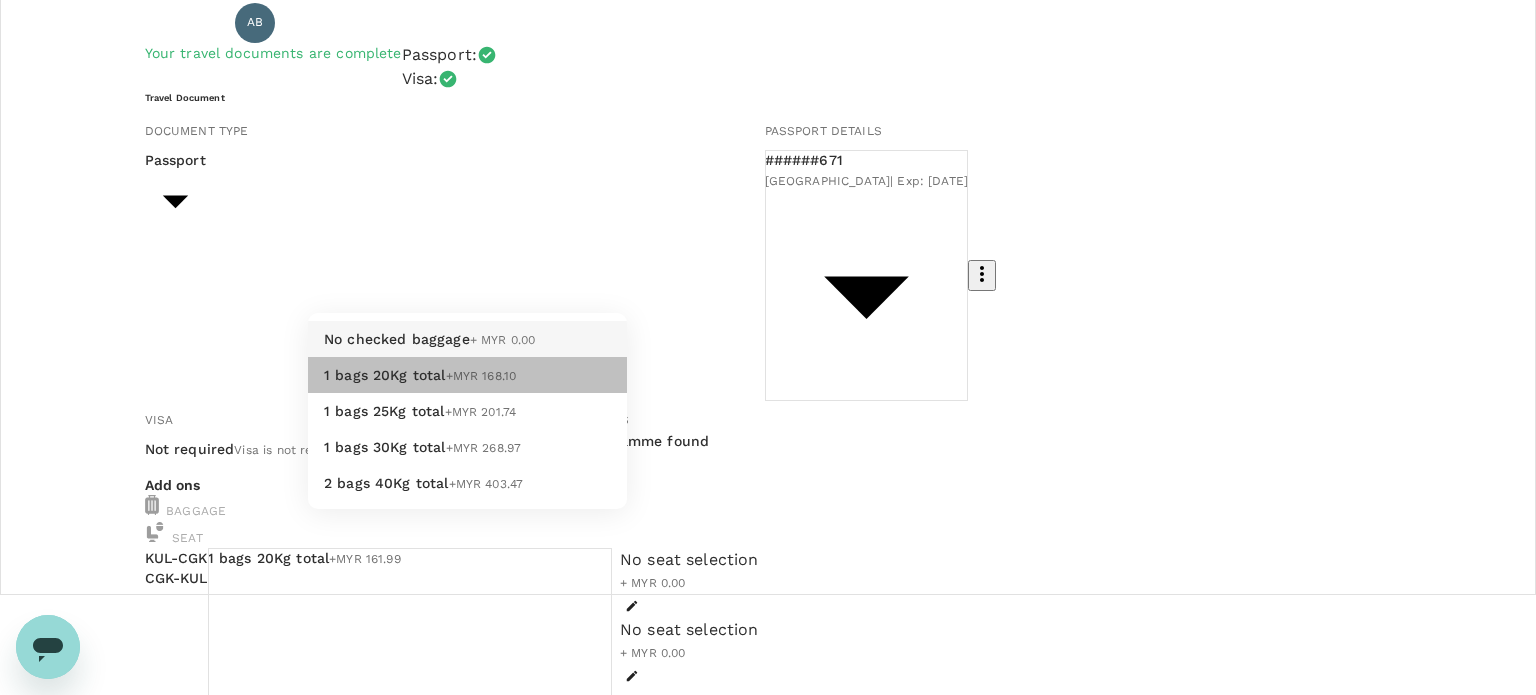 click on "1 bags 20Kg total +MYR 168.10" at bounding box center (467, 375) 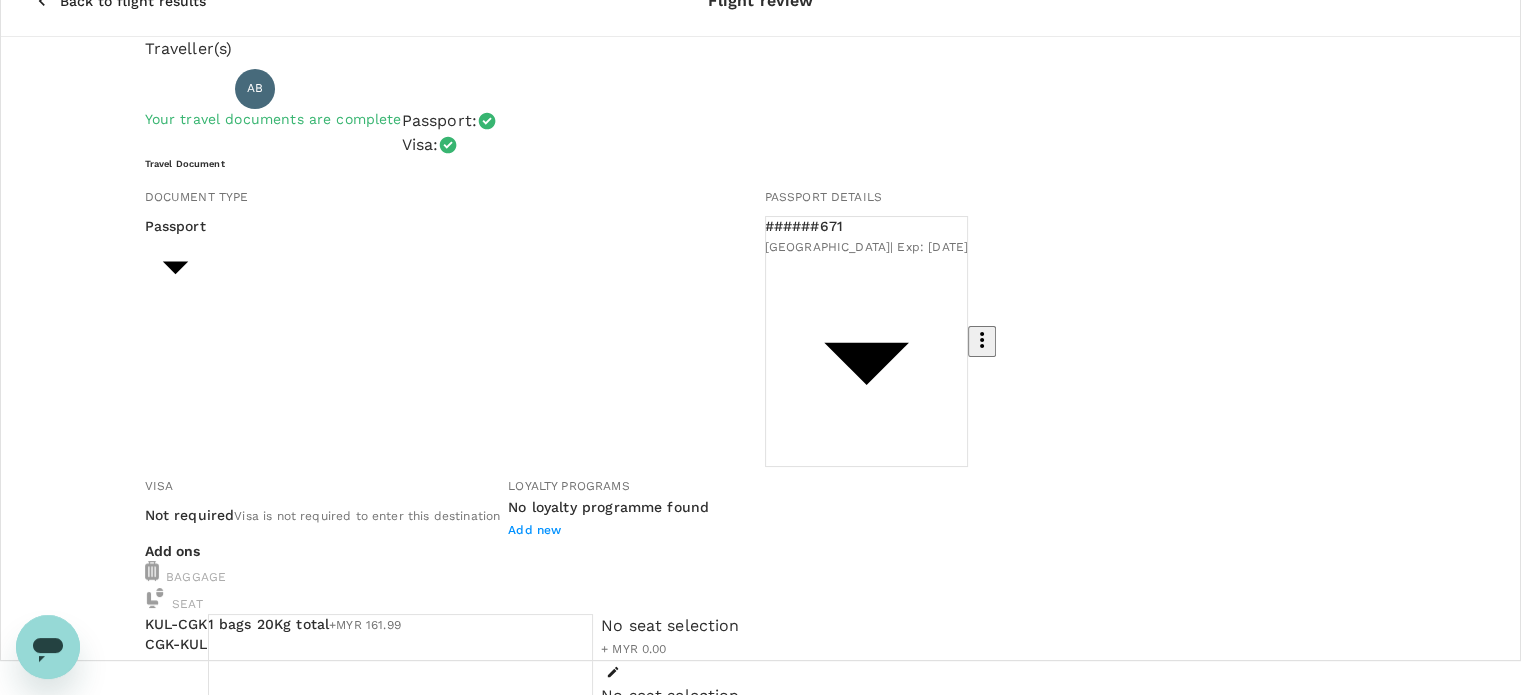 scroll, scrollTop: 0, scrollLeft: 0, axis: both 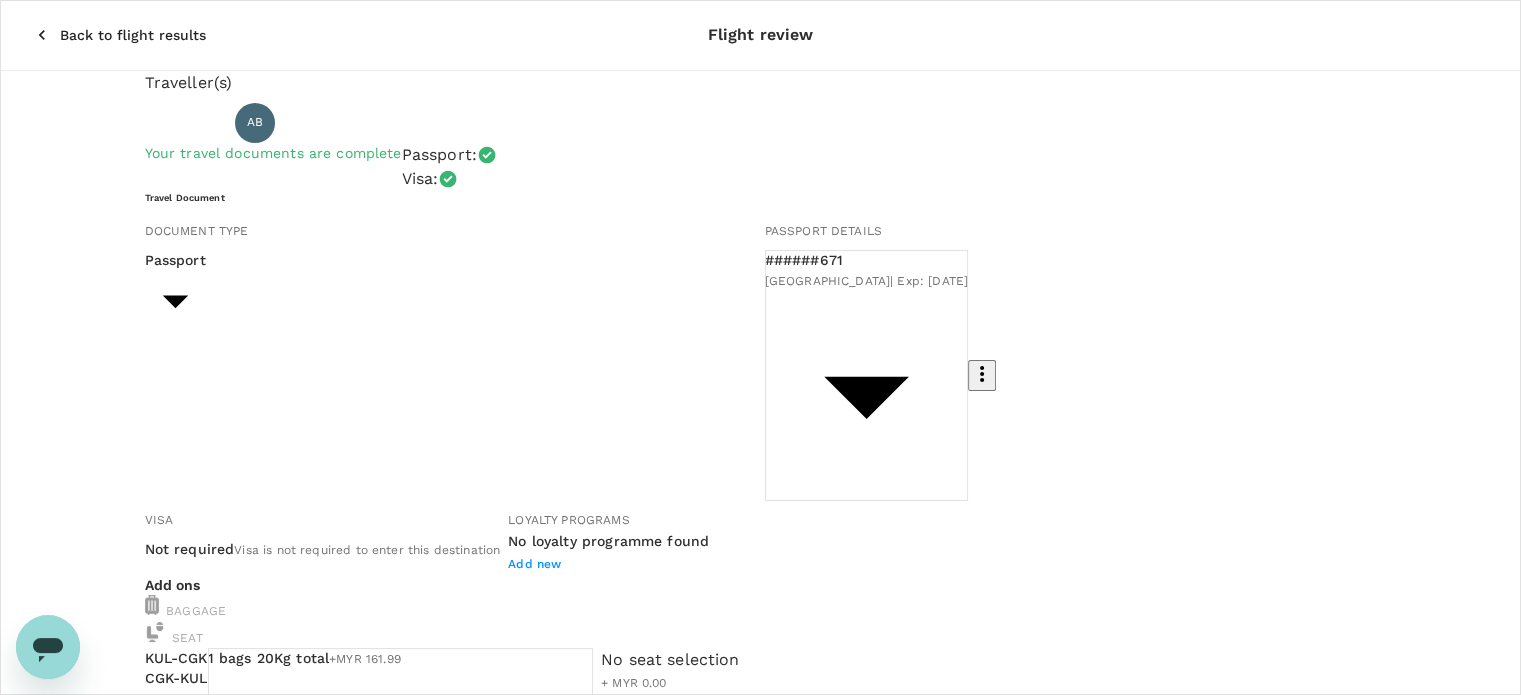 click on "Back to flight results" at bounding box center (133, 35) 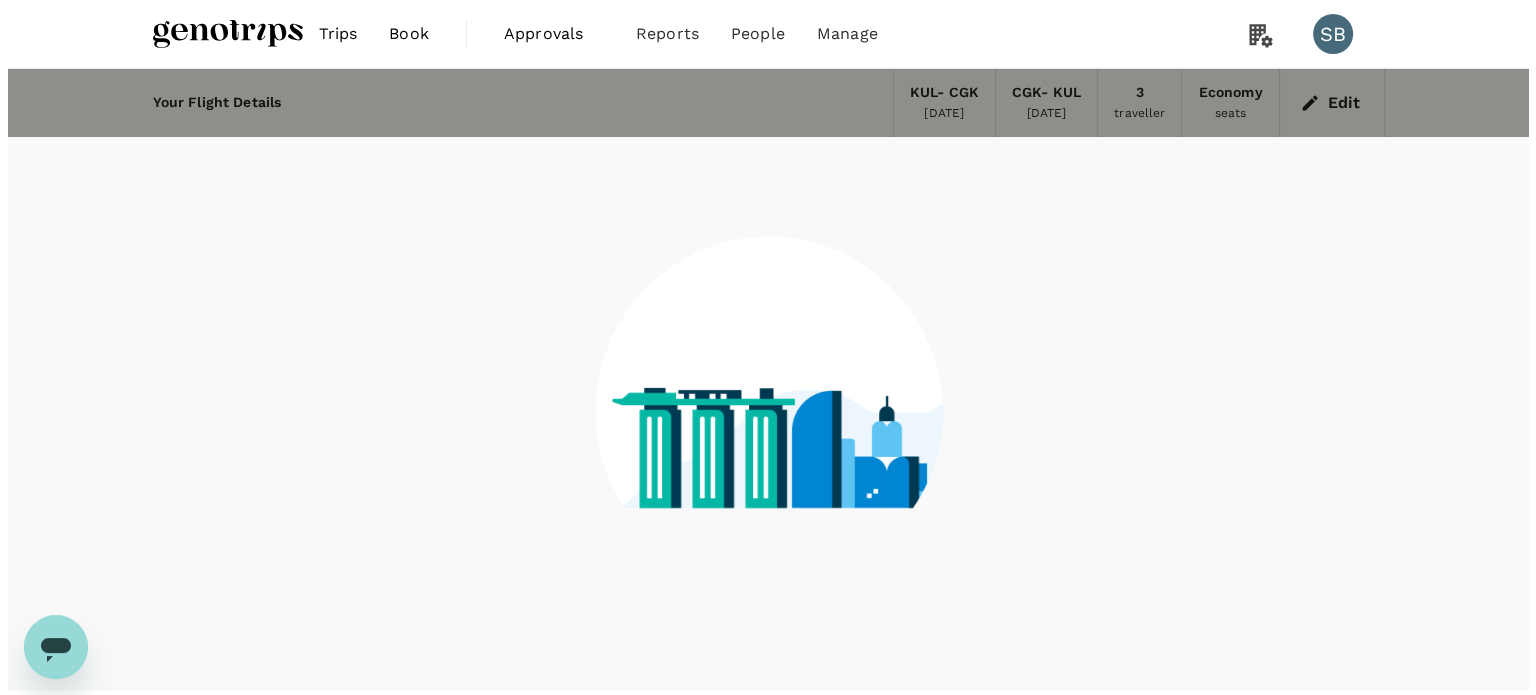 scroll, scrollTop: 48, scrollLeft: 0, axis: vertical 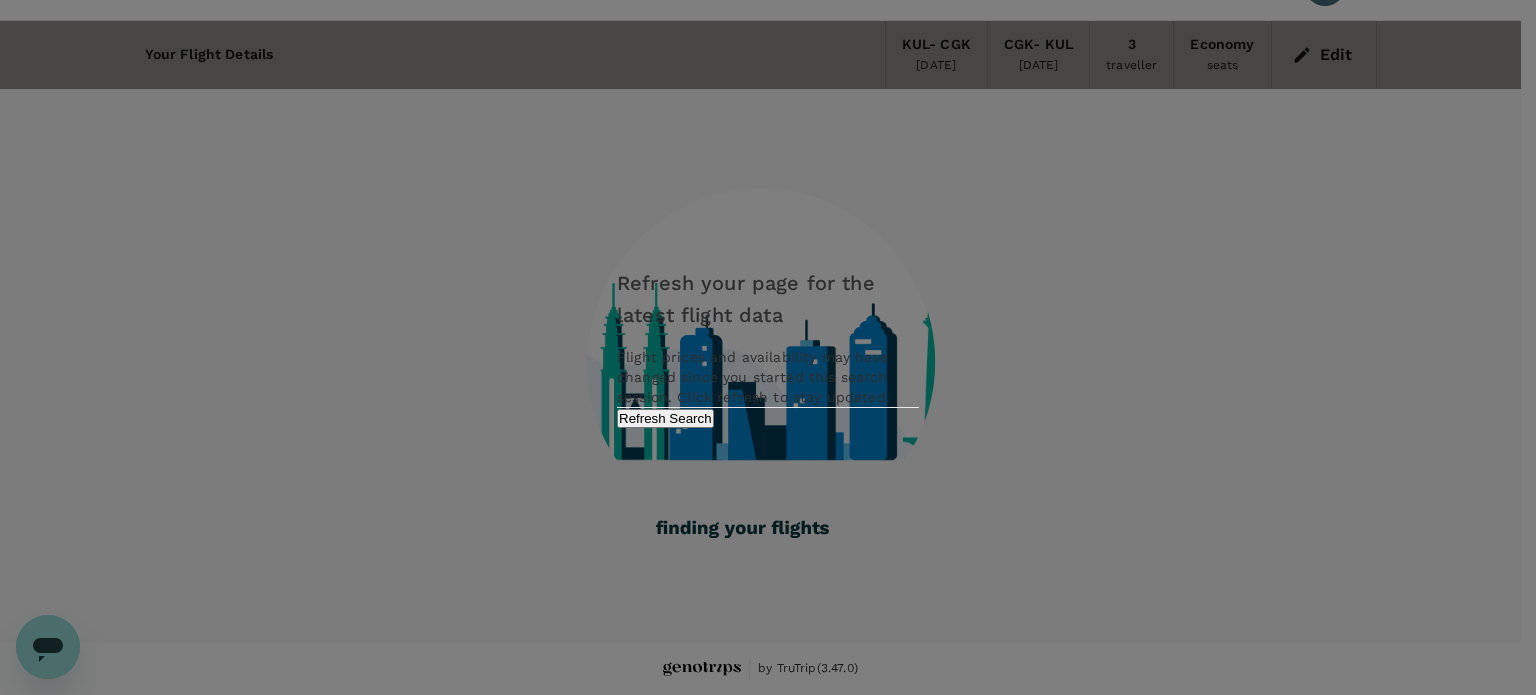 click on "Refresh Search" at bounding box center [665, 418] 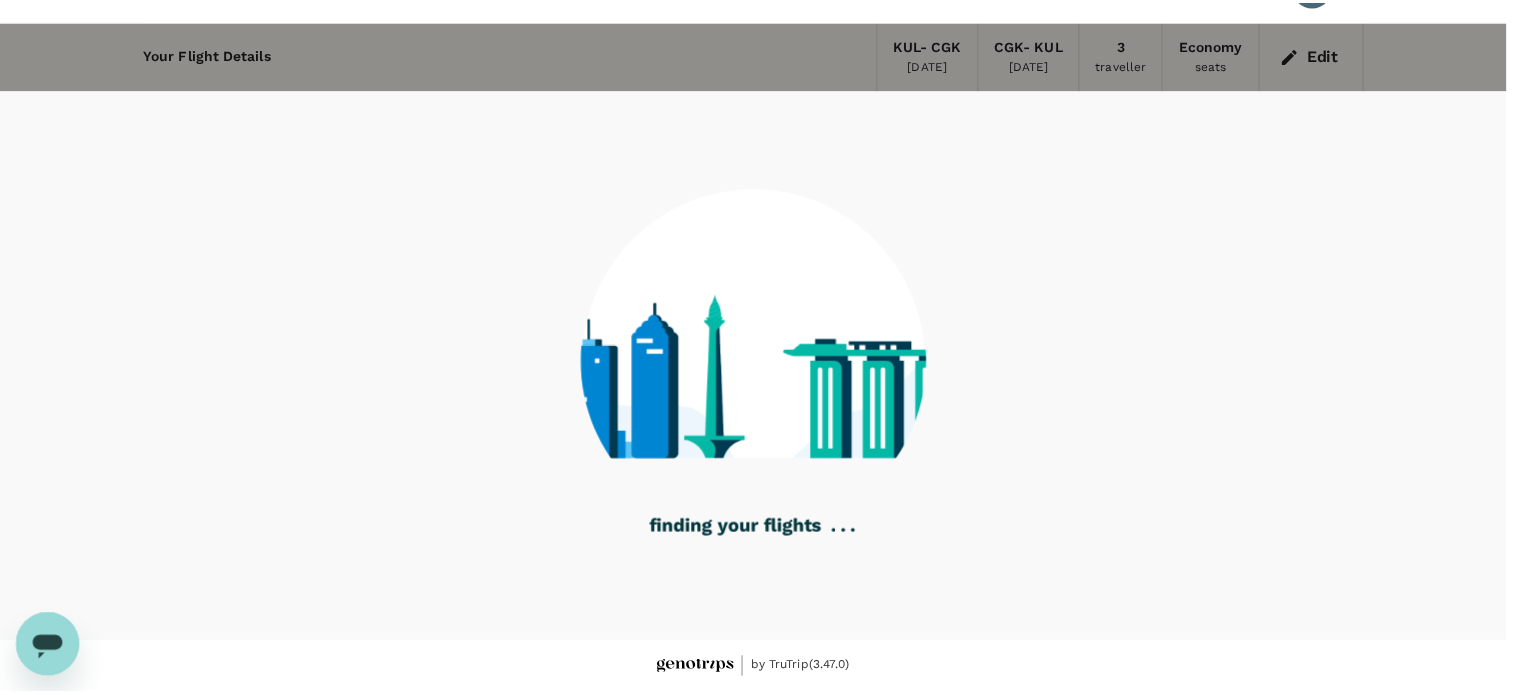 scroll, scrollTop: 0, scrollLeft: 0, axis: both 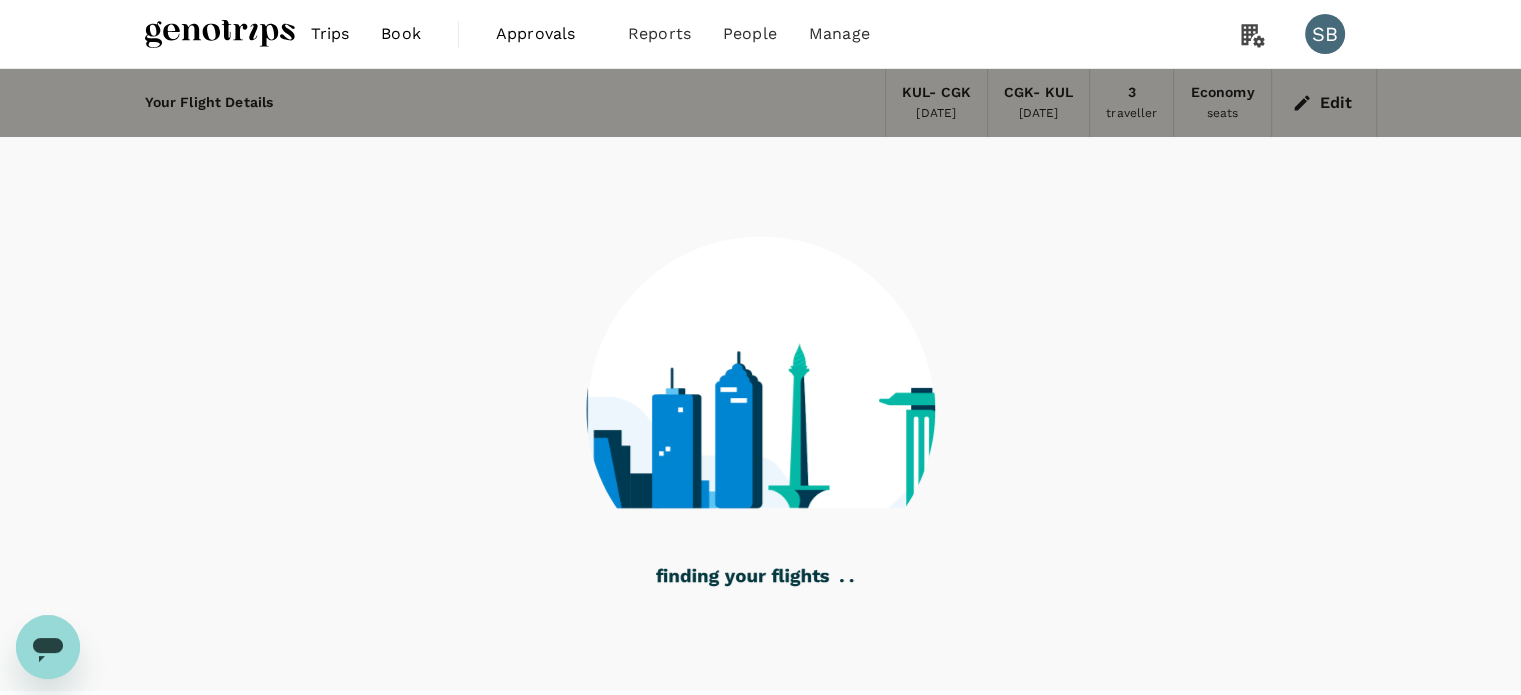 click at bounding box center (220, 34) 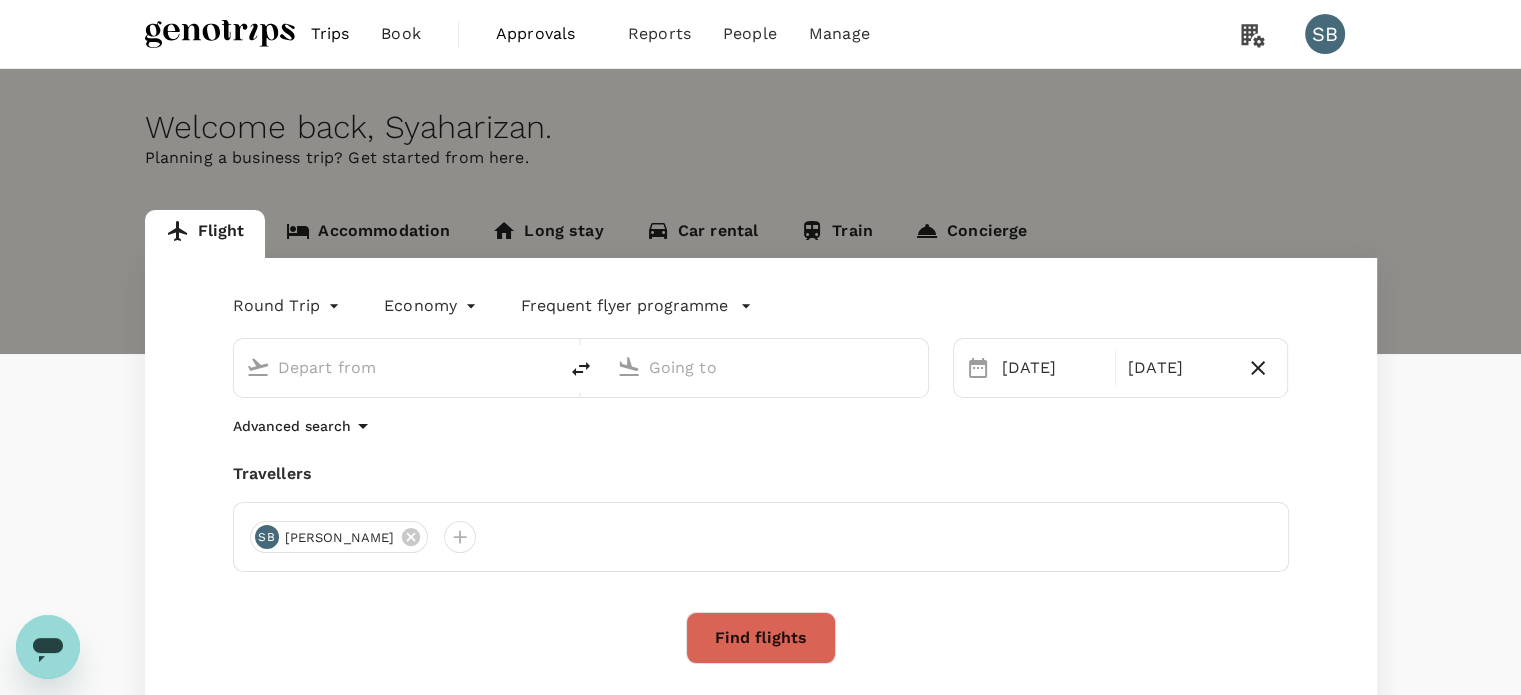 type on "Kuala Lumpur Intl (KUL)" 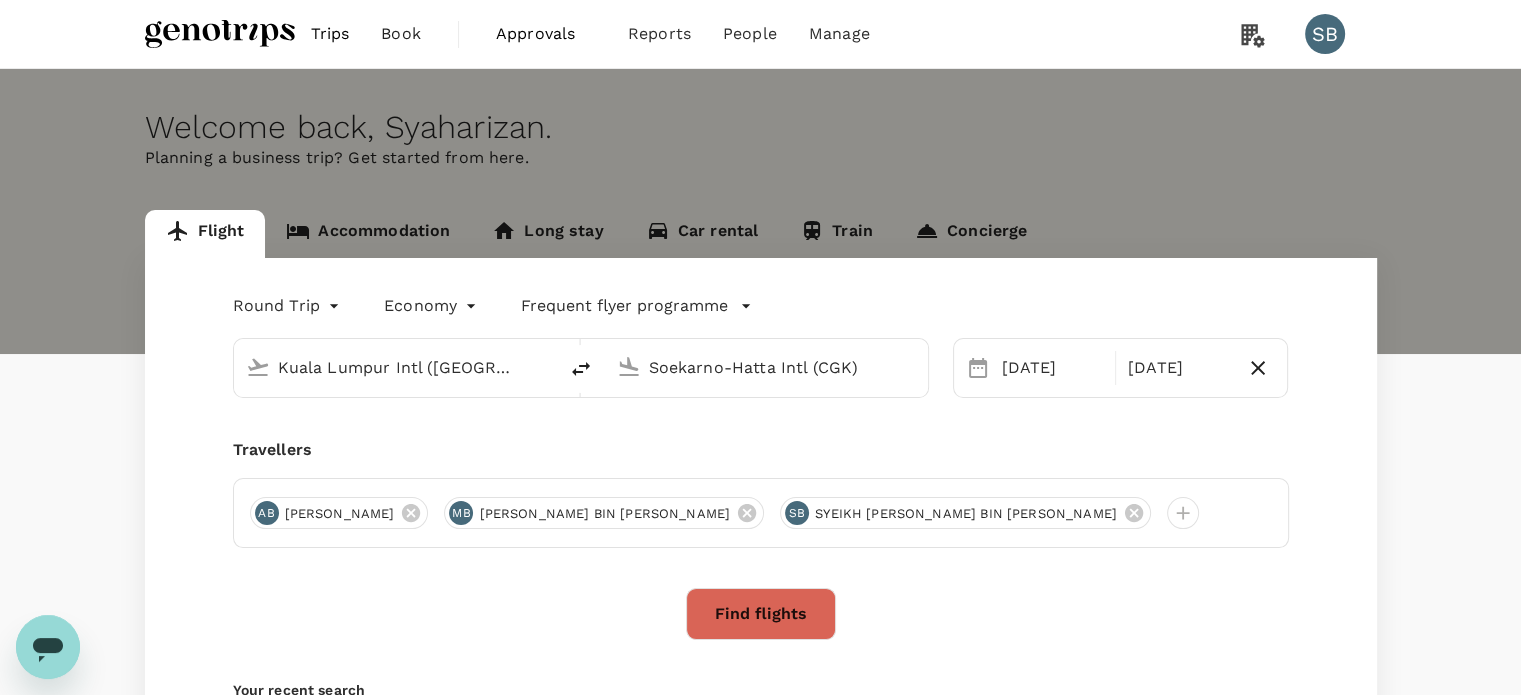 type 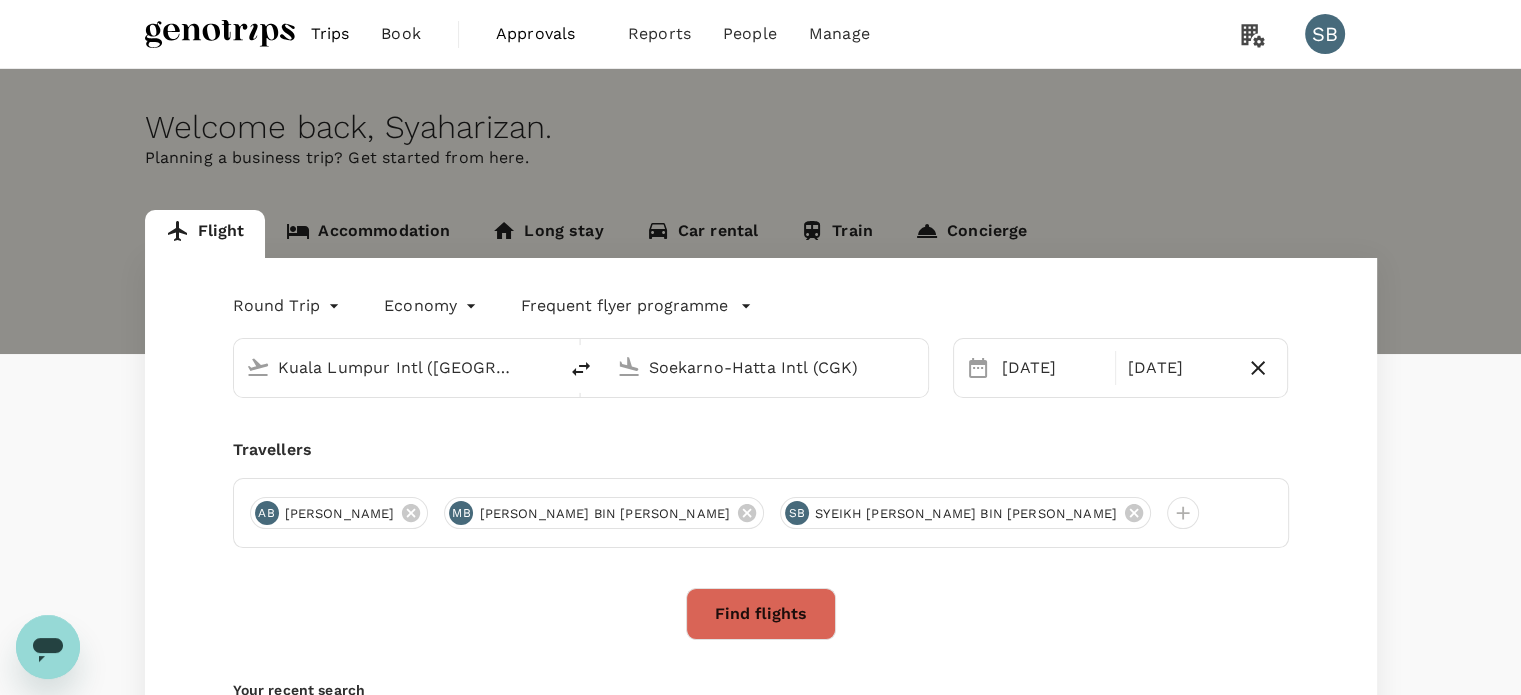 type 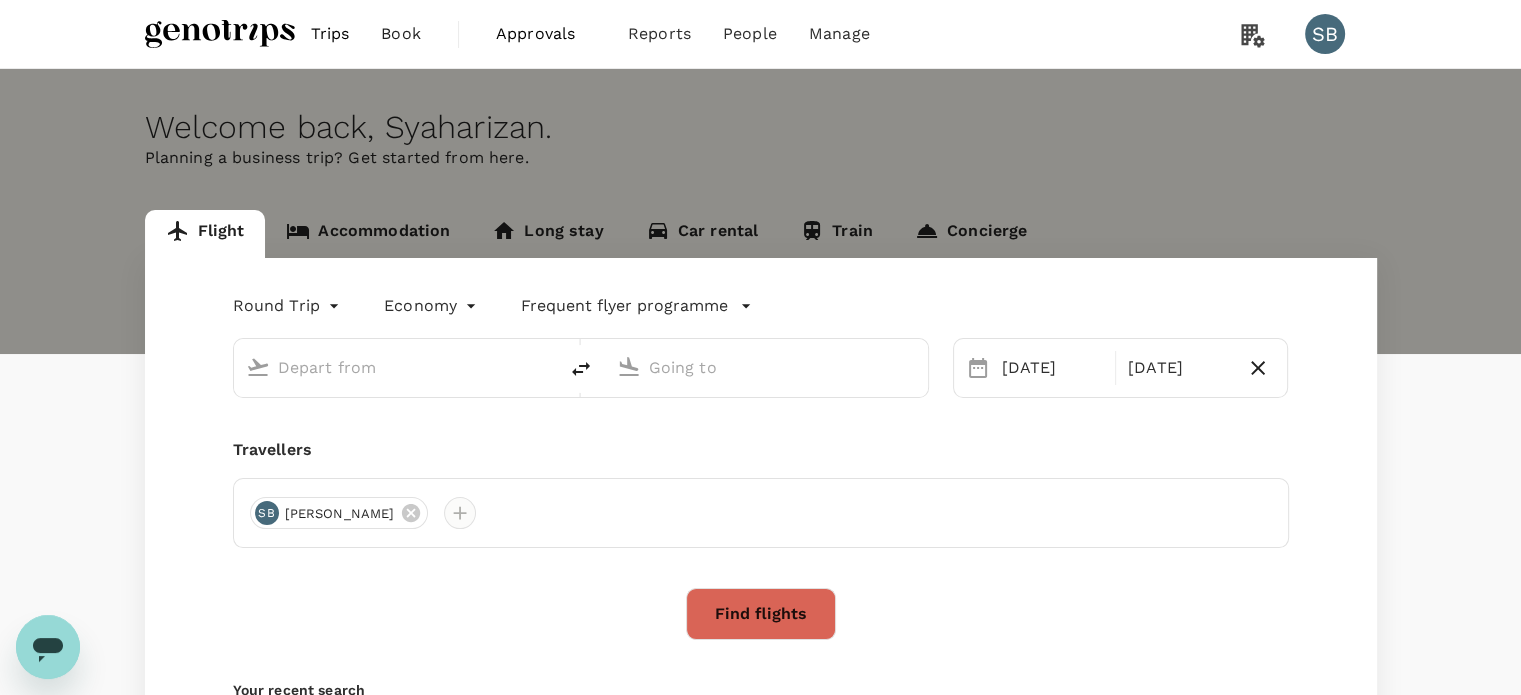 type on "Kuala Lumpur Intl (KUL)" 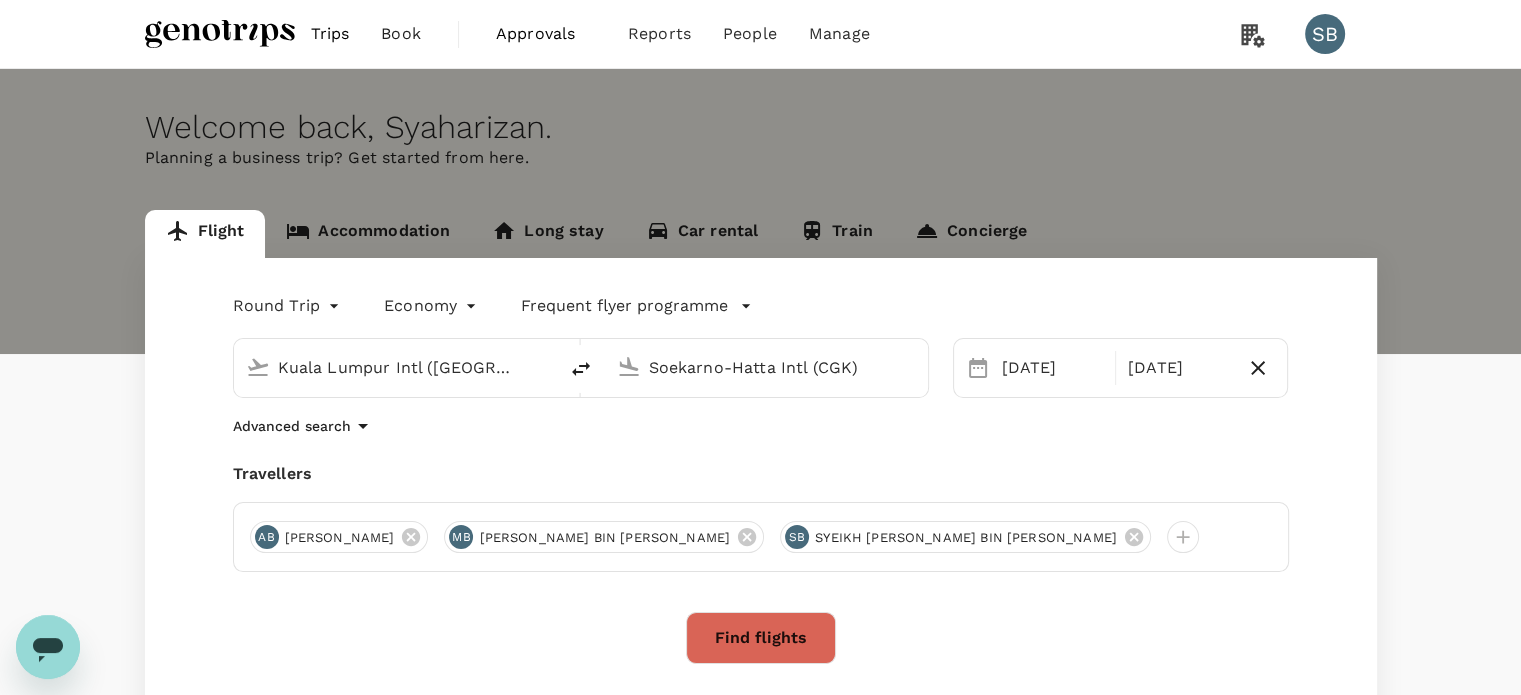 click on "Find flights" at bounding box center (761, 638) 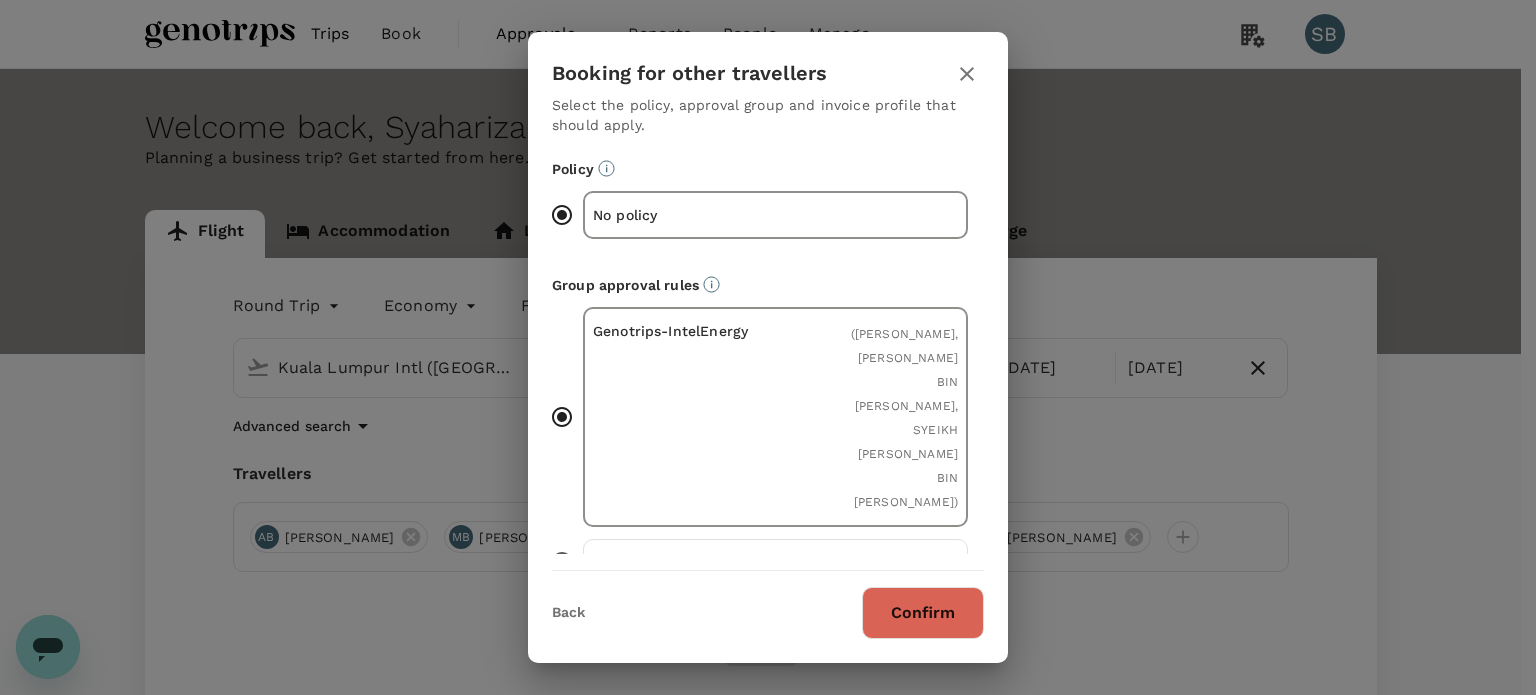 click on "Confirm" at bounding box center (923, 613) 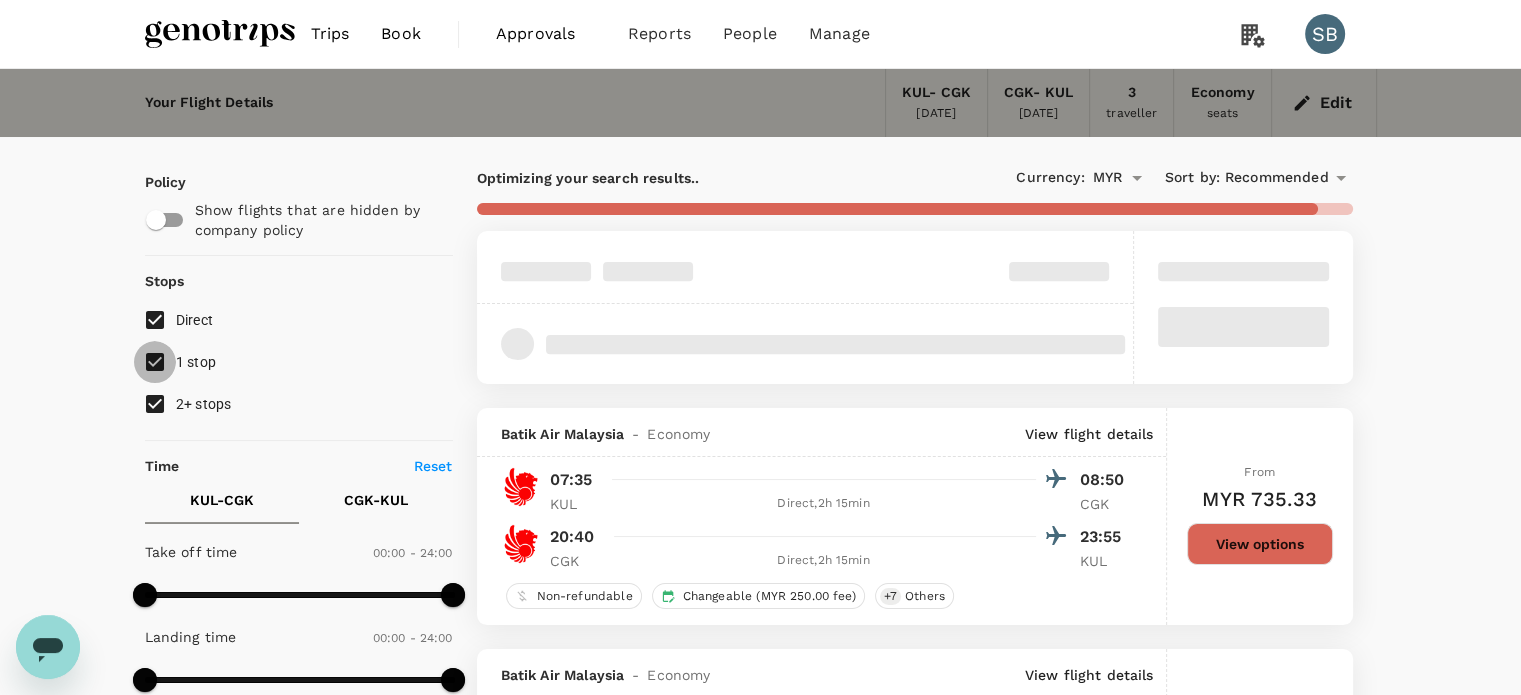click on "1 stop" at bounding box center [155, 362] 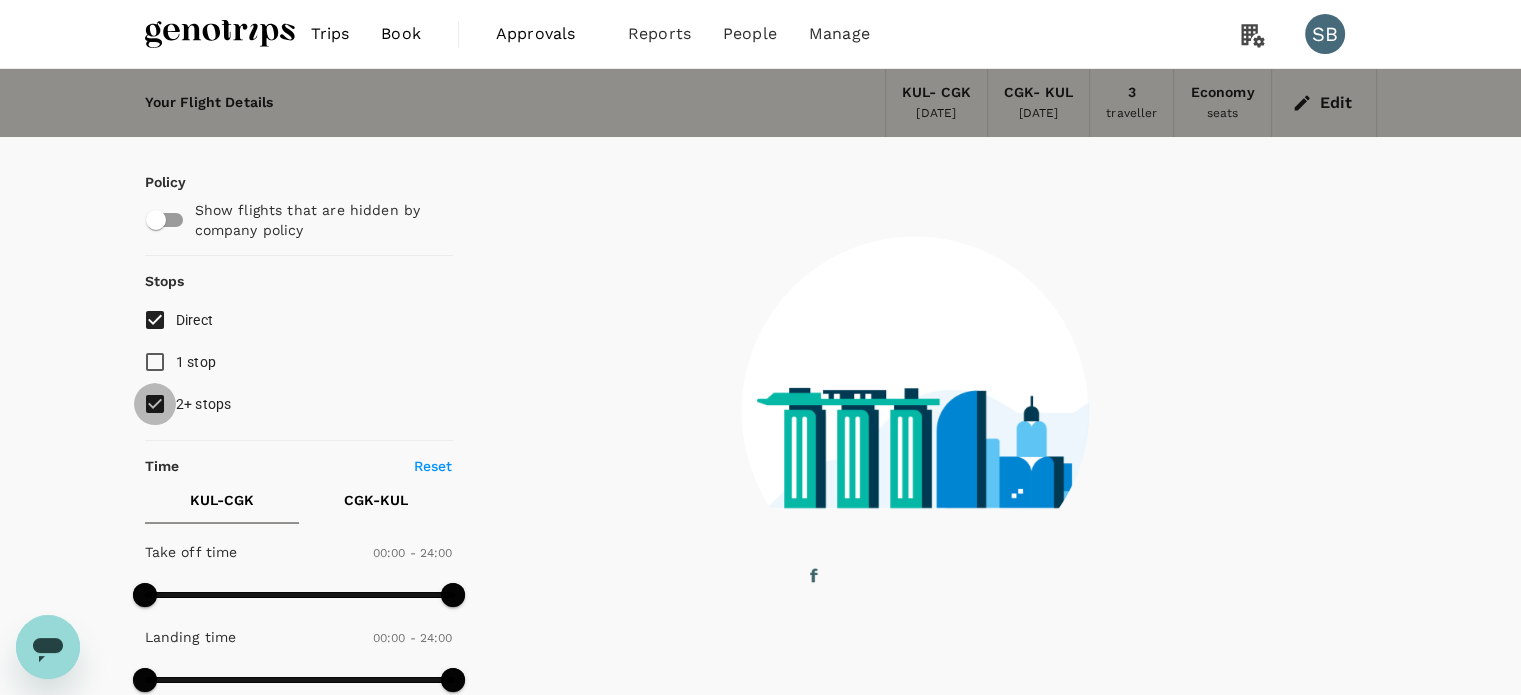 click on "2+ stops" at bounding box center (155, 404) 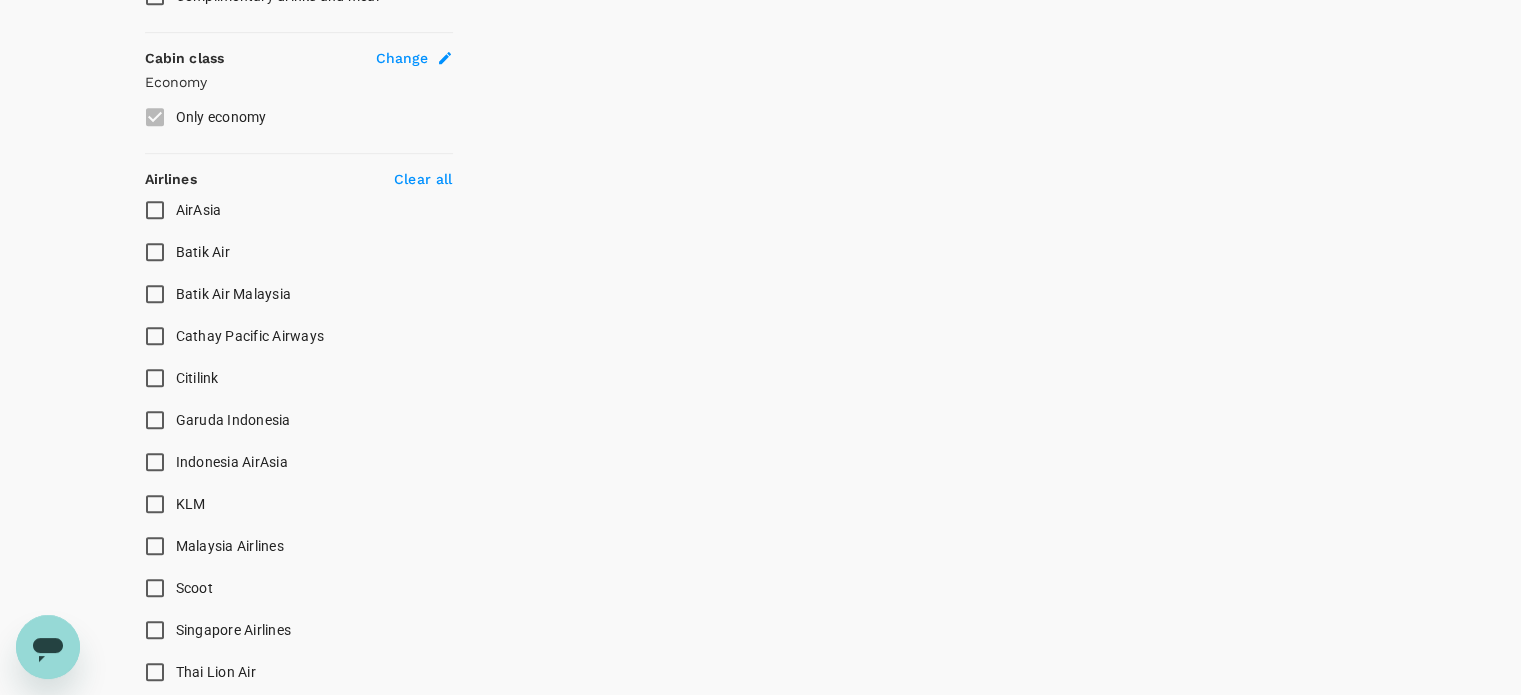 scroll, scrollTop: 1100, scrollLeft: 0, axis: vertical 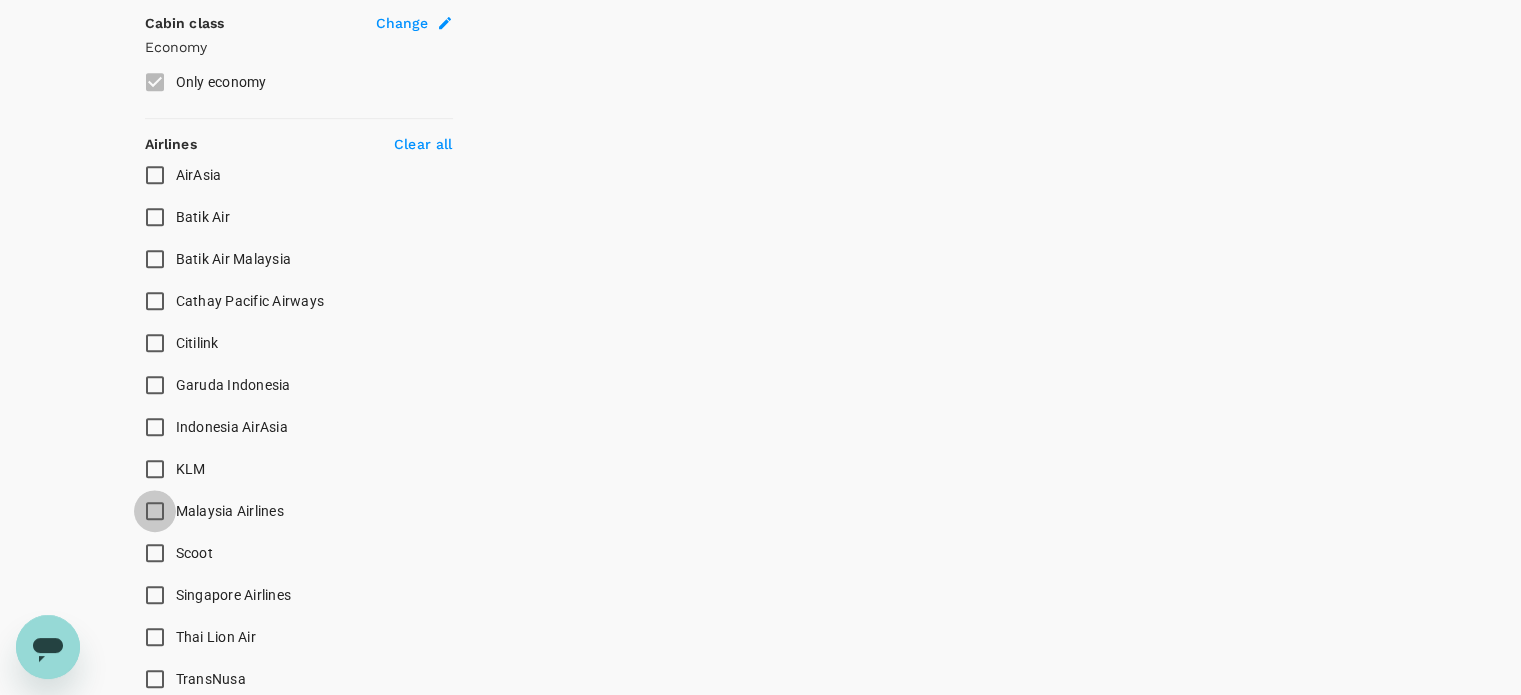 click on "Malaysia Airlines" at bounding box center [155, 511] 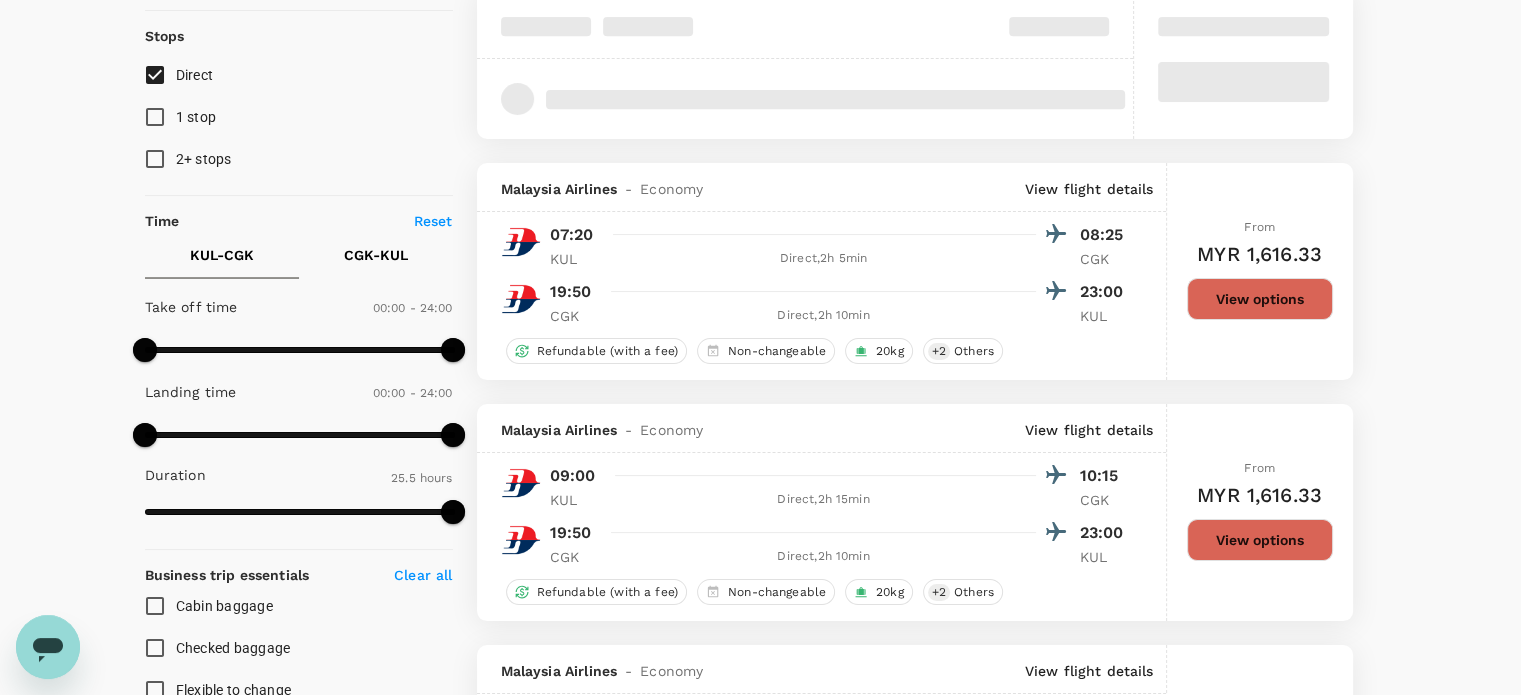 scroll, scrollTop: 0, scrollLeft: 0, axis: both 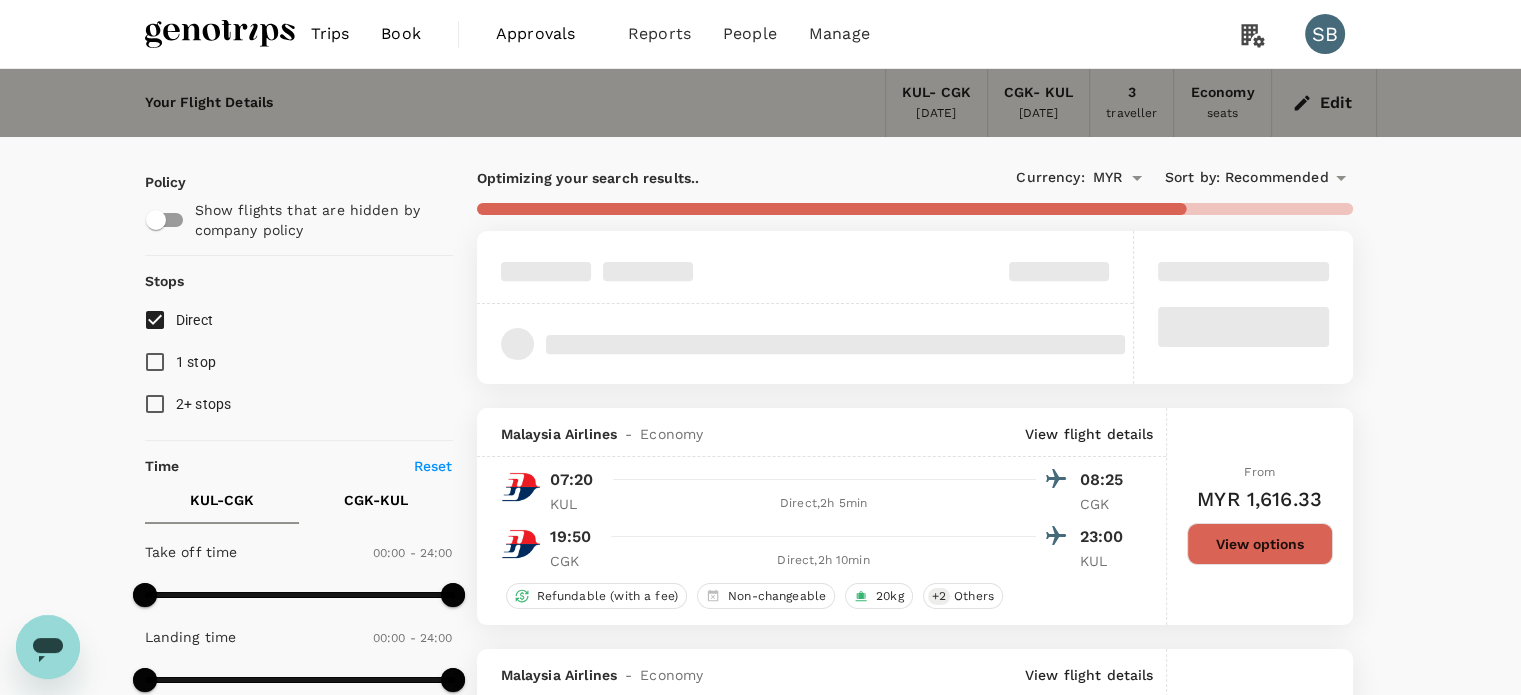 click on "Recommended" at bounding box center (1277, 178) 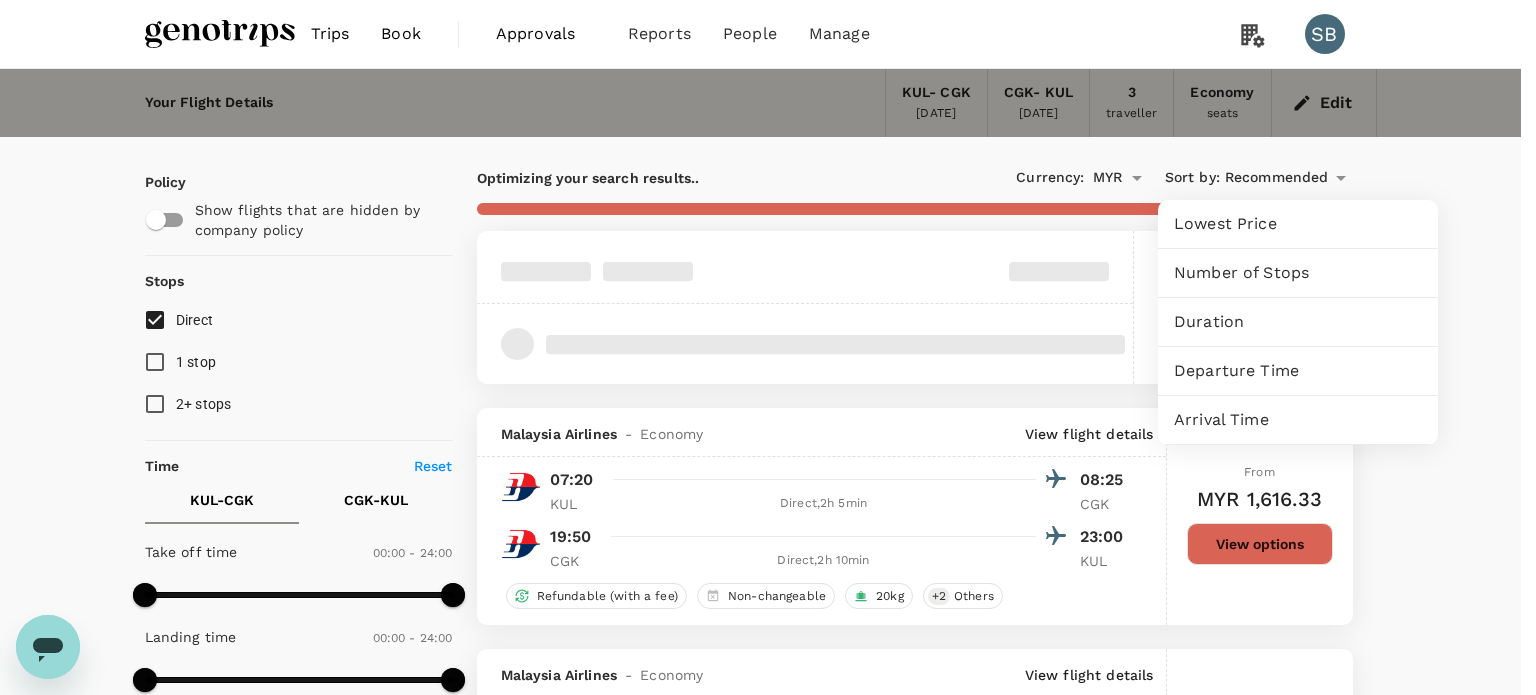click on "Departure Time" at bounding box center [1298, 371] 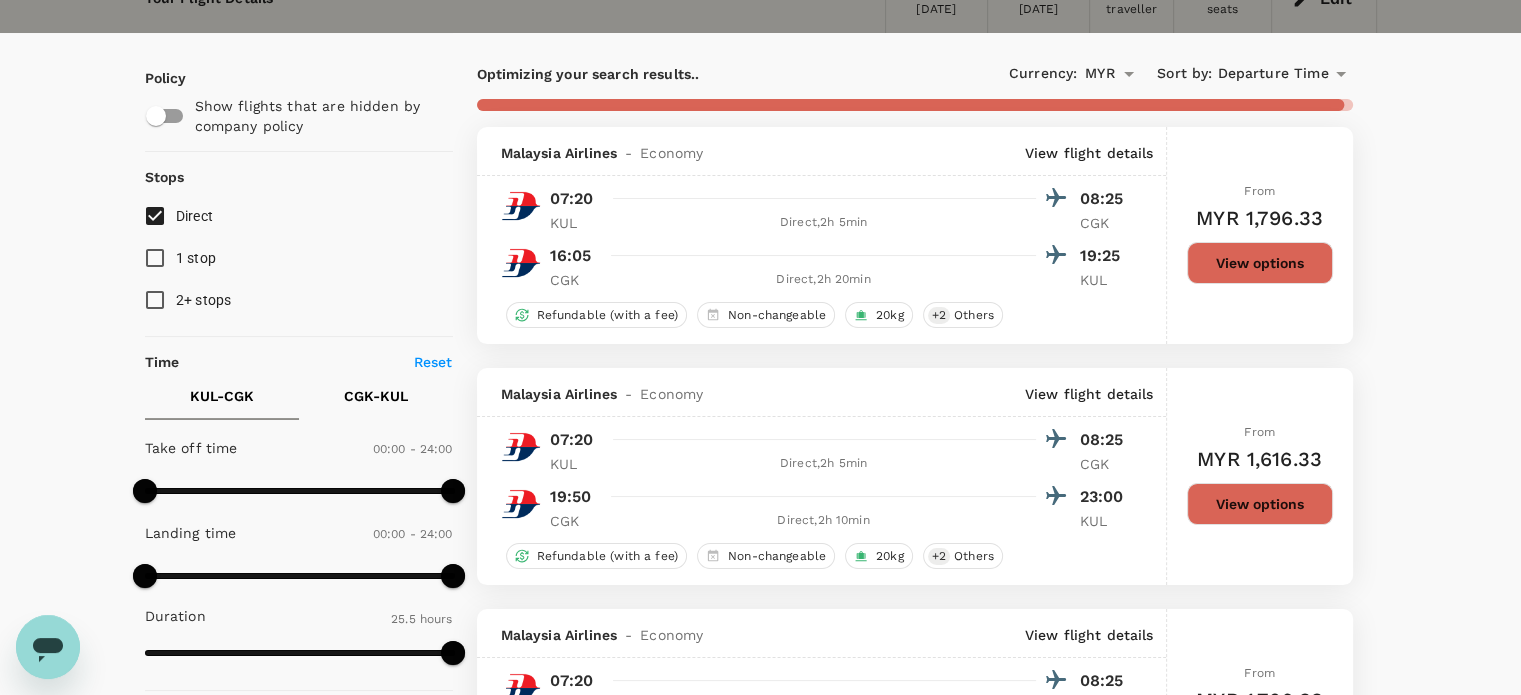 scroll, scrollTop: 0, scrollLeft: 0, axis: both 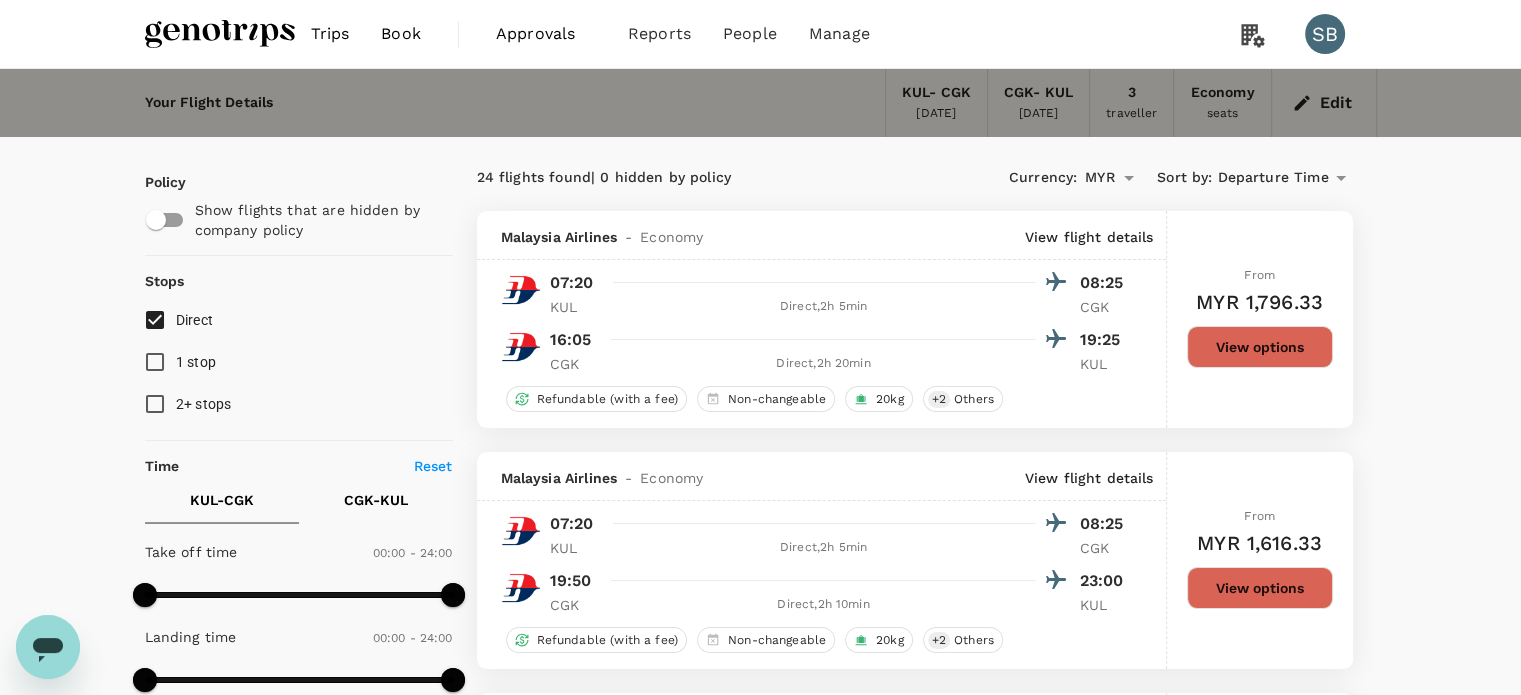click at bounding box center [220, 34] 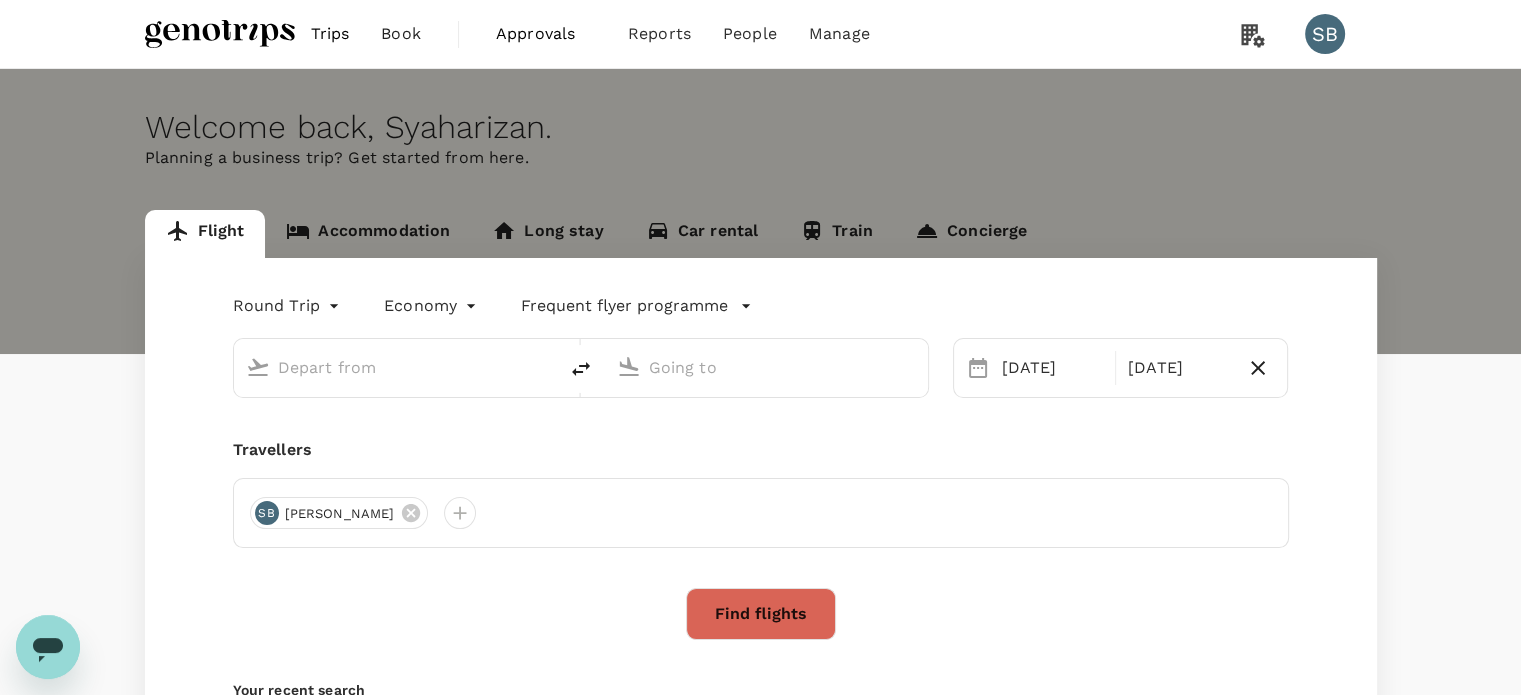 type on "Kuala Lumpur Intl (KUL)" 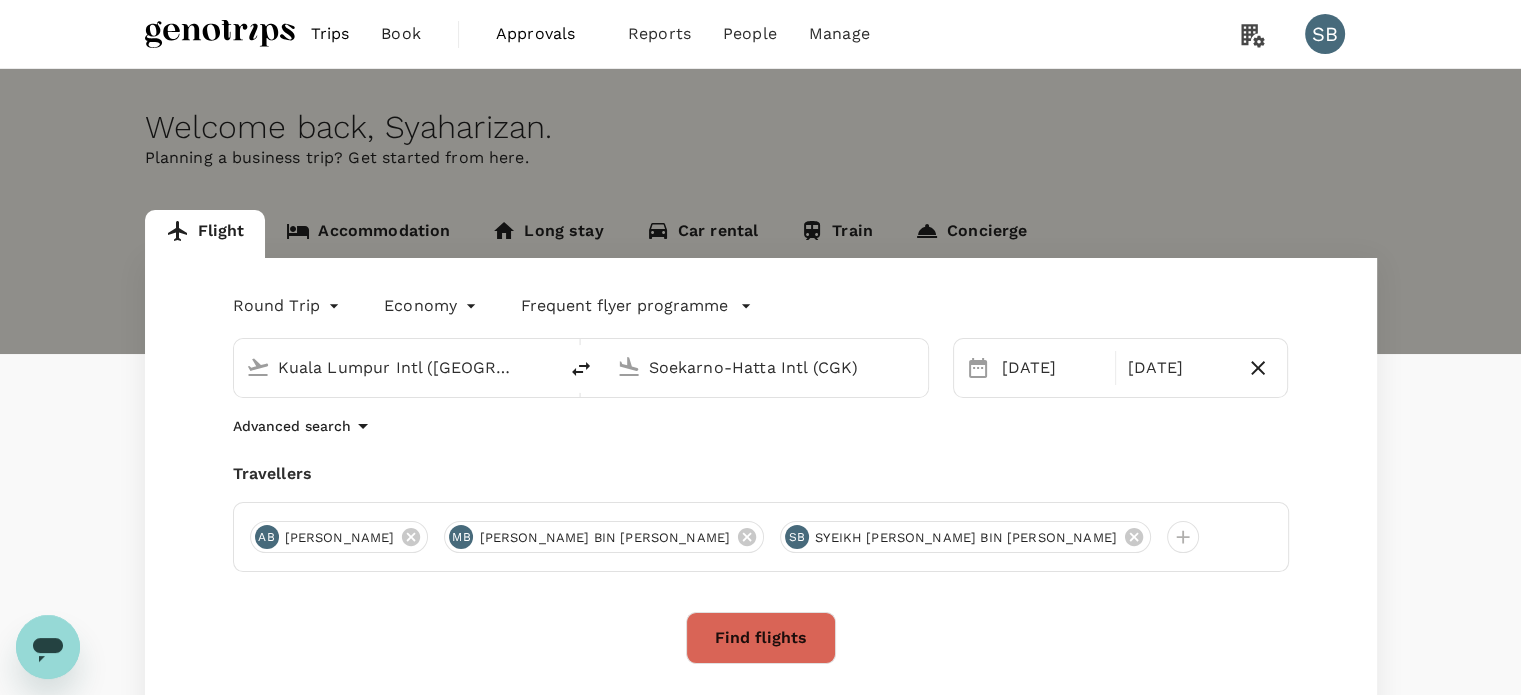 type 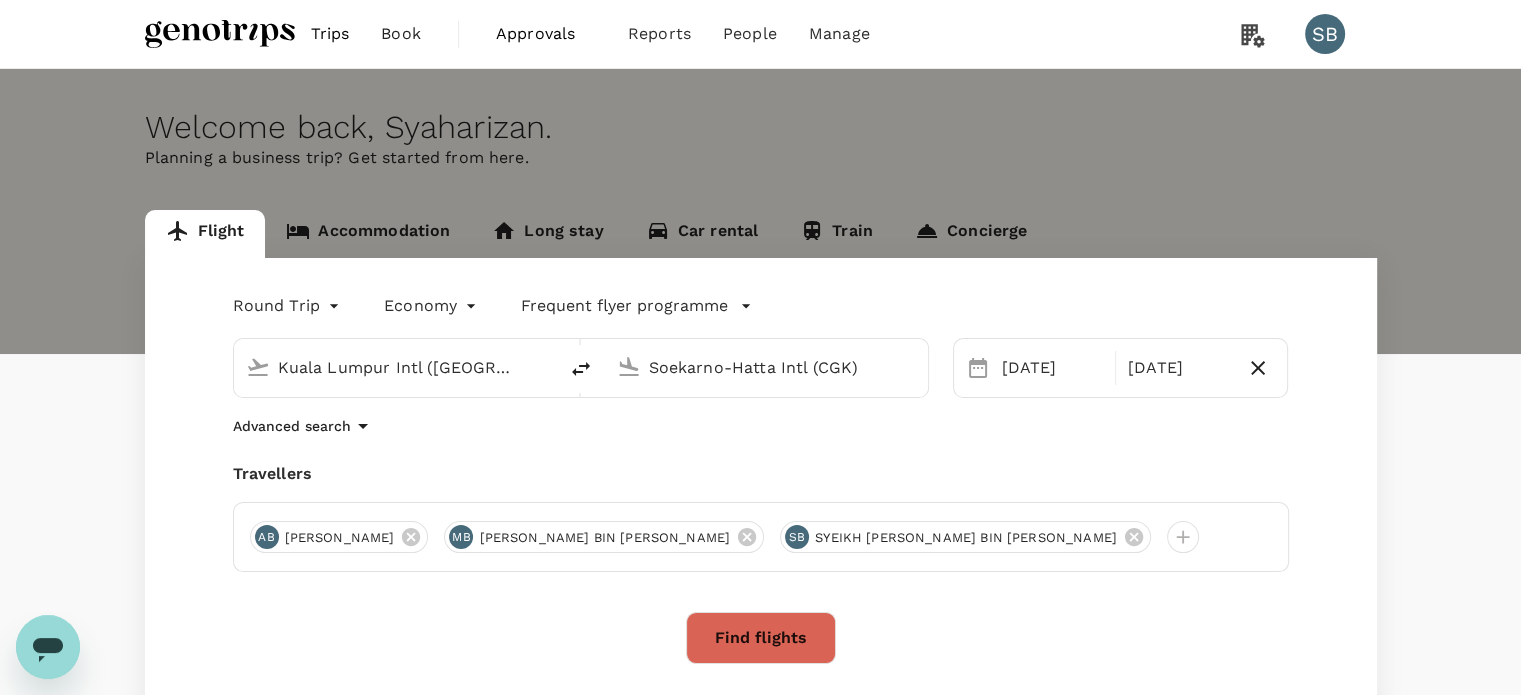 type 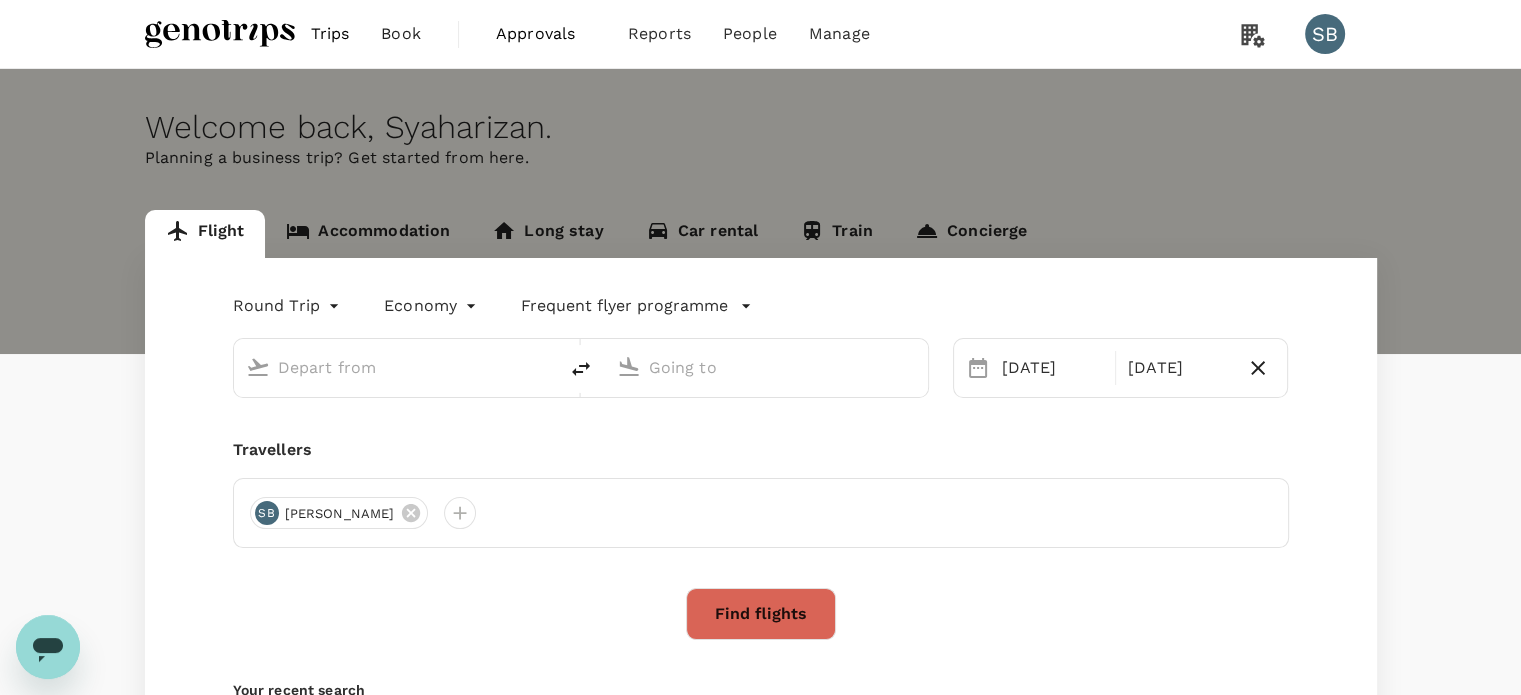 type on "Kuala Lumpur Intl (KUL)" 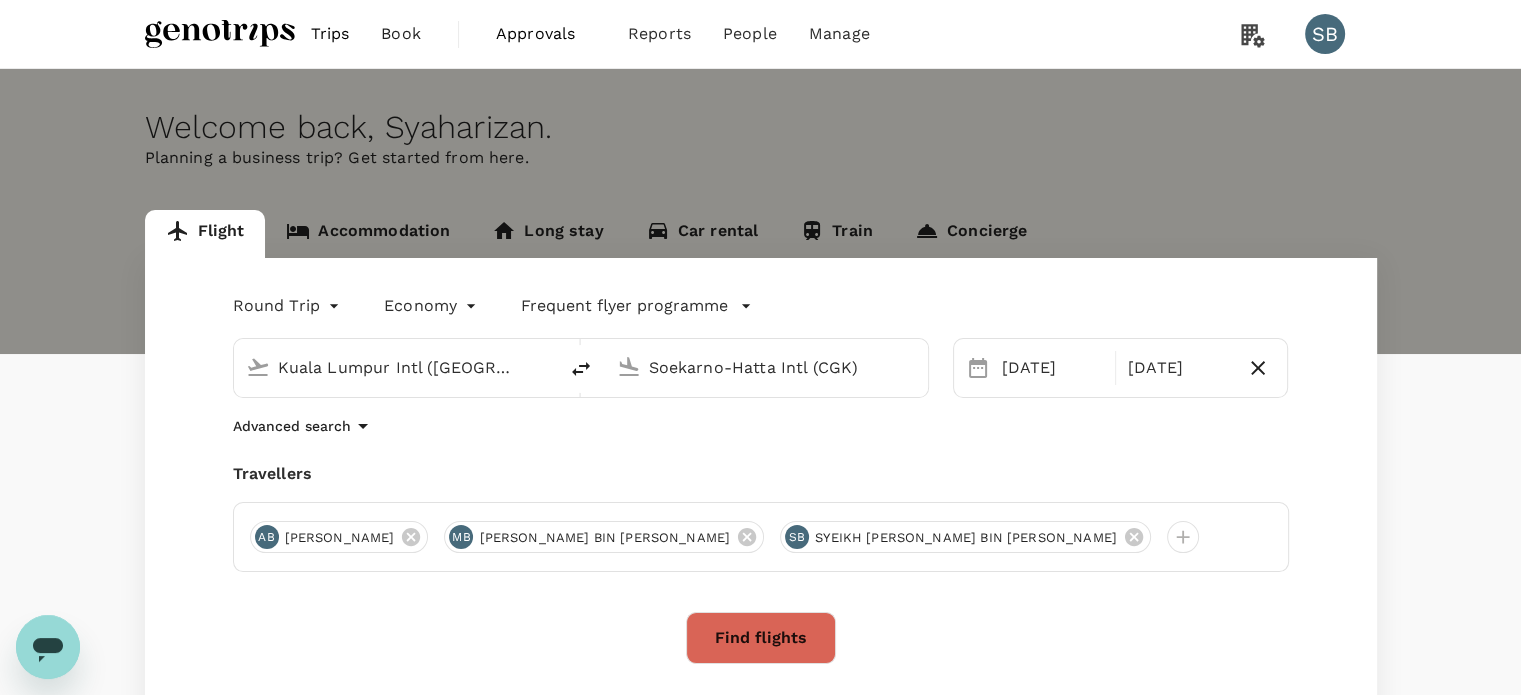 drag, startPoint x: 1072, startPoint y: 529, endPoint x: 1006, endPoint y: 536, distance: 66.37017 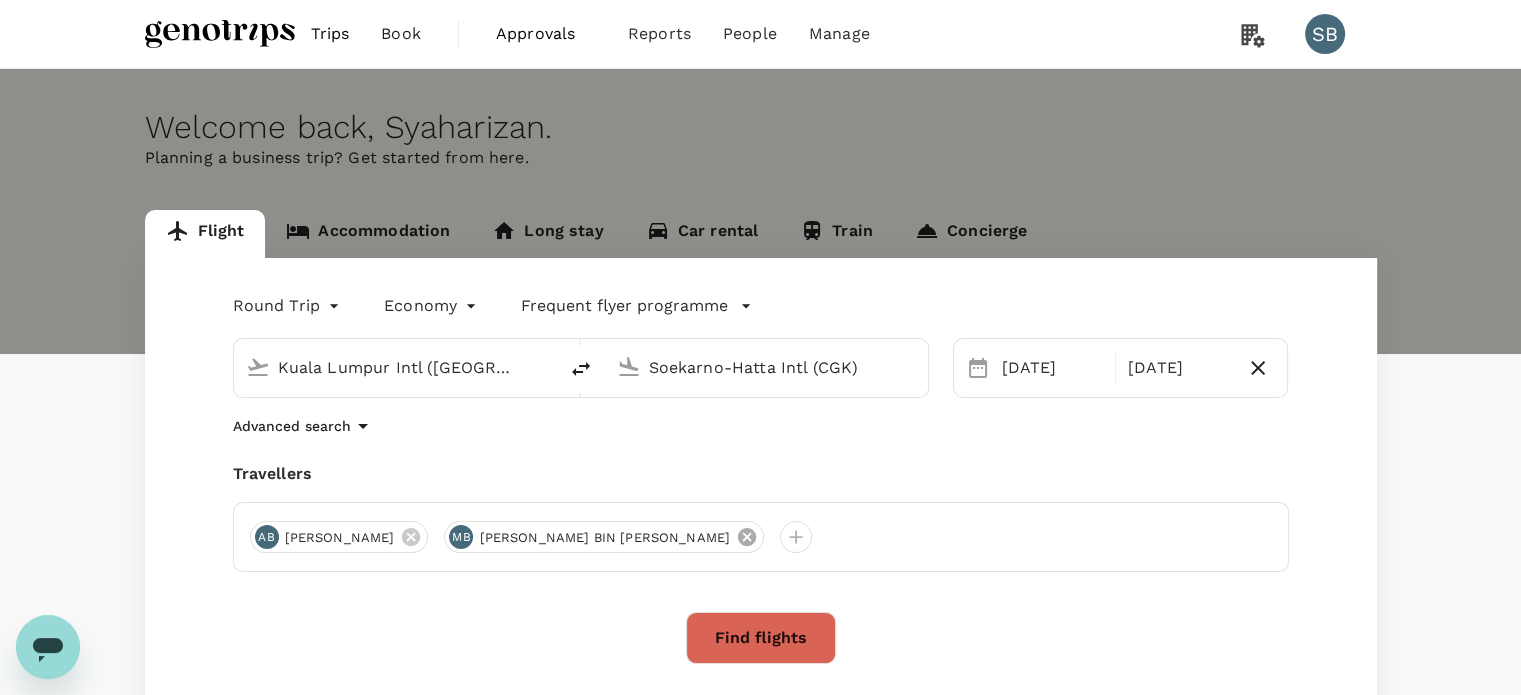 click 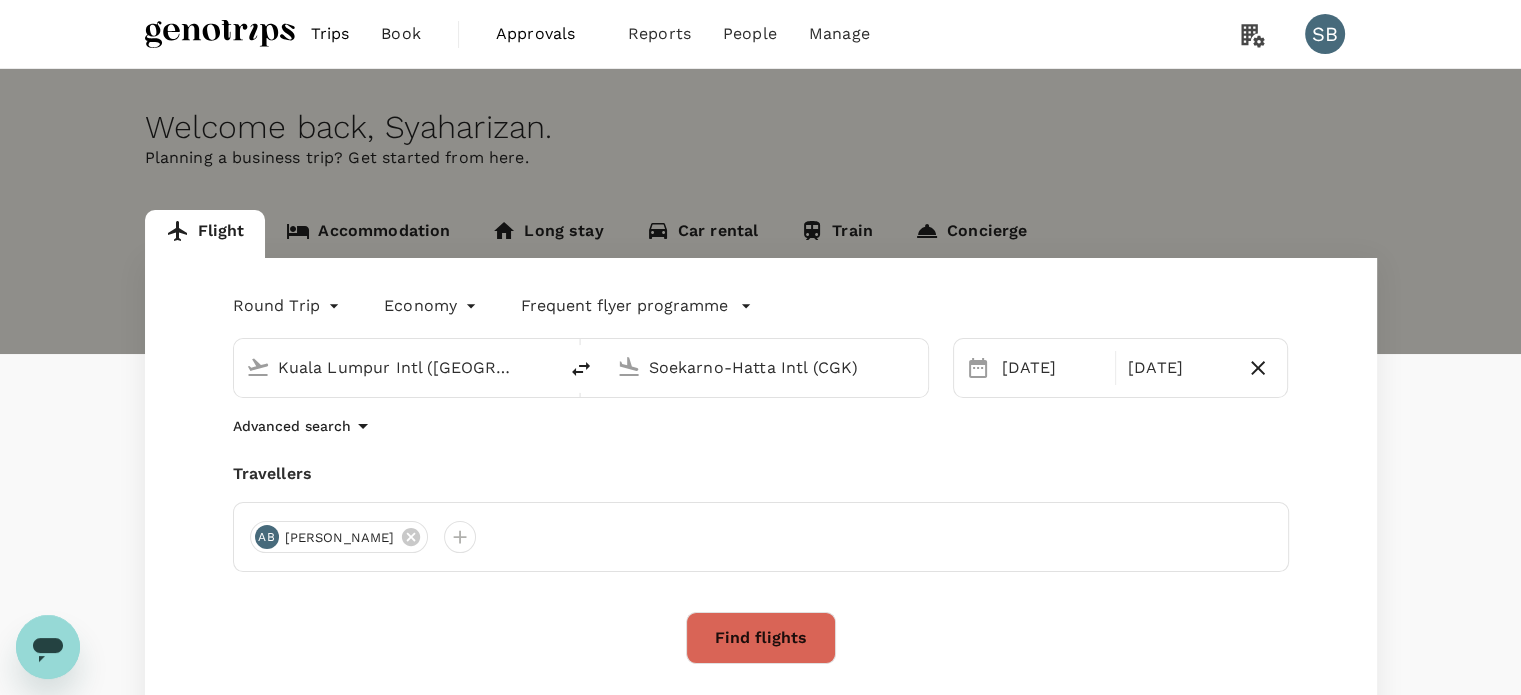 click 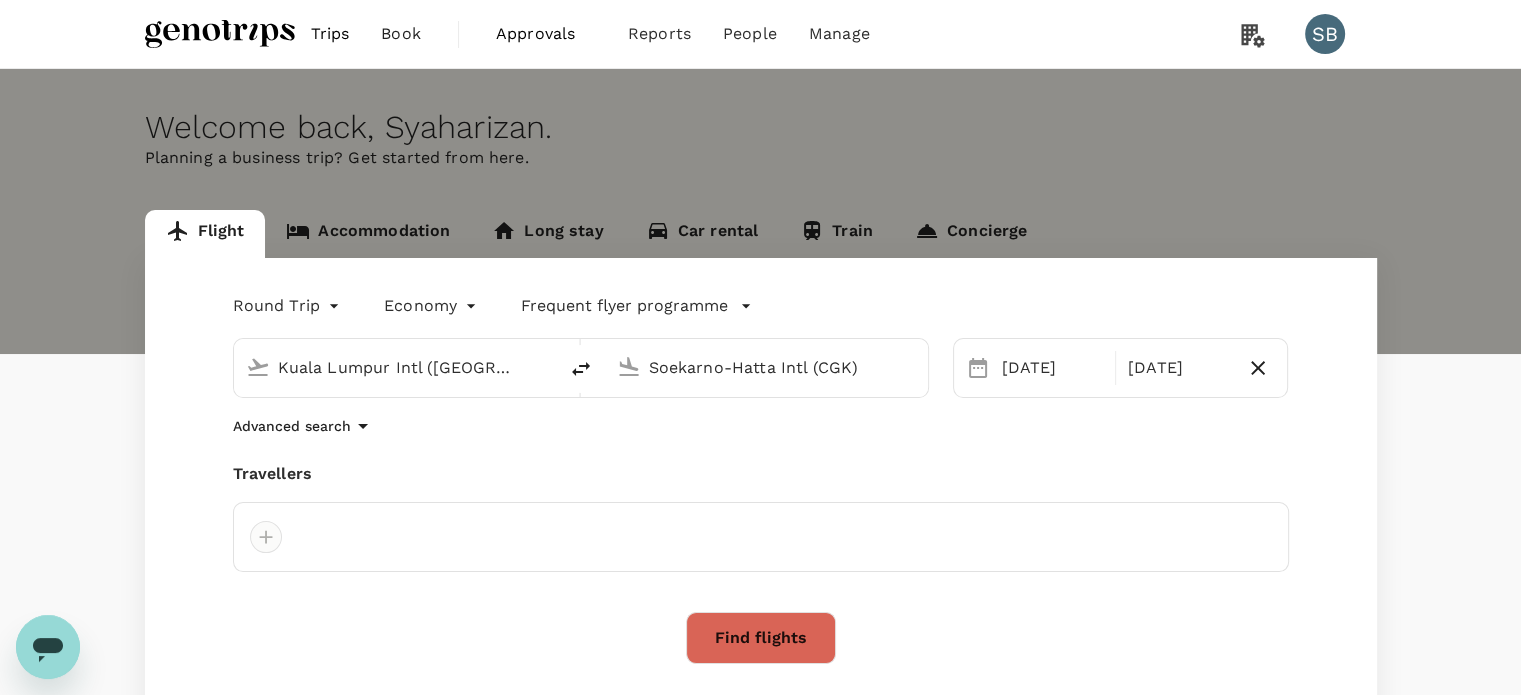 click at bounding box center (266, 537) 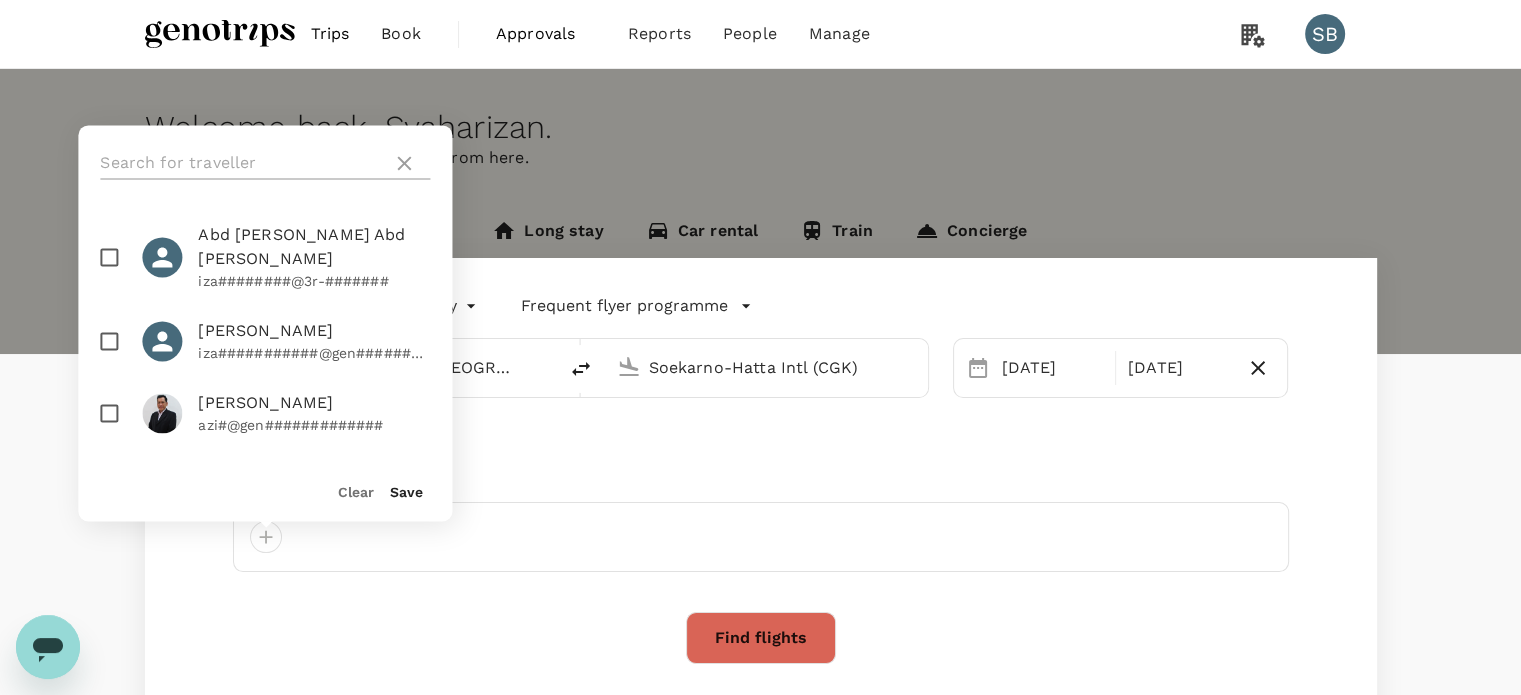 click at bounding box center (242, 163) 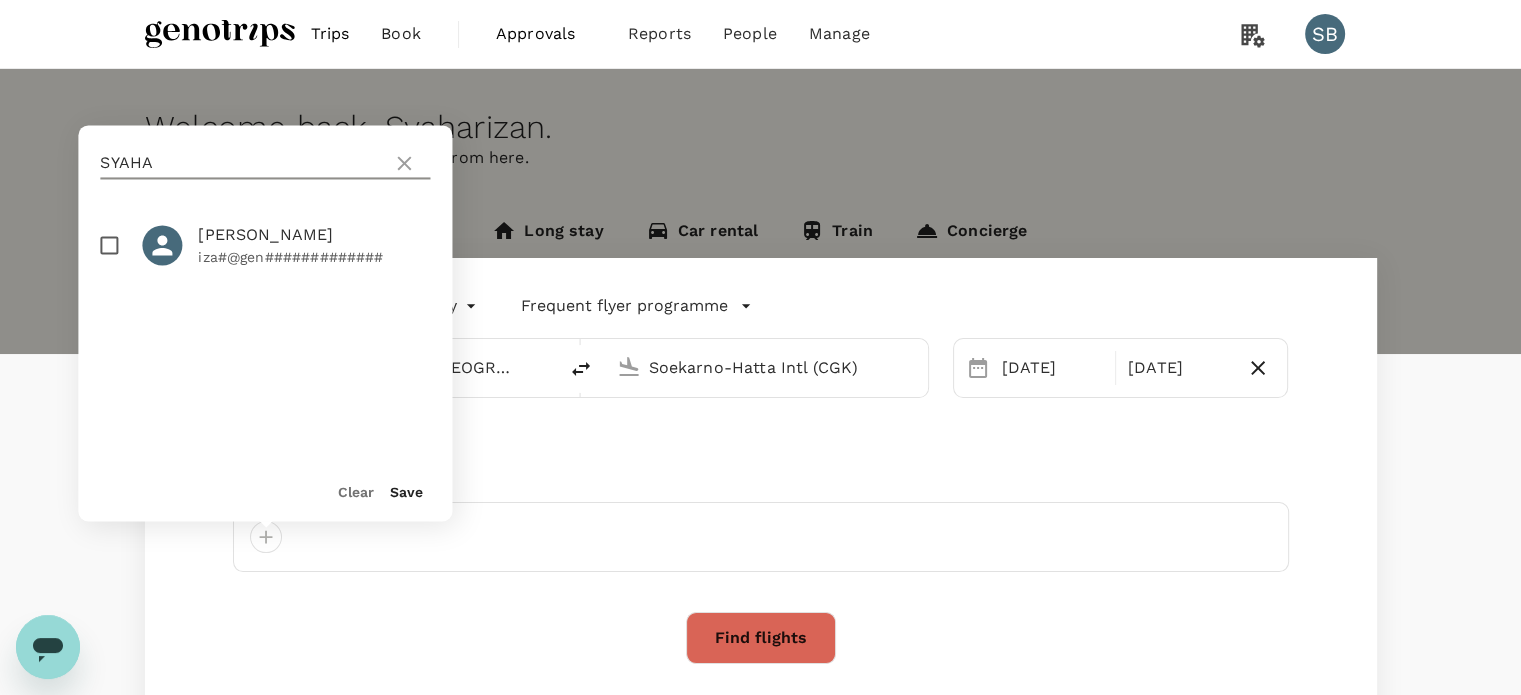 type on "SYAHA" 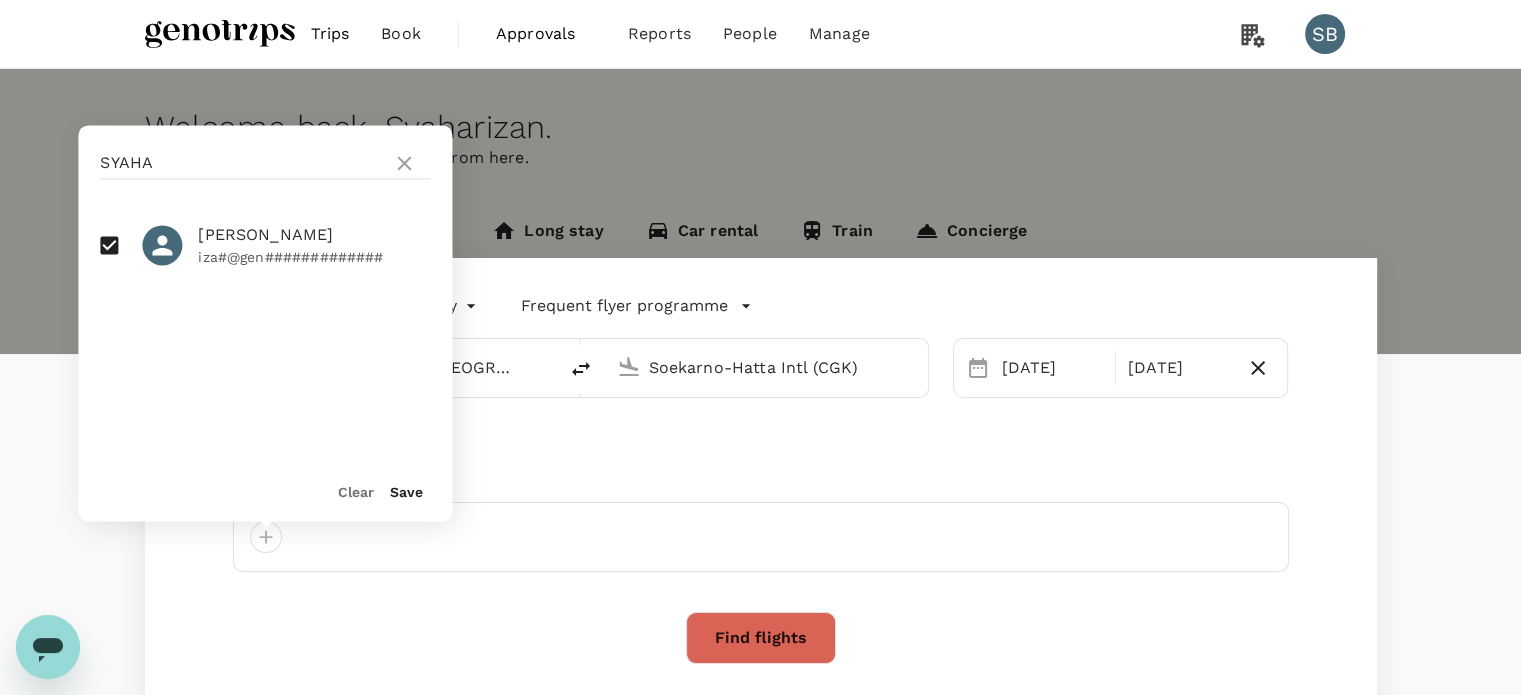 click on "Save" at bounding box center (406, 492) 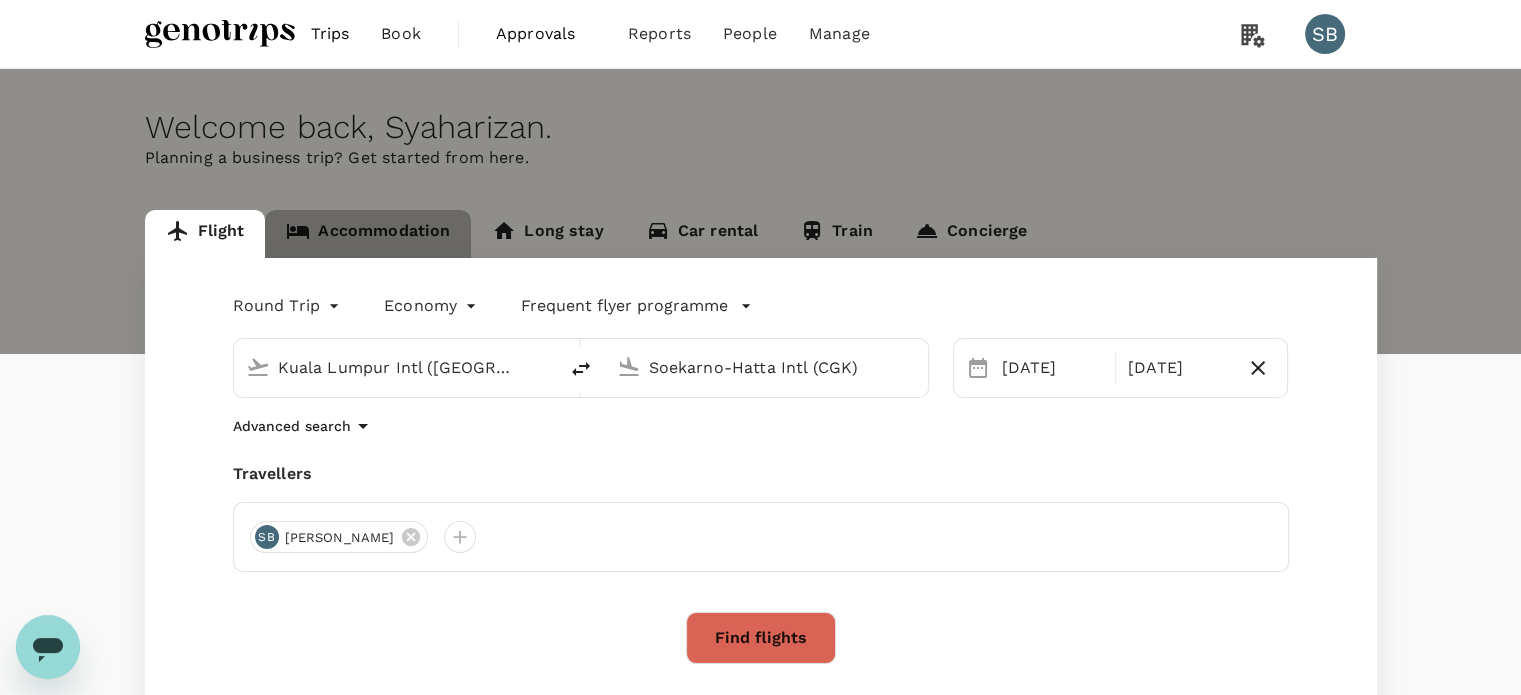 click on "Accommodation" at bounding box center (368, 234) 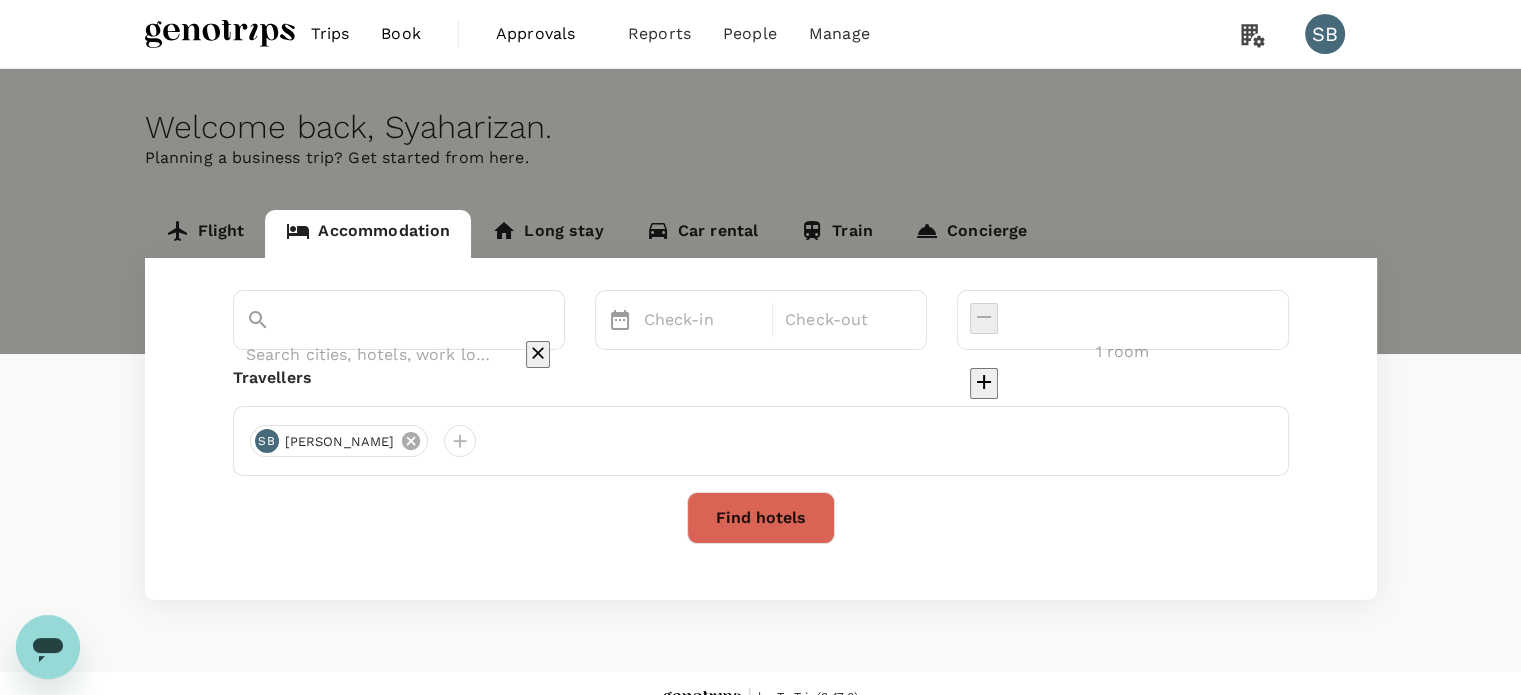 click 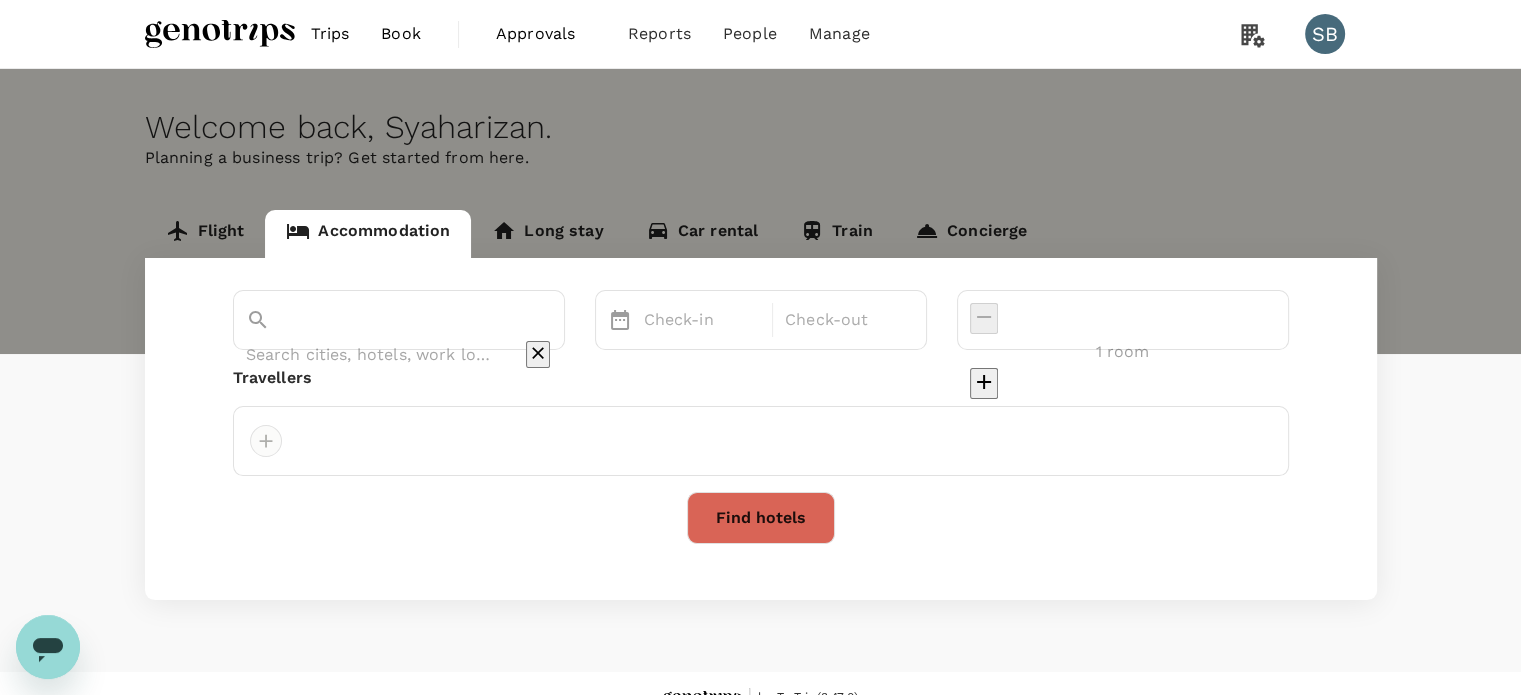 click at bounding box center (266, 441) 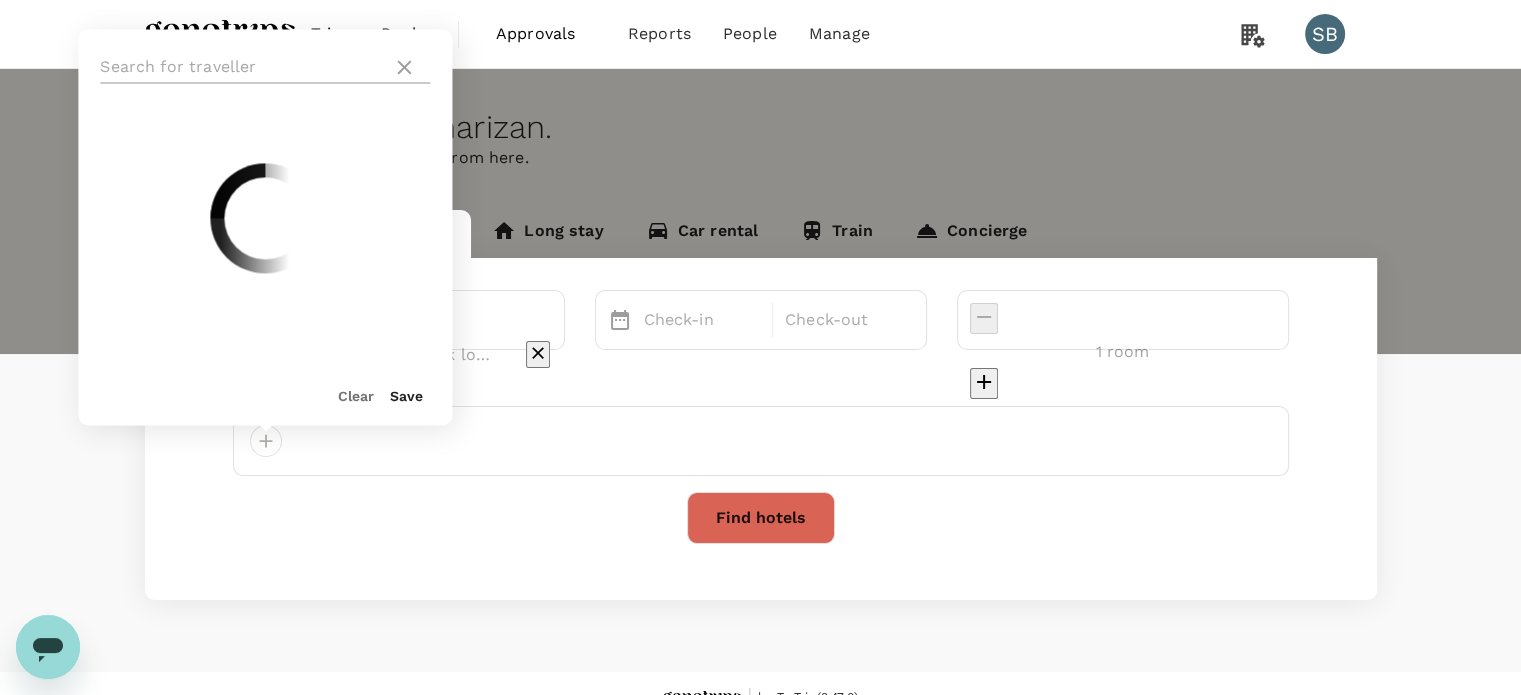 click at bounding box center (242, 67) 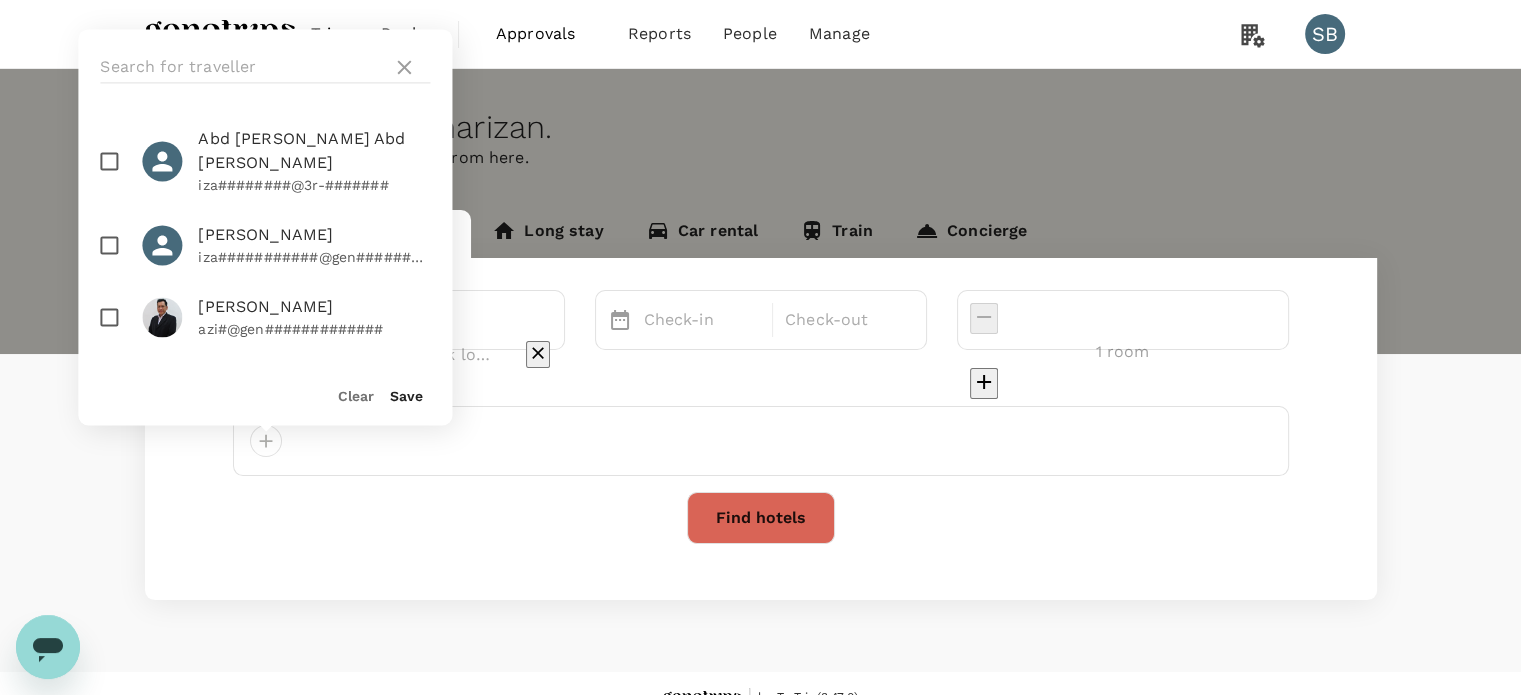 click at bounding box center [109, 245] 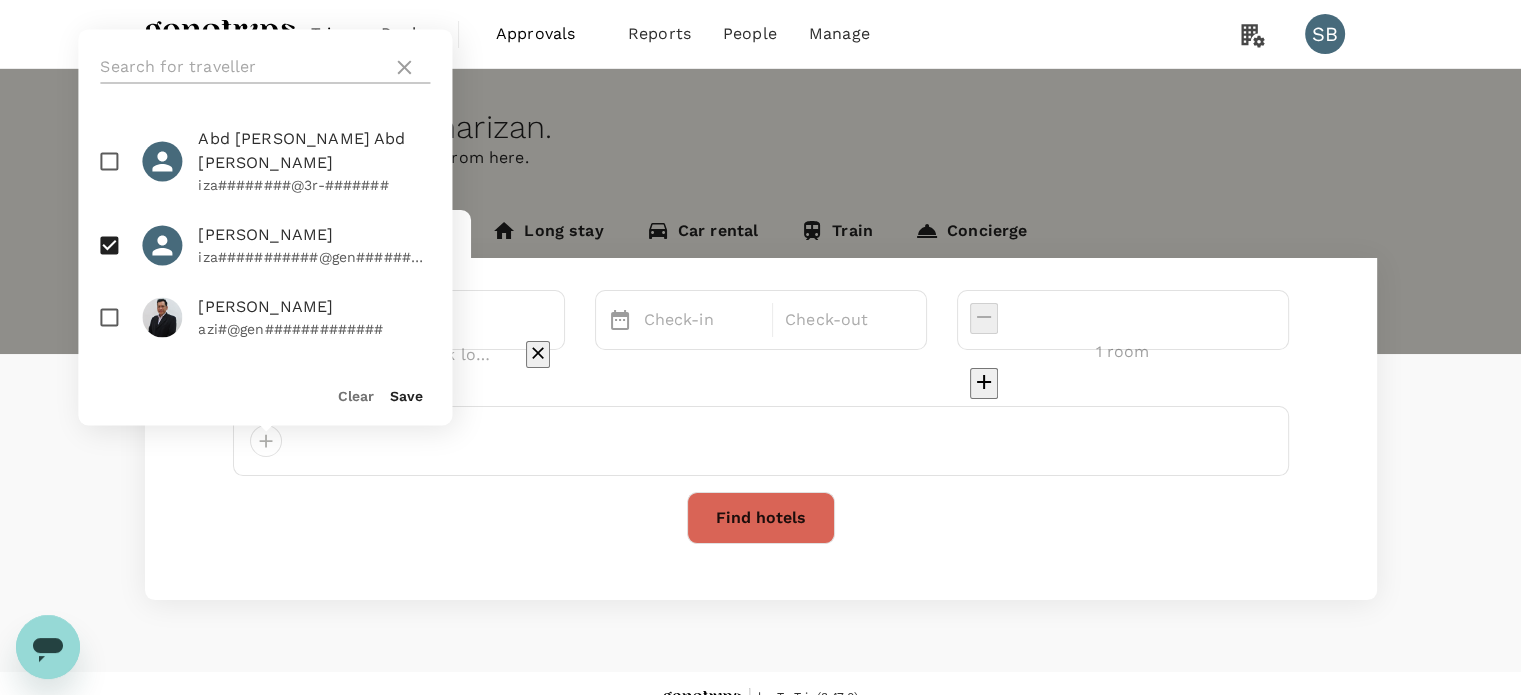 click at bounding box center (242, 67) 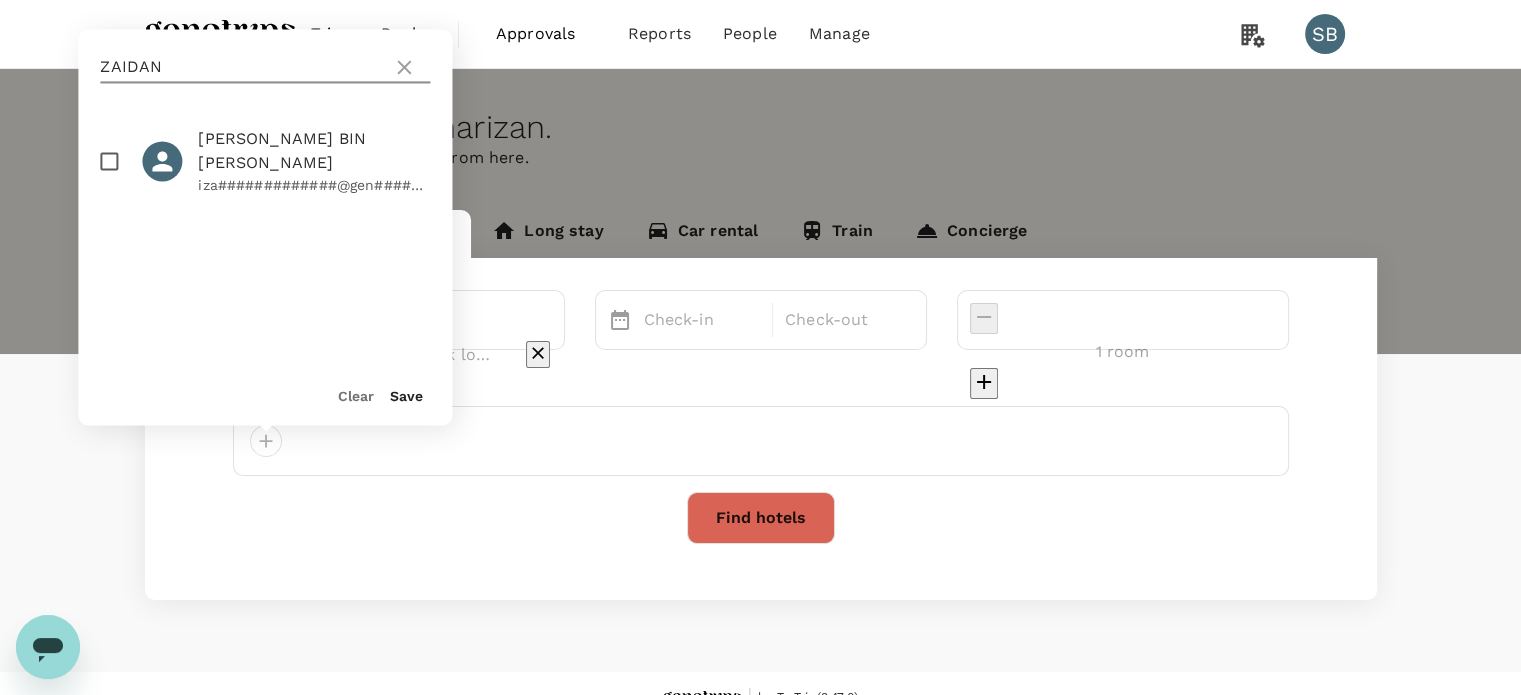 type on "ZAIDAN" 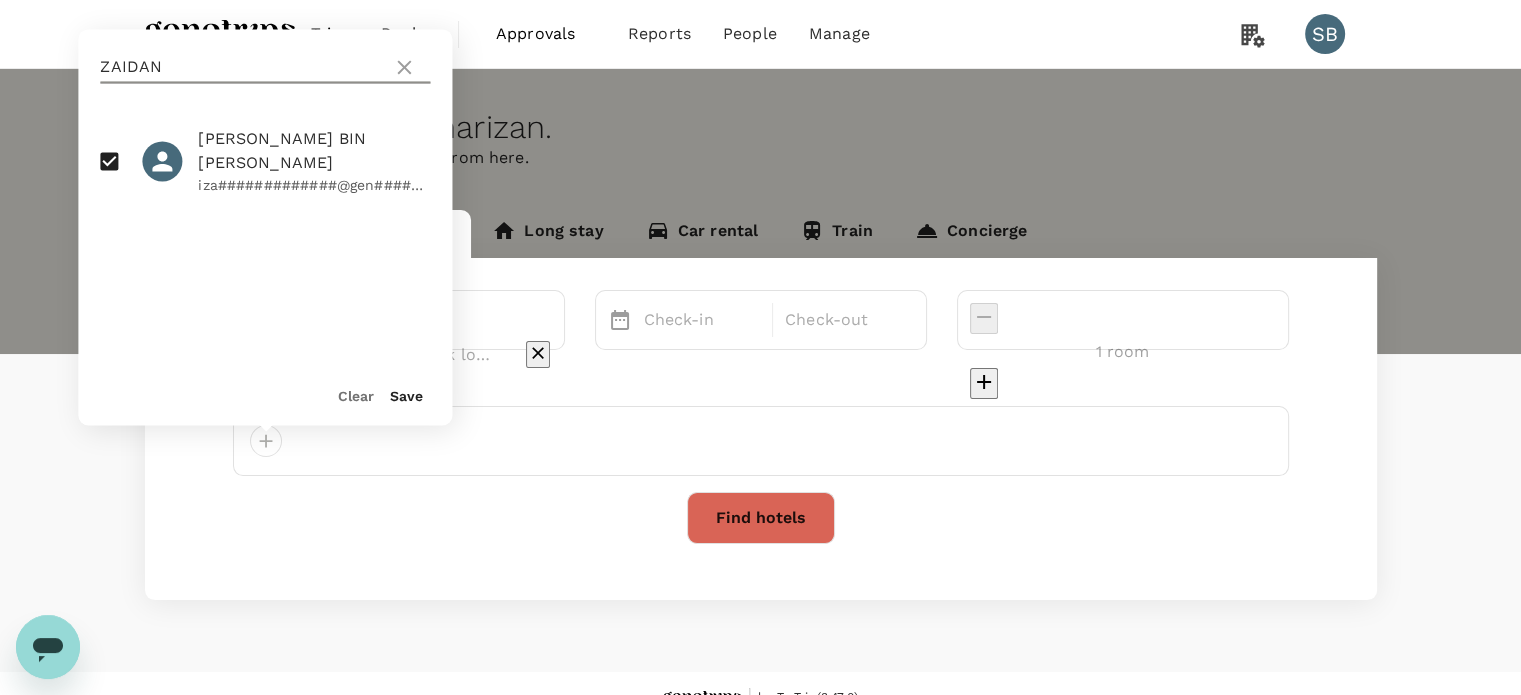 click on "ZAIDAN" at bounding box center [242, 67] 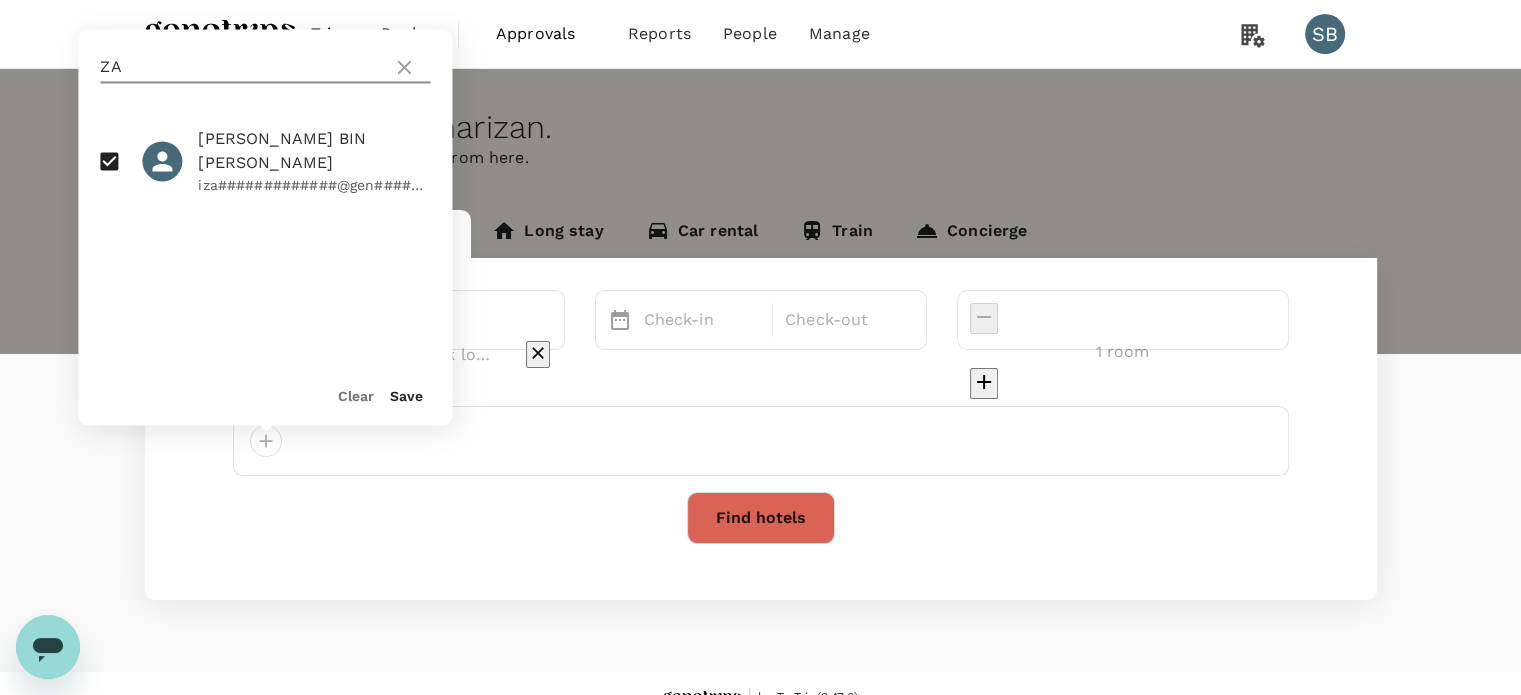 type on "Z" 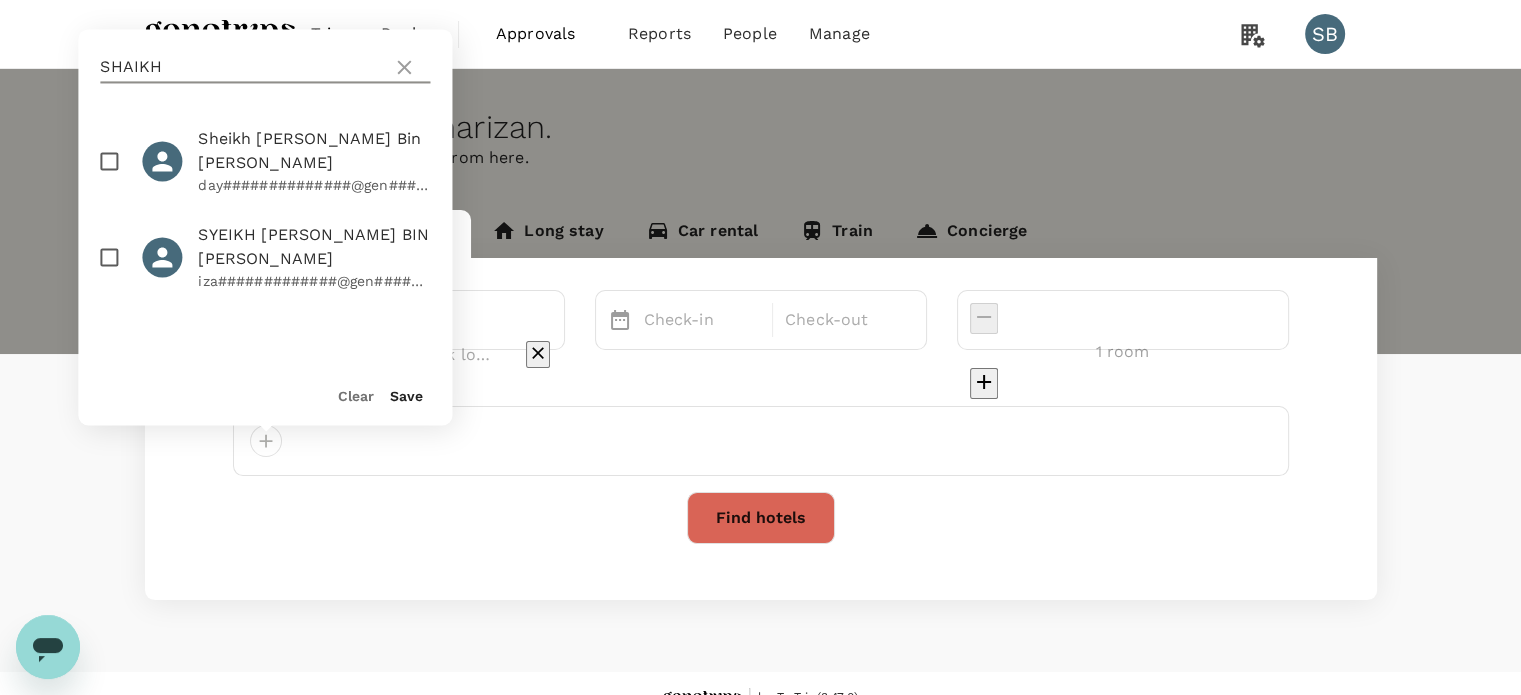 type on "SHAIKH" 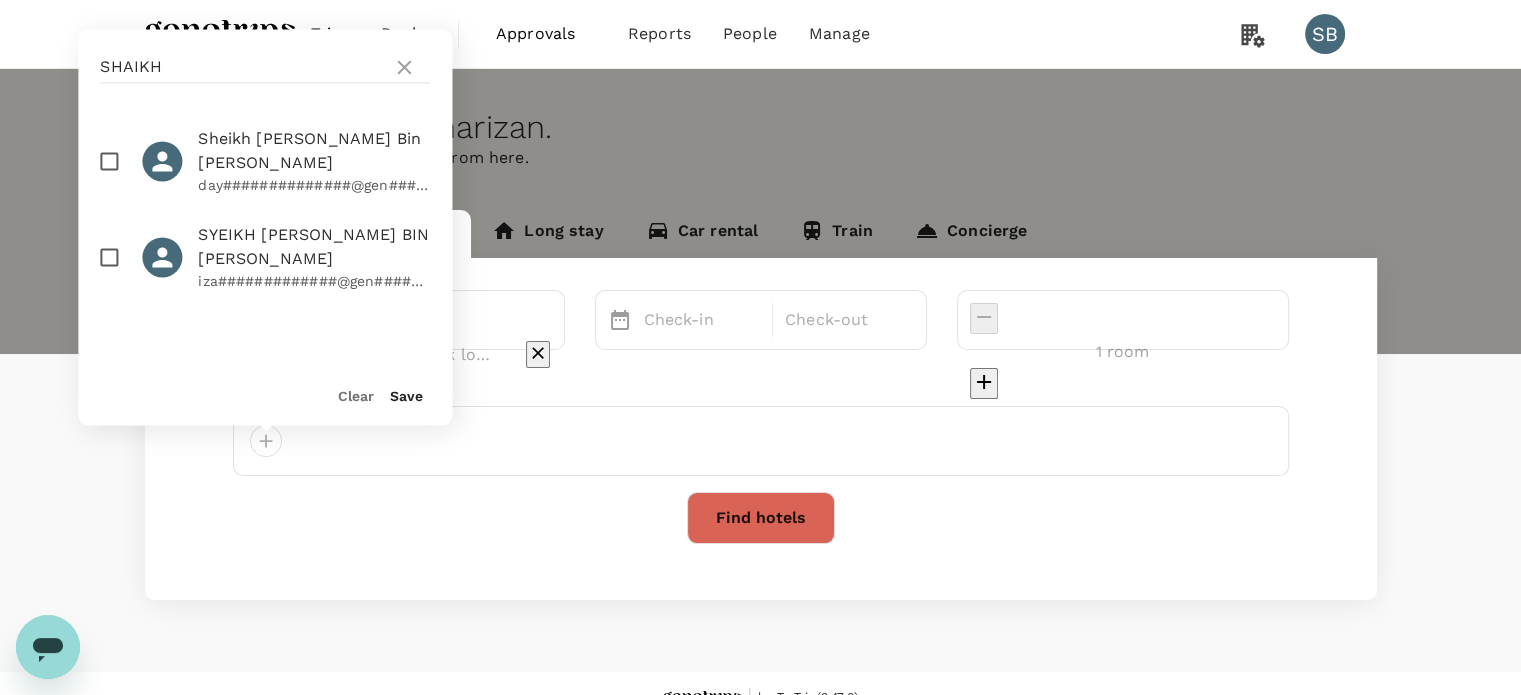 click at bounding box center [109, 257] 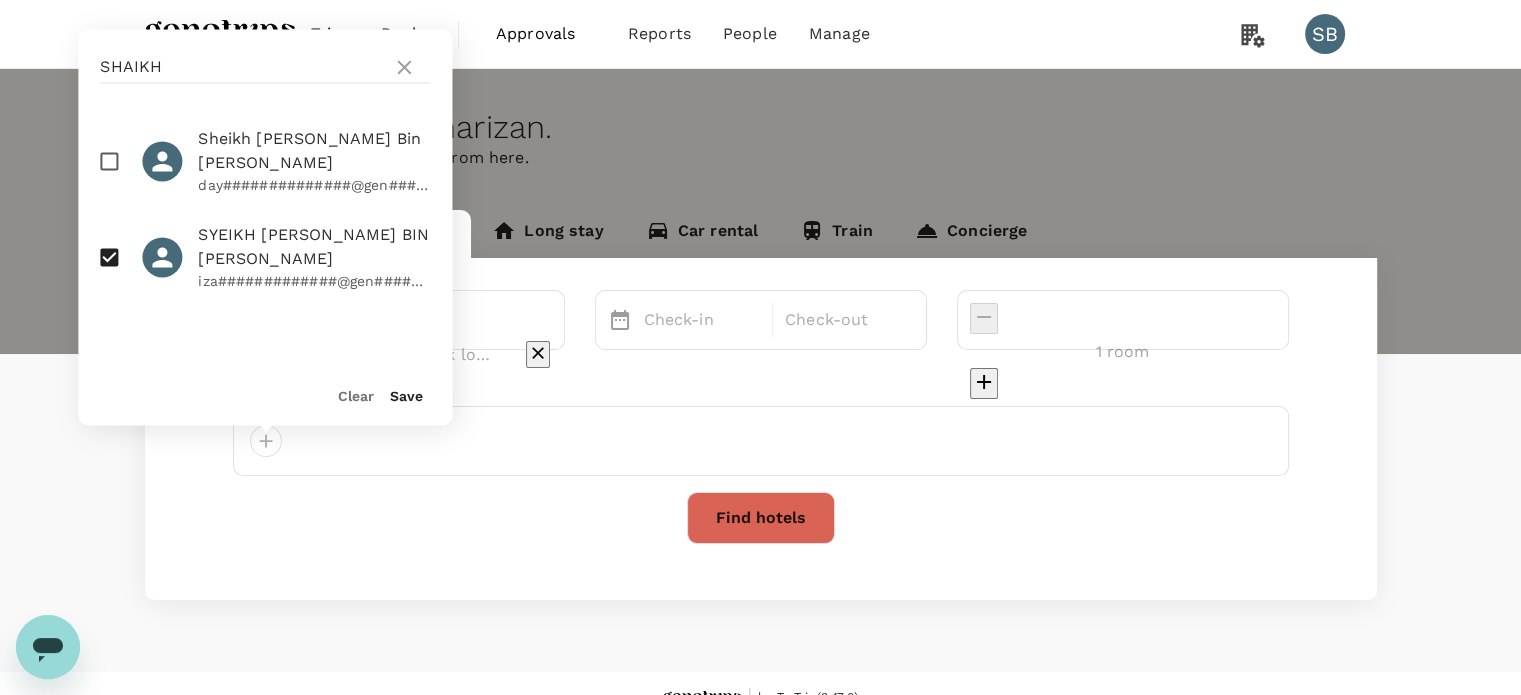 click on "Save" at bounding box center (406, 396) 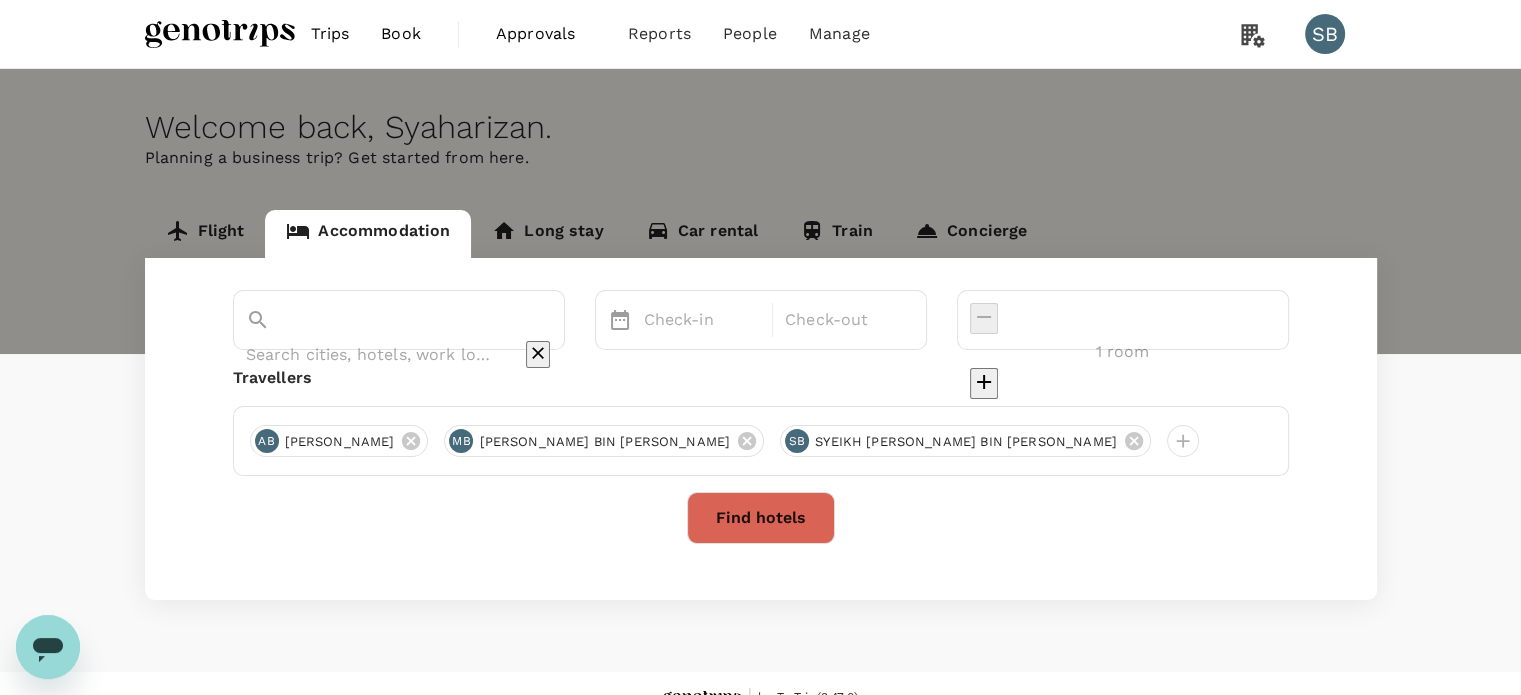 click at bounding box center (371, 354) 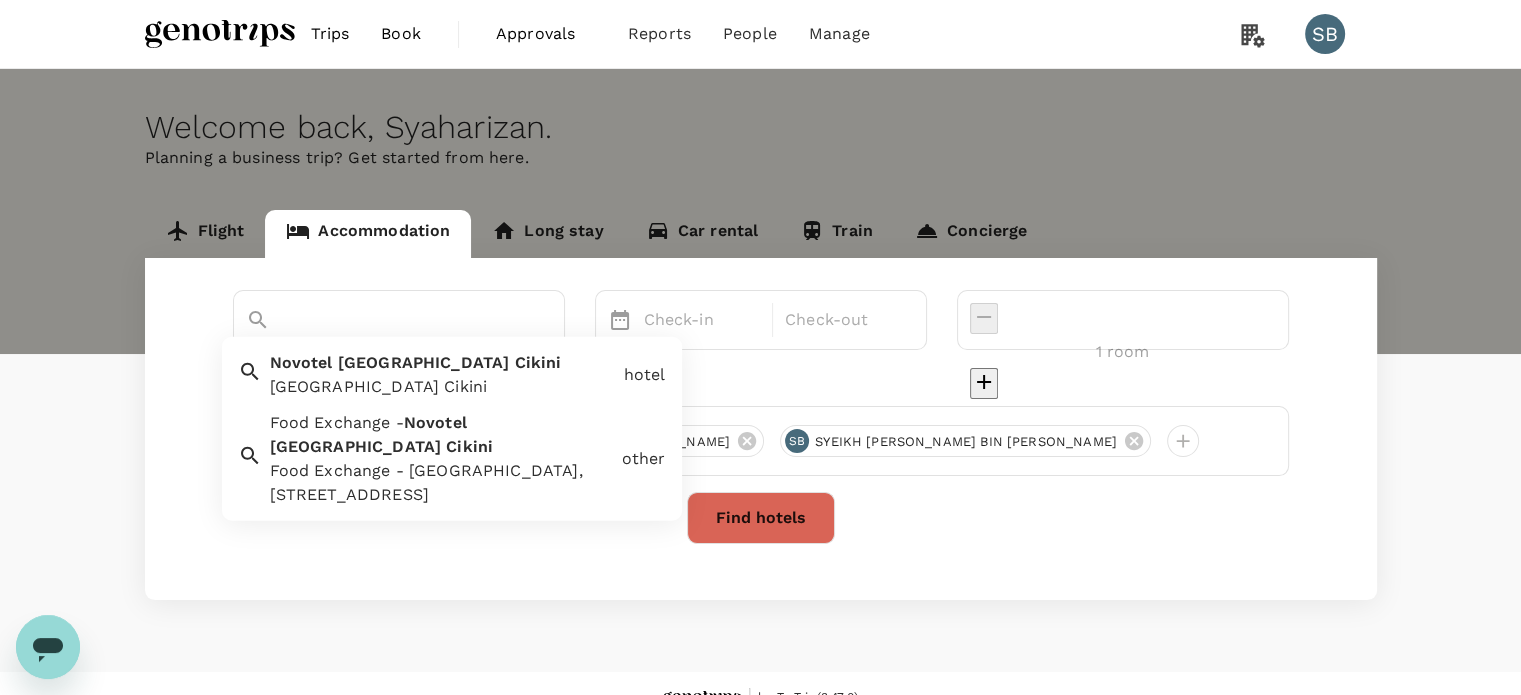 click on "Novotel Jakarta Cikini" at bounding box center (443, 387) 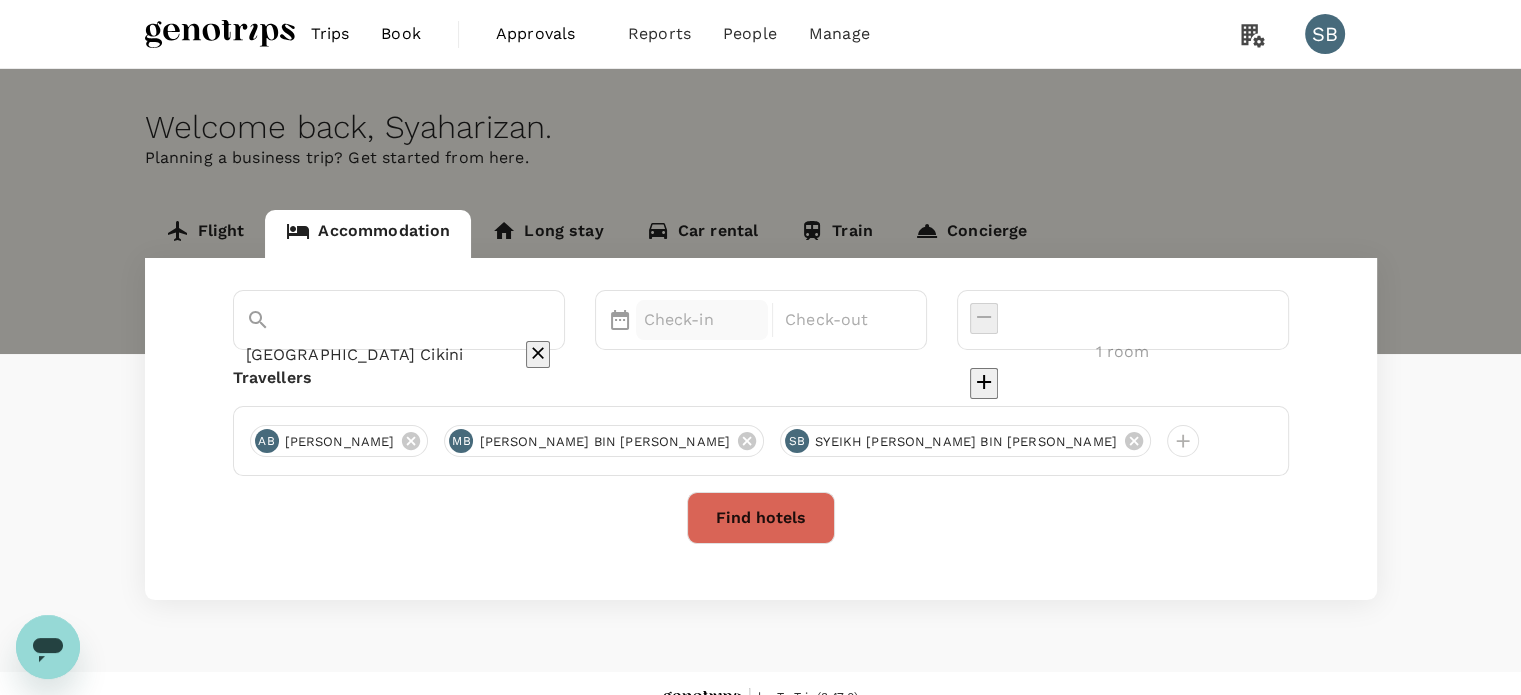 type on "Novotel Jakarta Cikini" 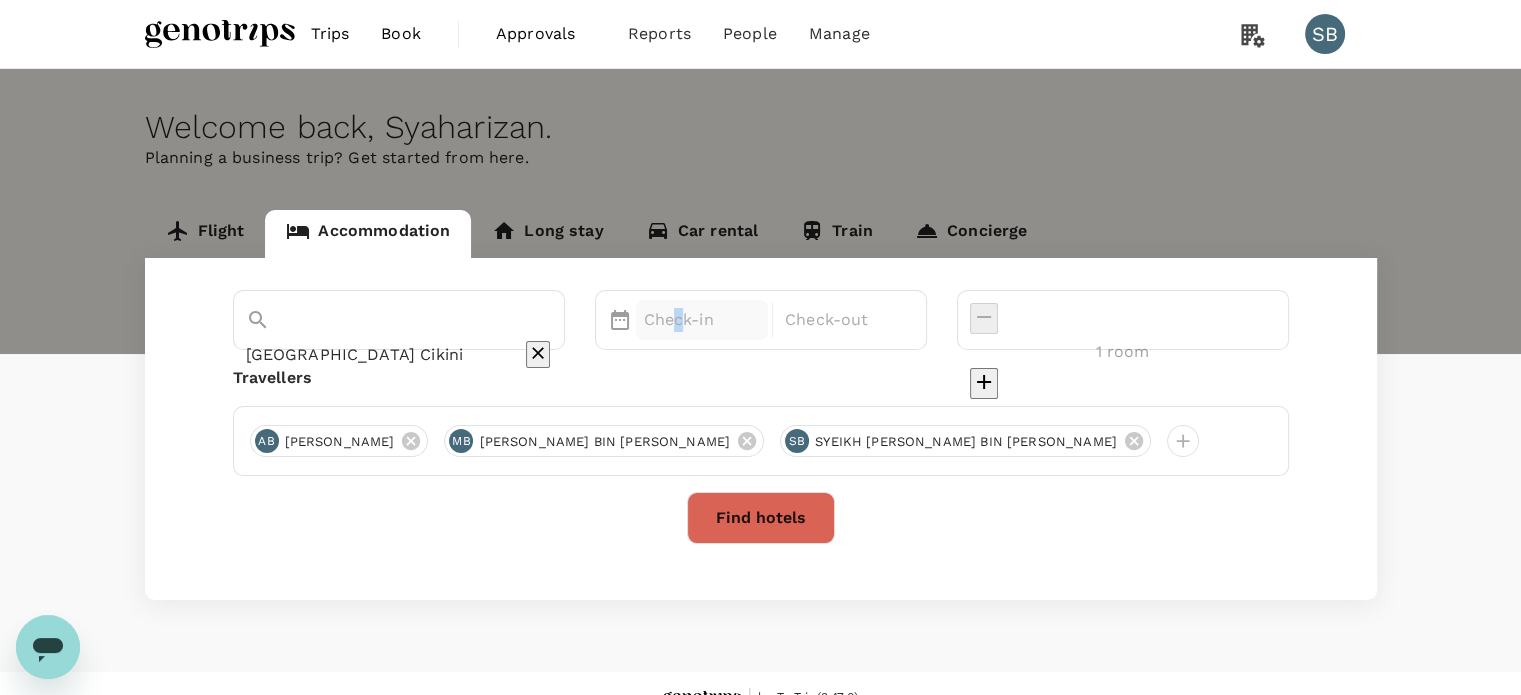 click on "Check-in" at bounding box center (702, 320) 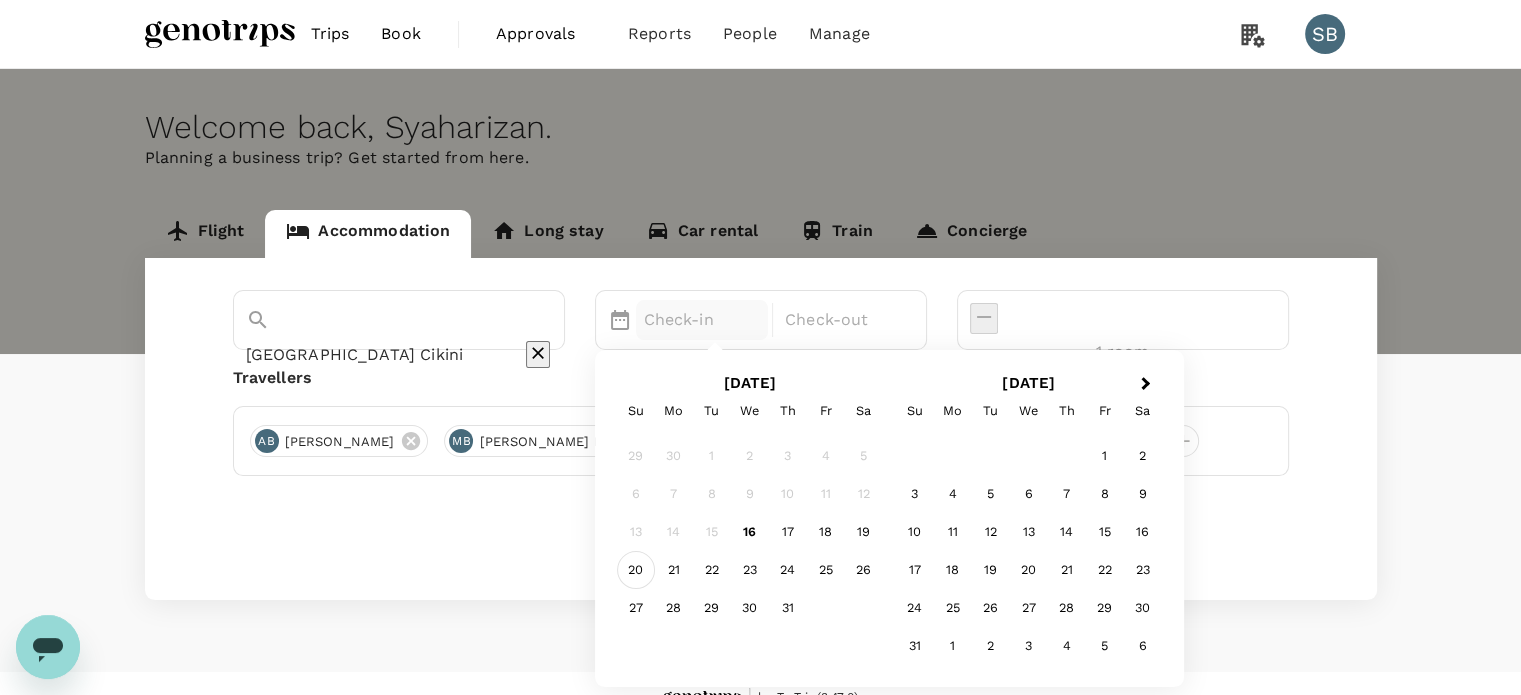 click on "20" at bounding box center [636, 570] 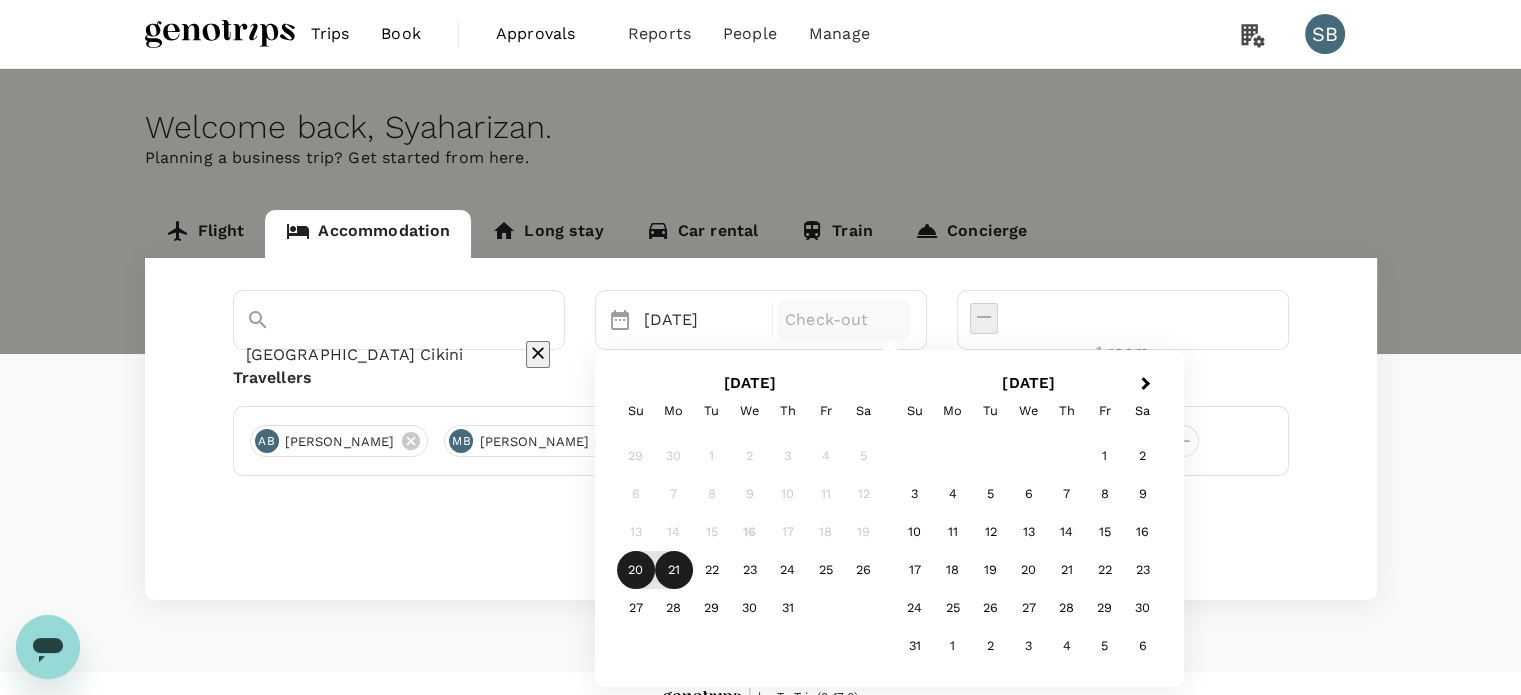 click on "21" at bounding box center [674, 570] 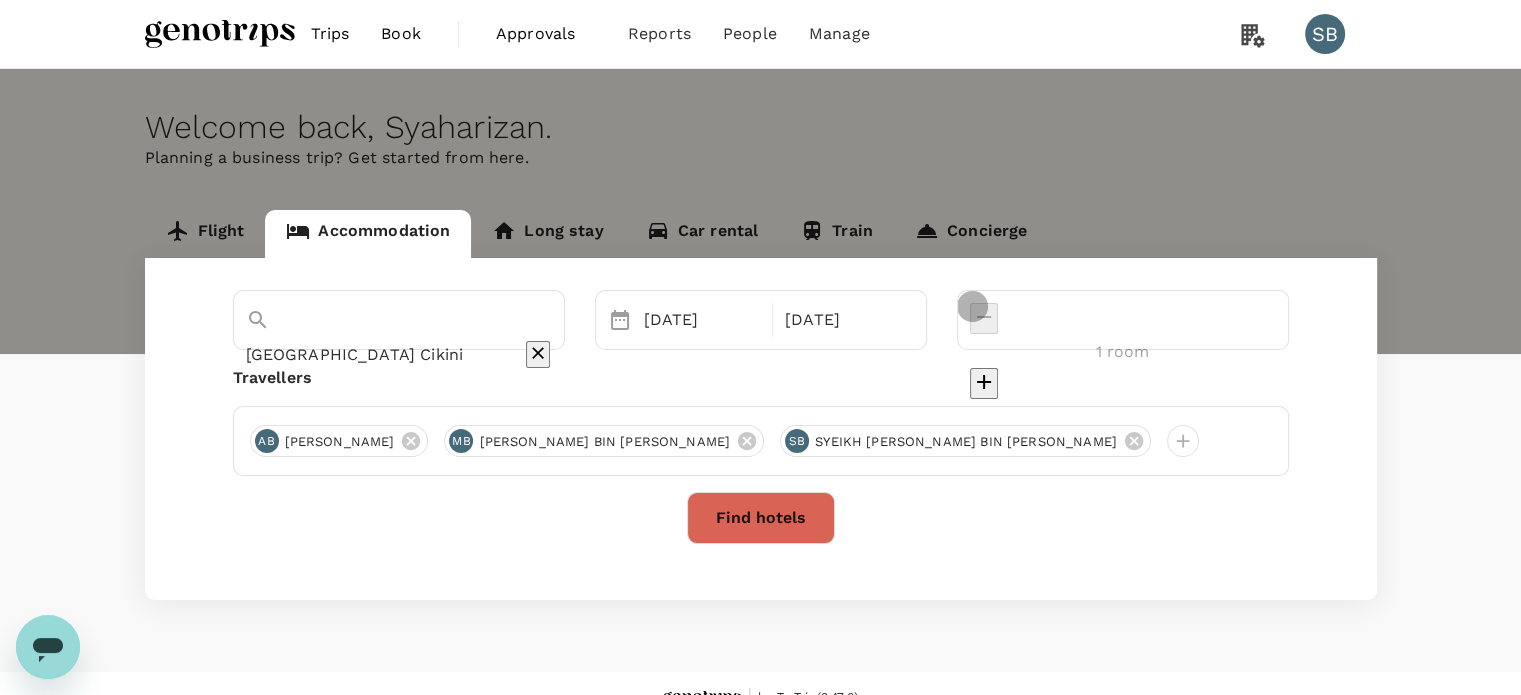 click 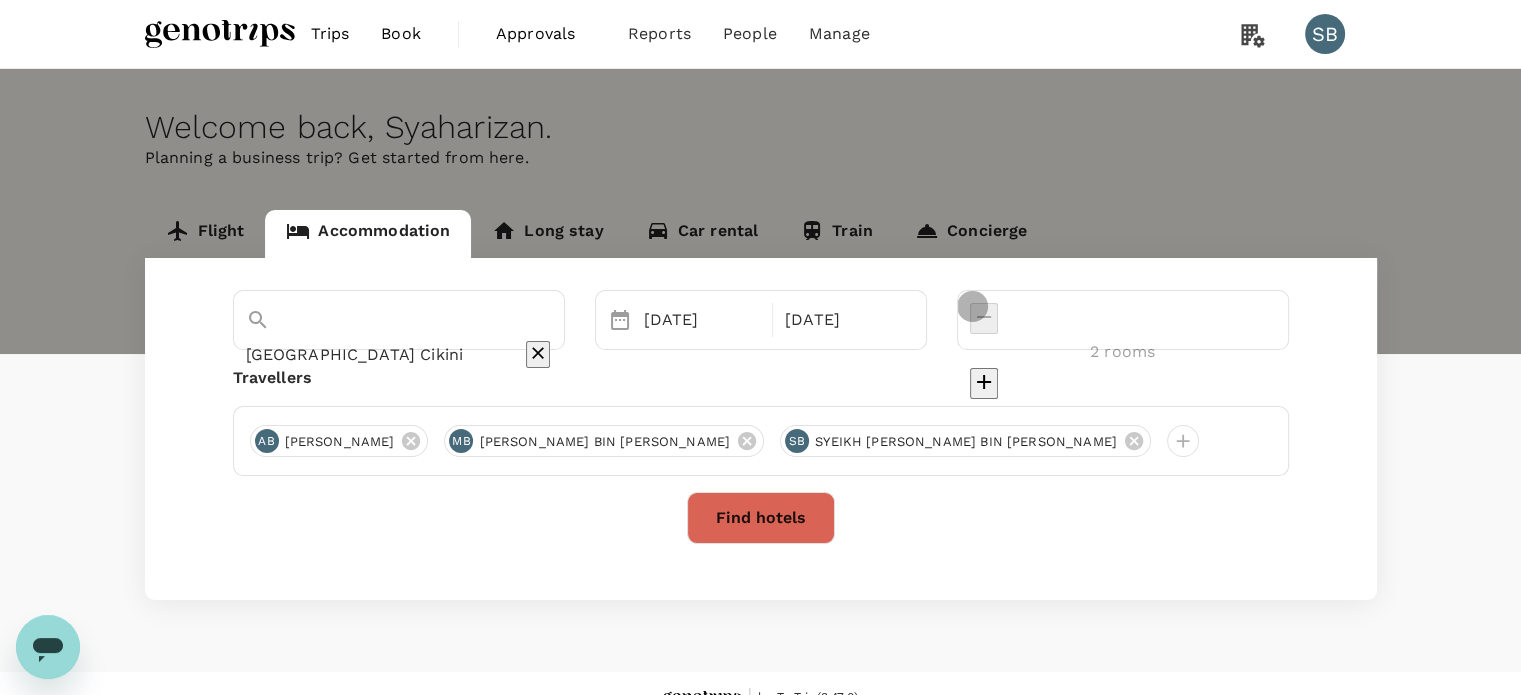 click 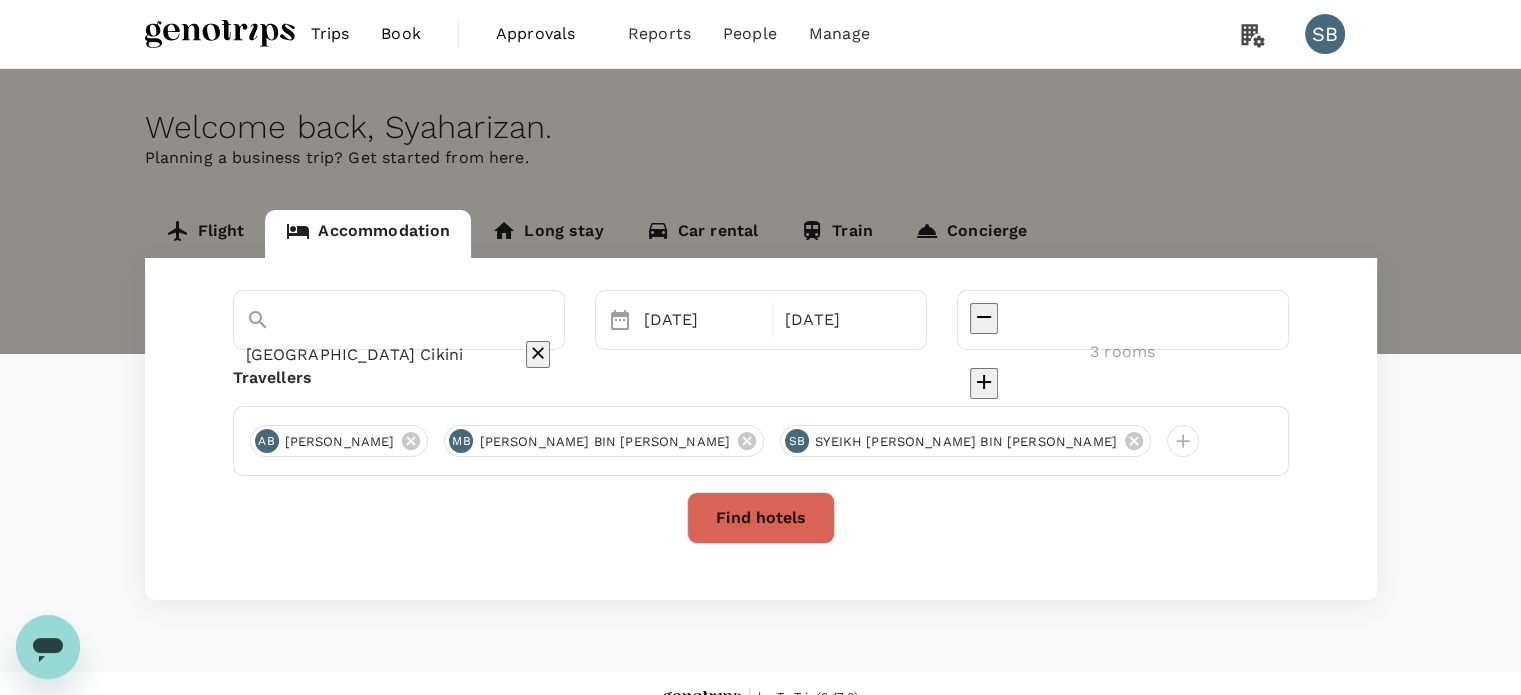click on "Find hotels" at bounding box center (761, 518) 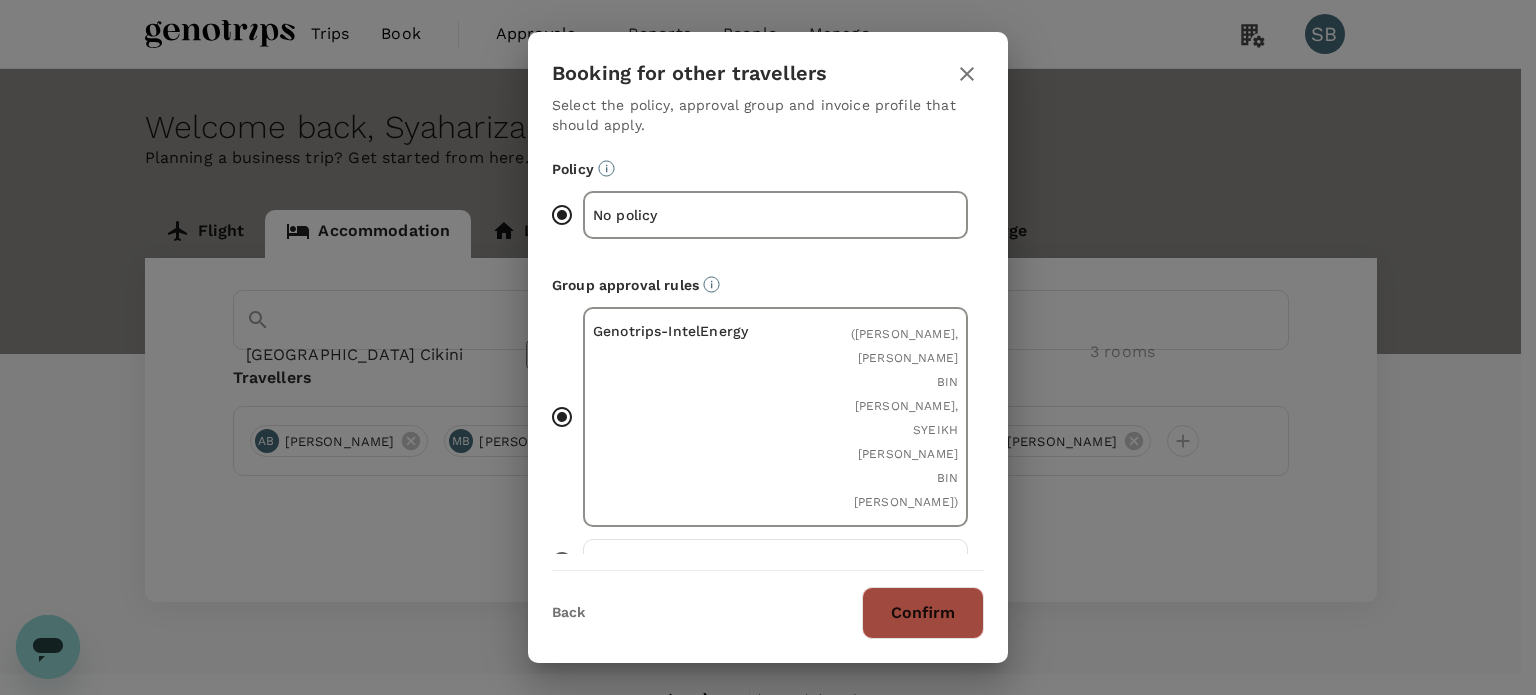 click on "Confirm" at bounding box center [923, 613] 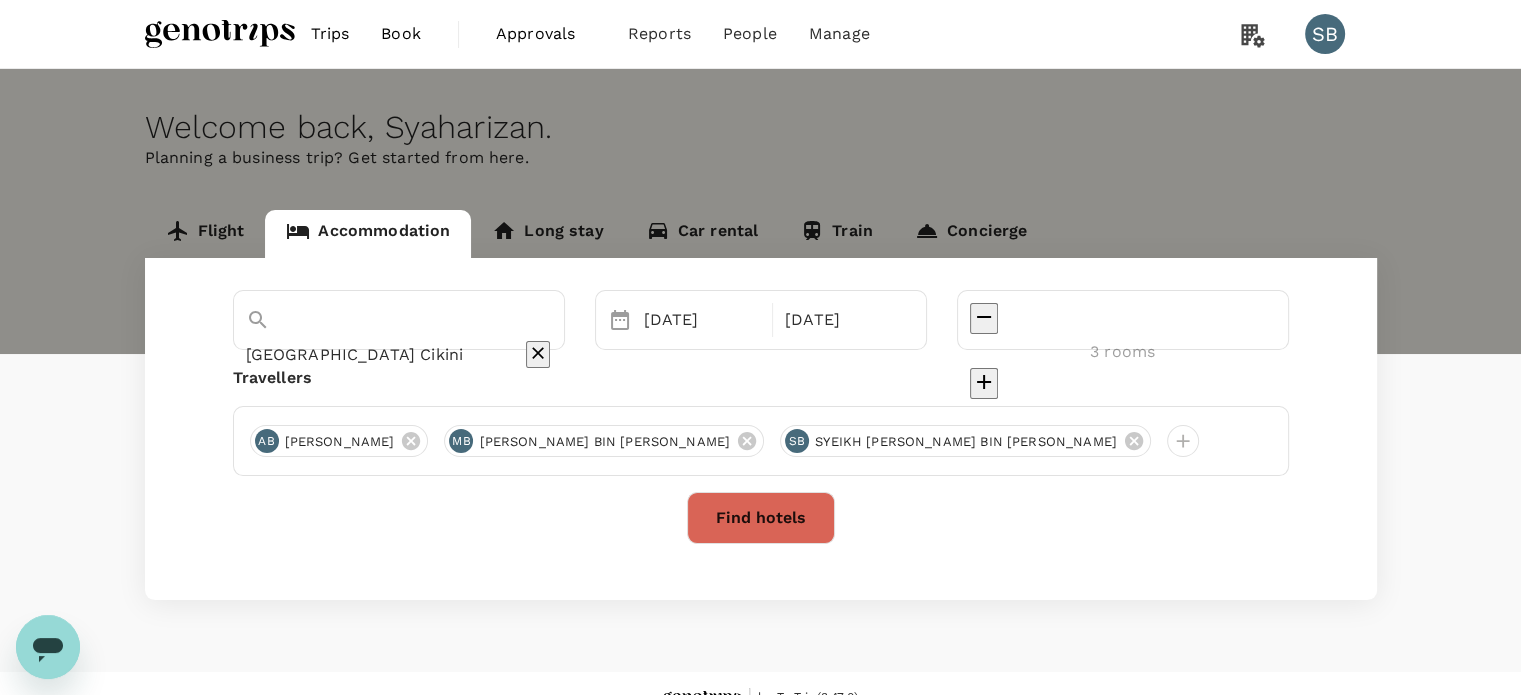 click on "Find hotels" at bounding box center (761, 518) 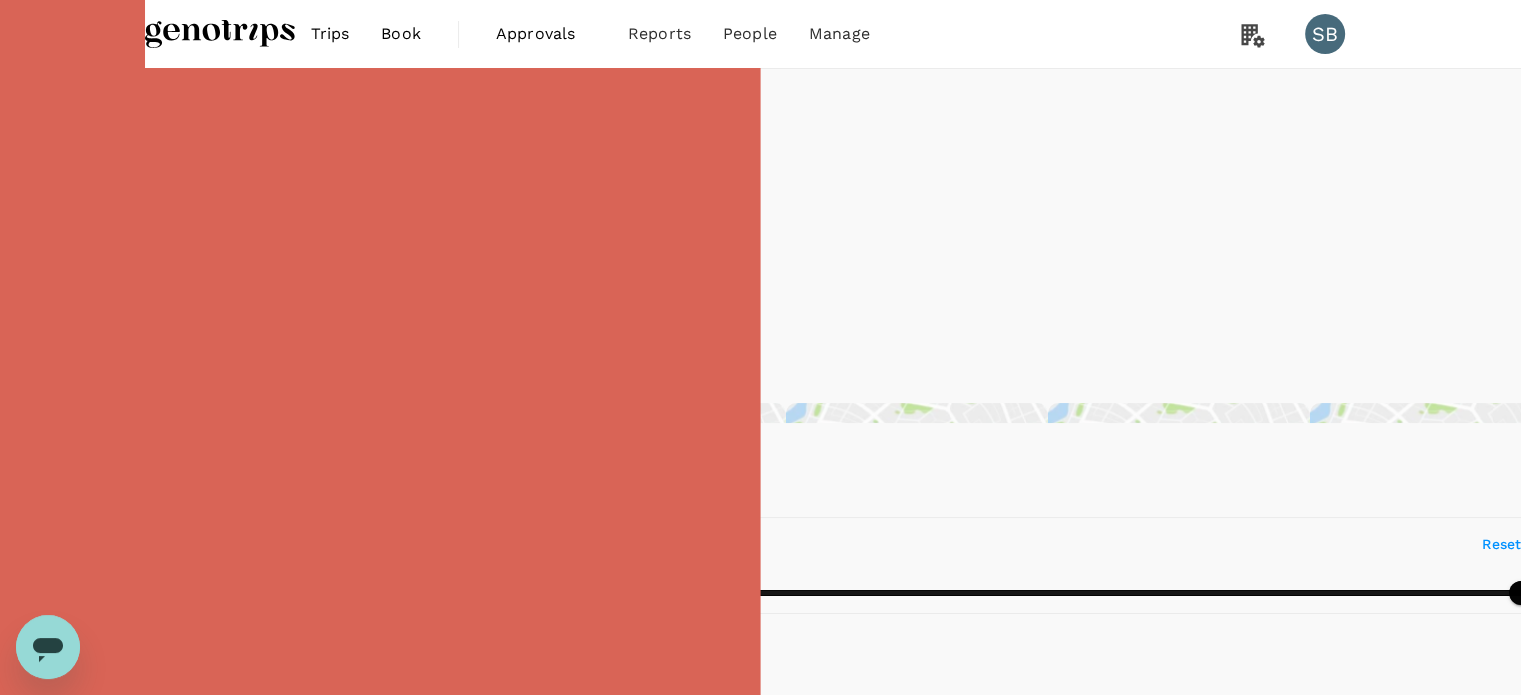 type on "811.26" 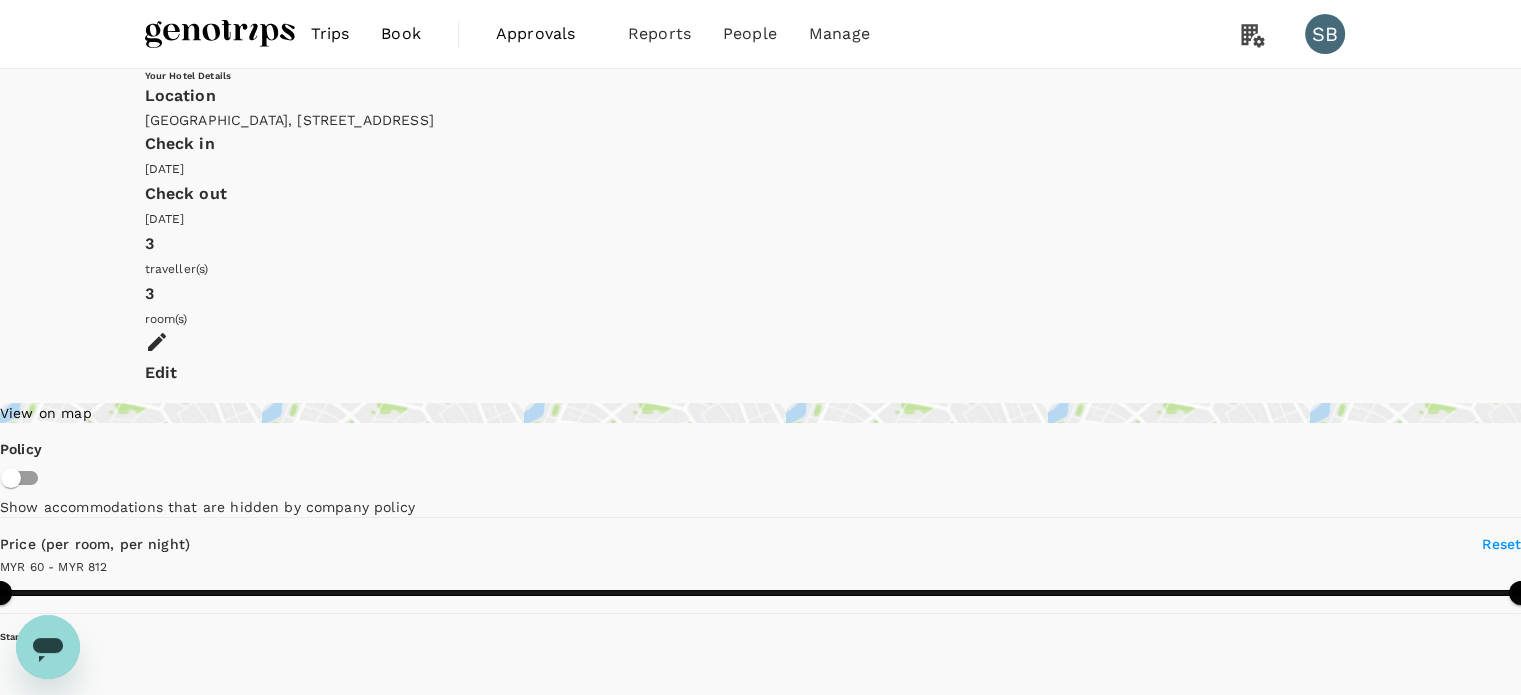 click on "View rooms" at bounding box center [76, 9794] 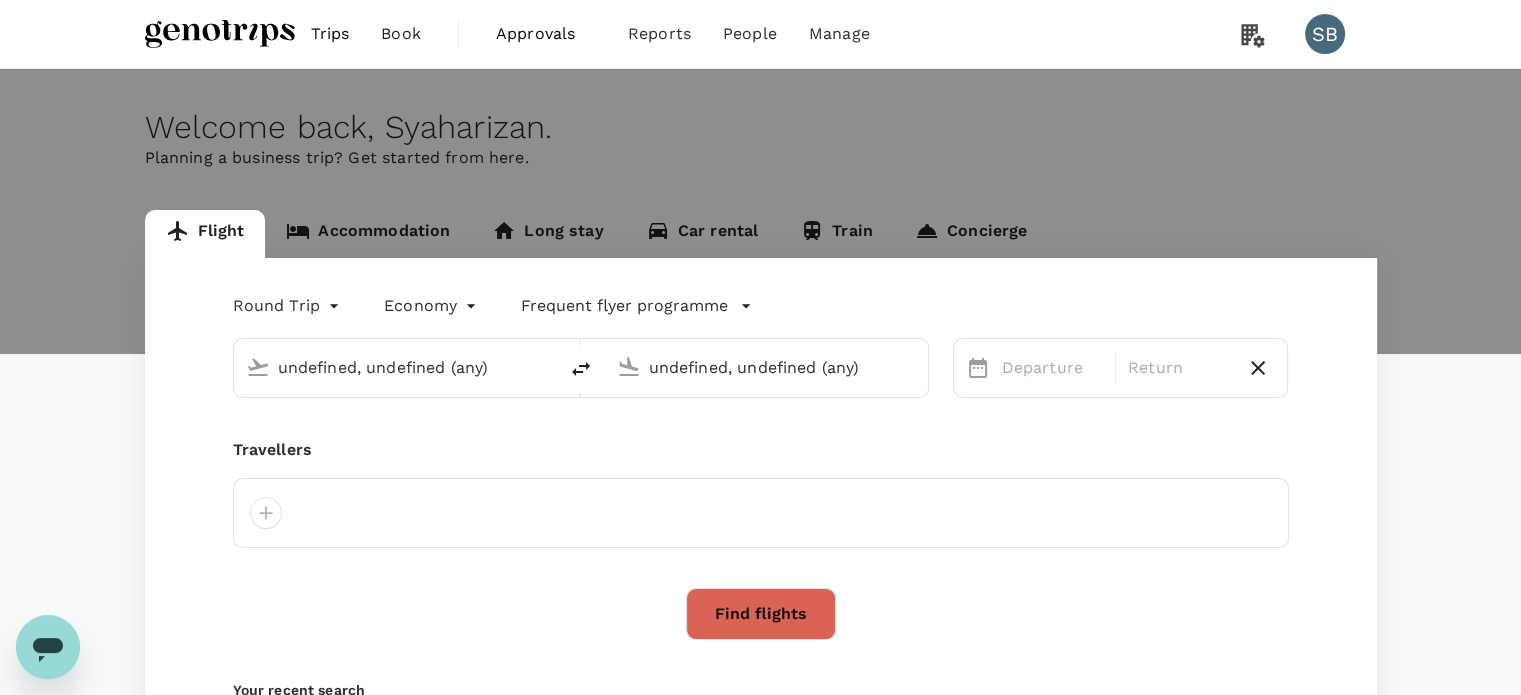 type 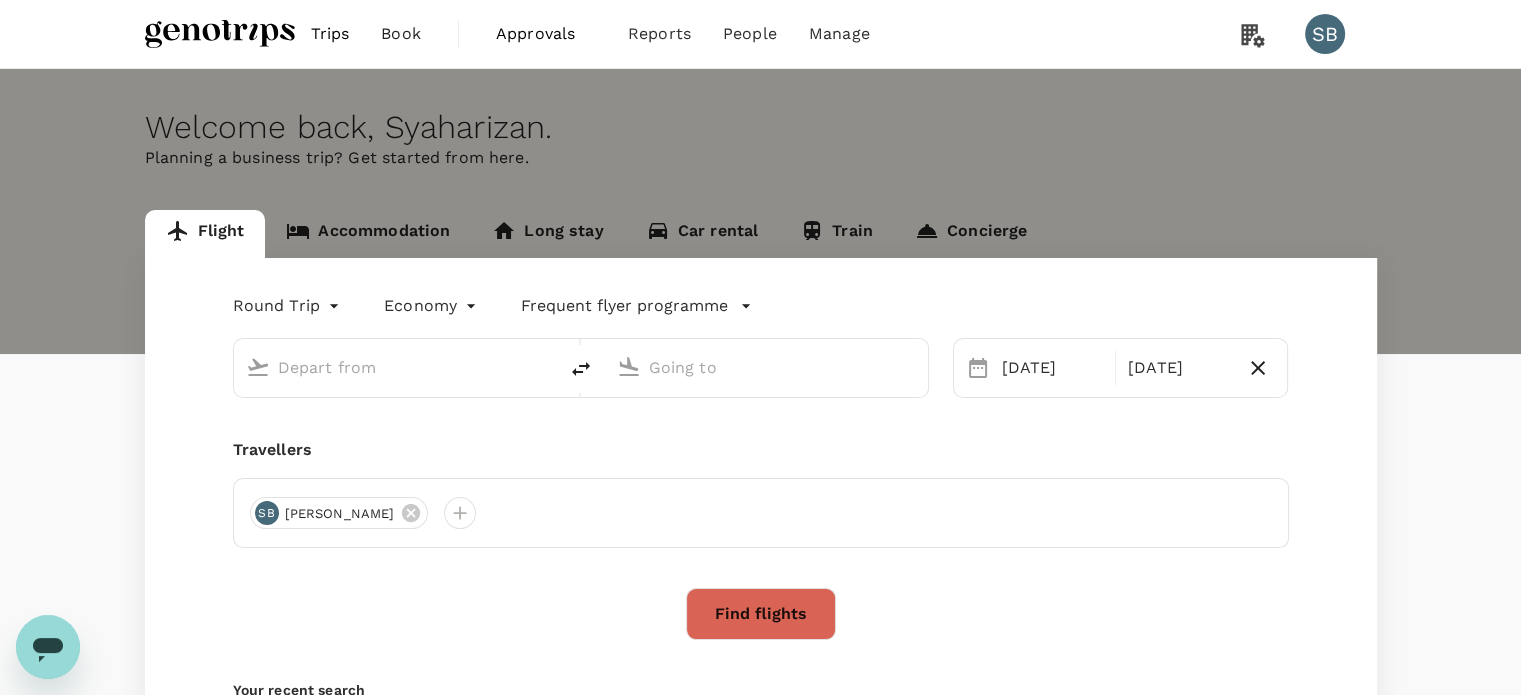 type on "Kuala Lumpur Intl (KUL)" 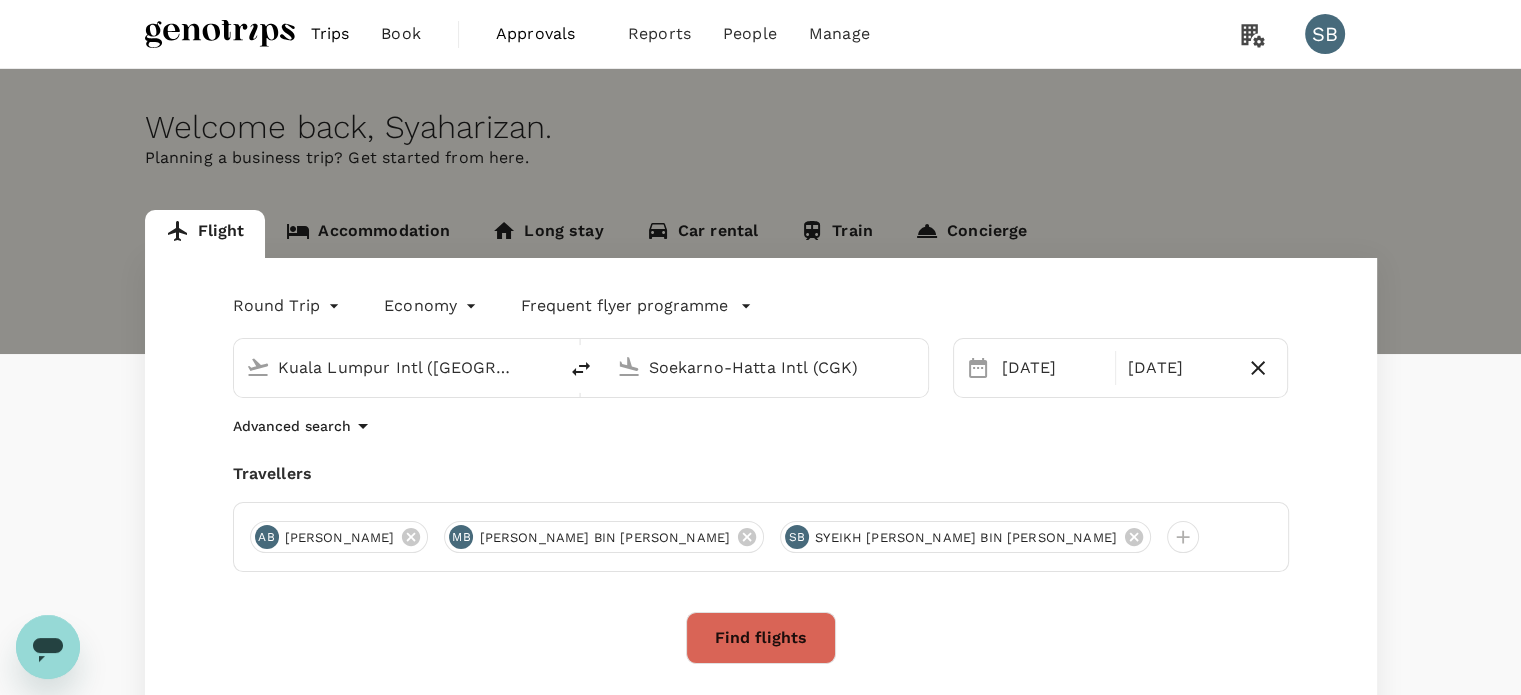 type 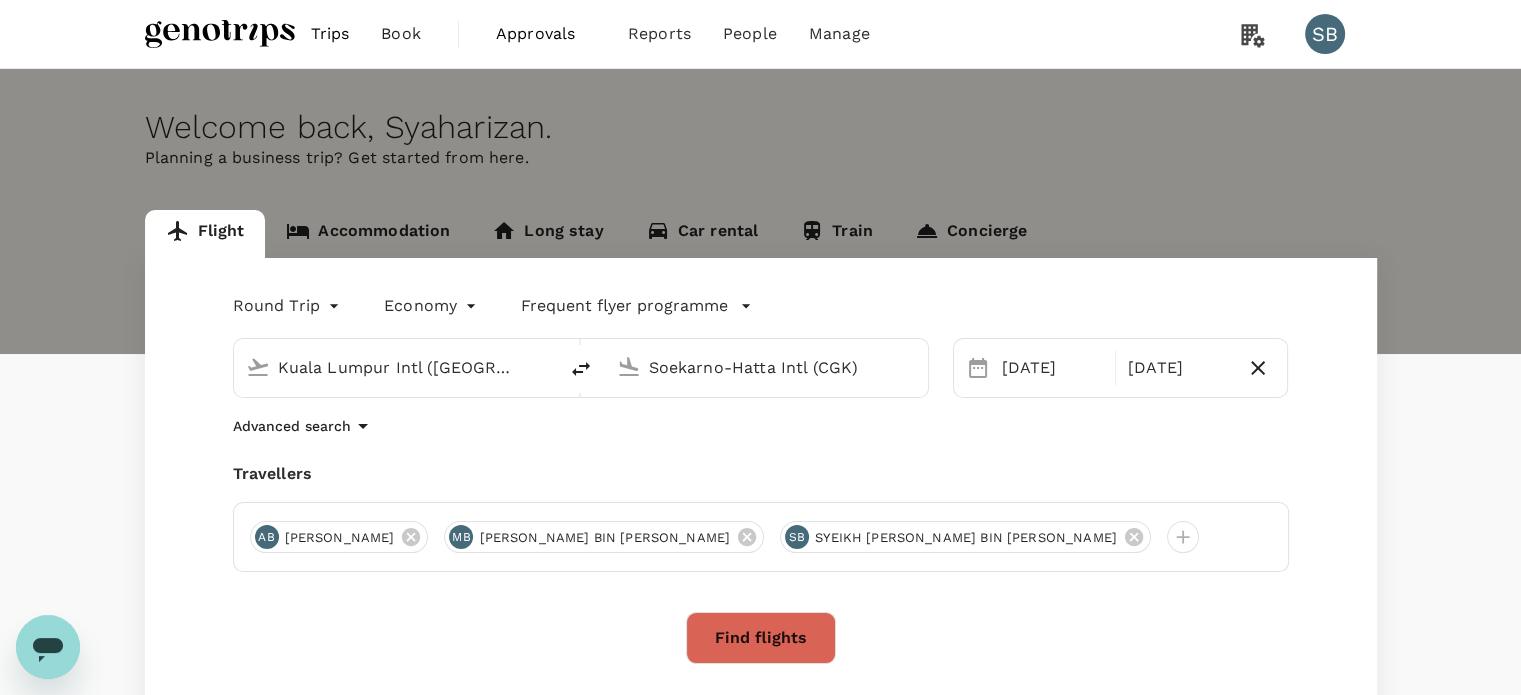 type 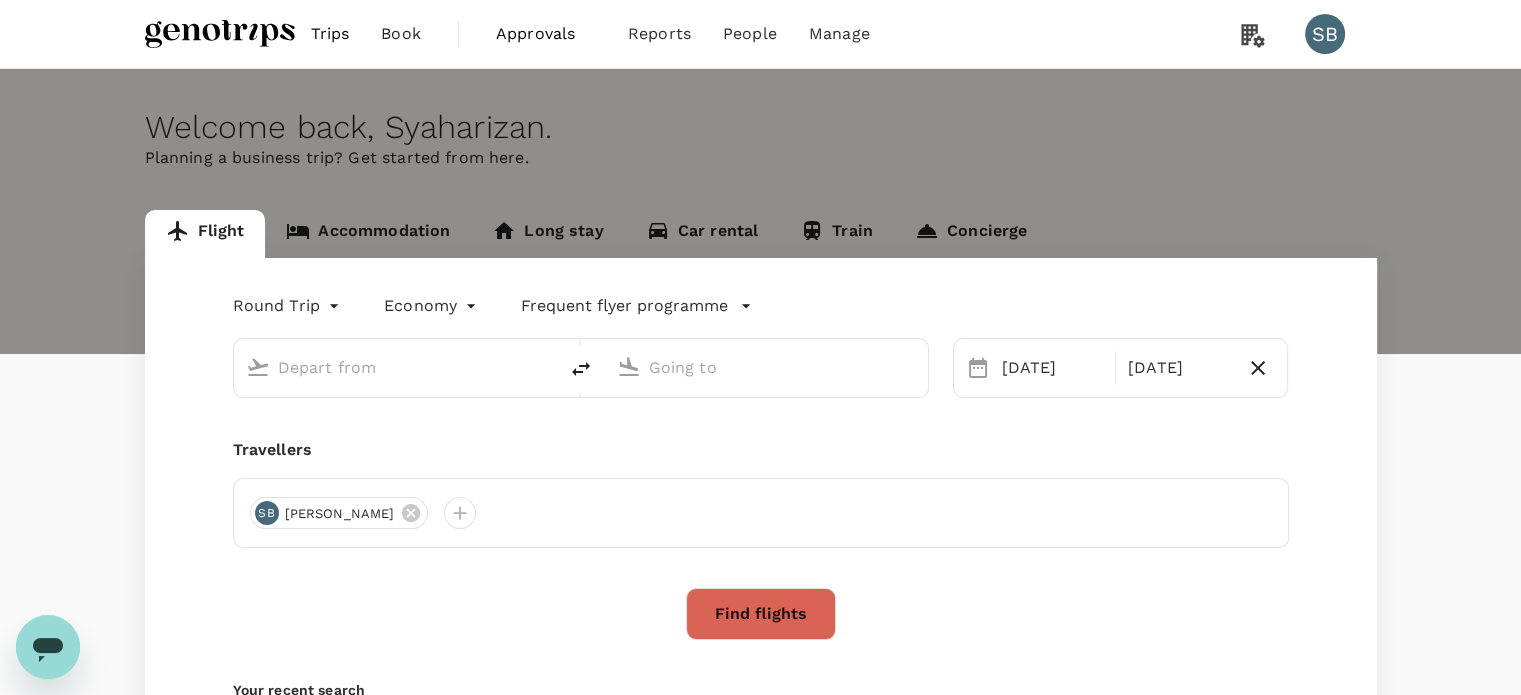 type on "Kuala Lumpur Intl (KUL)" 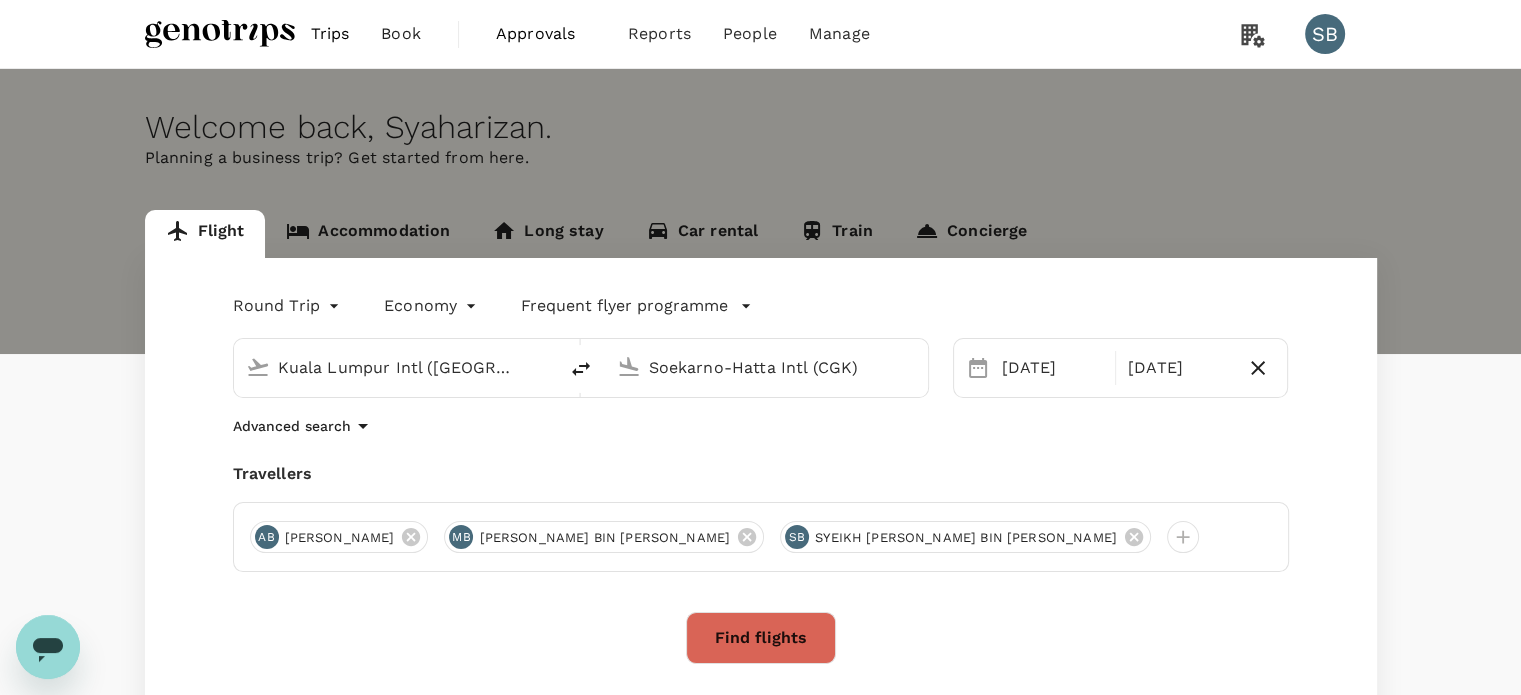 click on "Round Trip roundtrip Economy economy Frequent flyer programme Kuala Lumpur Intl (KUL) Soekarno-Hatta Intl (CGK) 20 Jul 21 Jul Advanced search Travellers   AB ABDUL AZIZ BIN AHMAD MB MOHD ZAIDAN BIN KHALID SB SYEIKH AHMAD HILMI BIN SHAIKH HARUN Find flights Your recent search Flight to Aberdeen KUL - ABZ 16 Aug - 17 Sep · 1 Traveller Flight to Aberdeen KUL - ABZ 15 Aug - 17 Sep · 1 Traveller Flight to Aberdeen KUL - ABZ 16 Aug - 16 Sep · 1 Traveller" at bounding box center [761, 550] 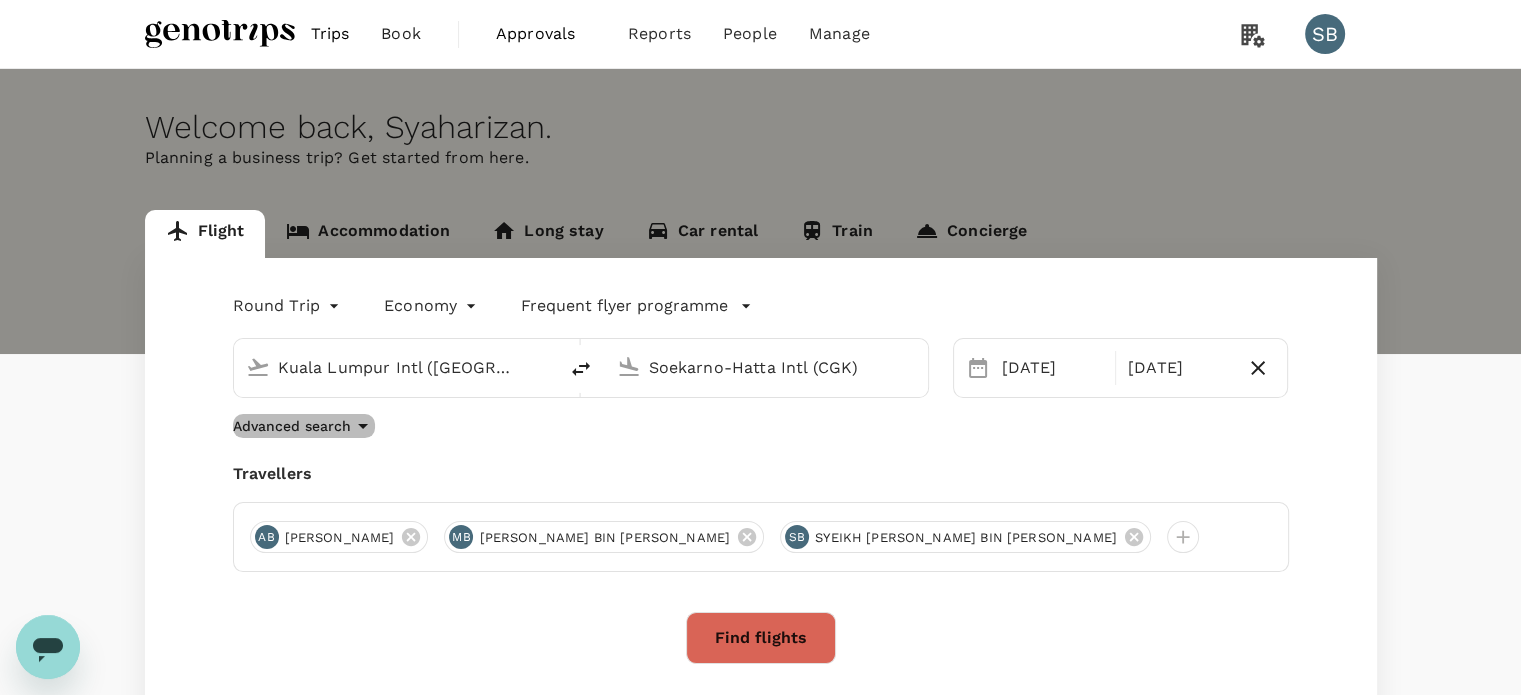 click on "Advanced search" at bounding box center (292, 426) 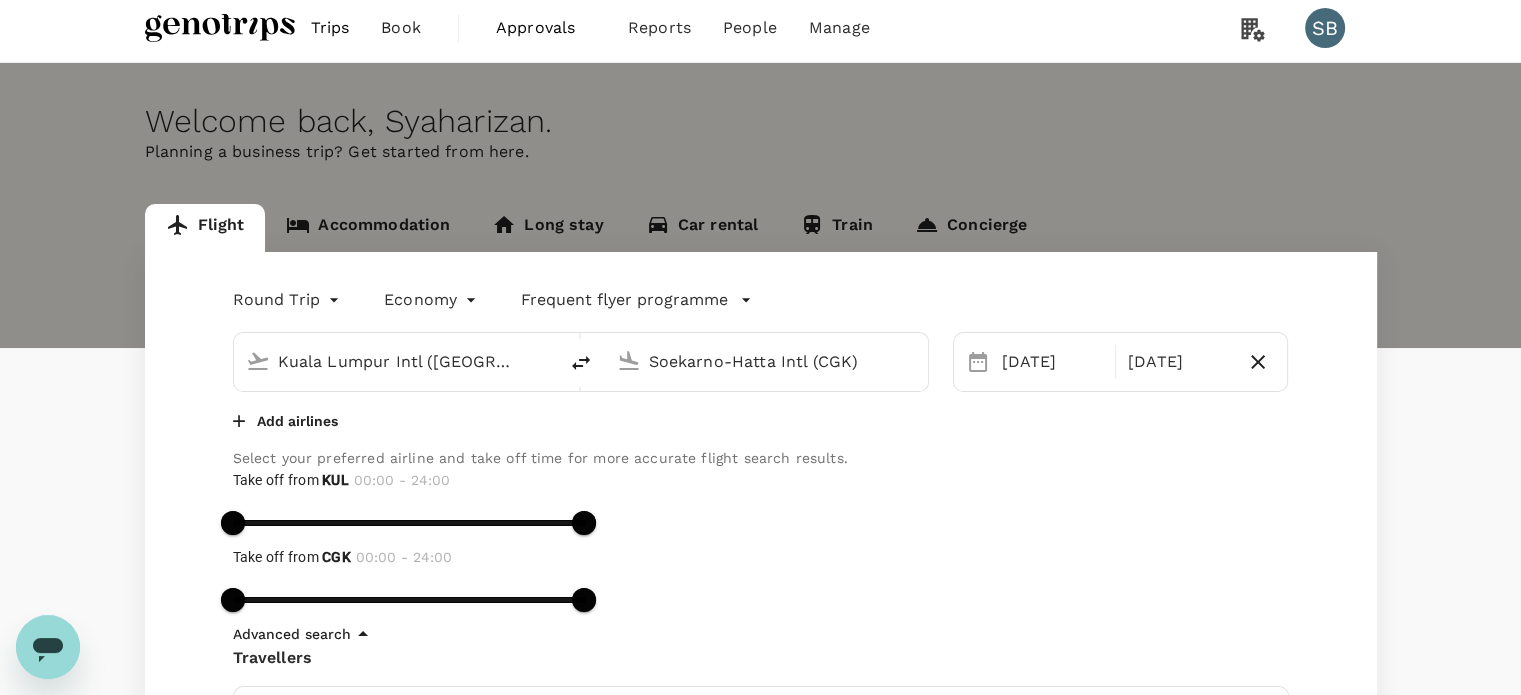 scroll, scrollTop: 100, scrollLeft: 0, axis: vertical 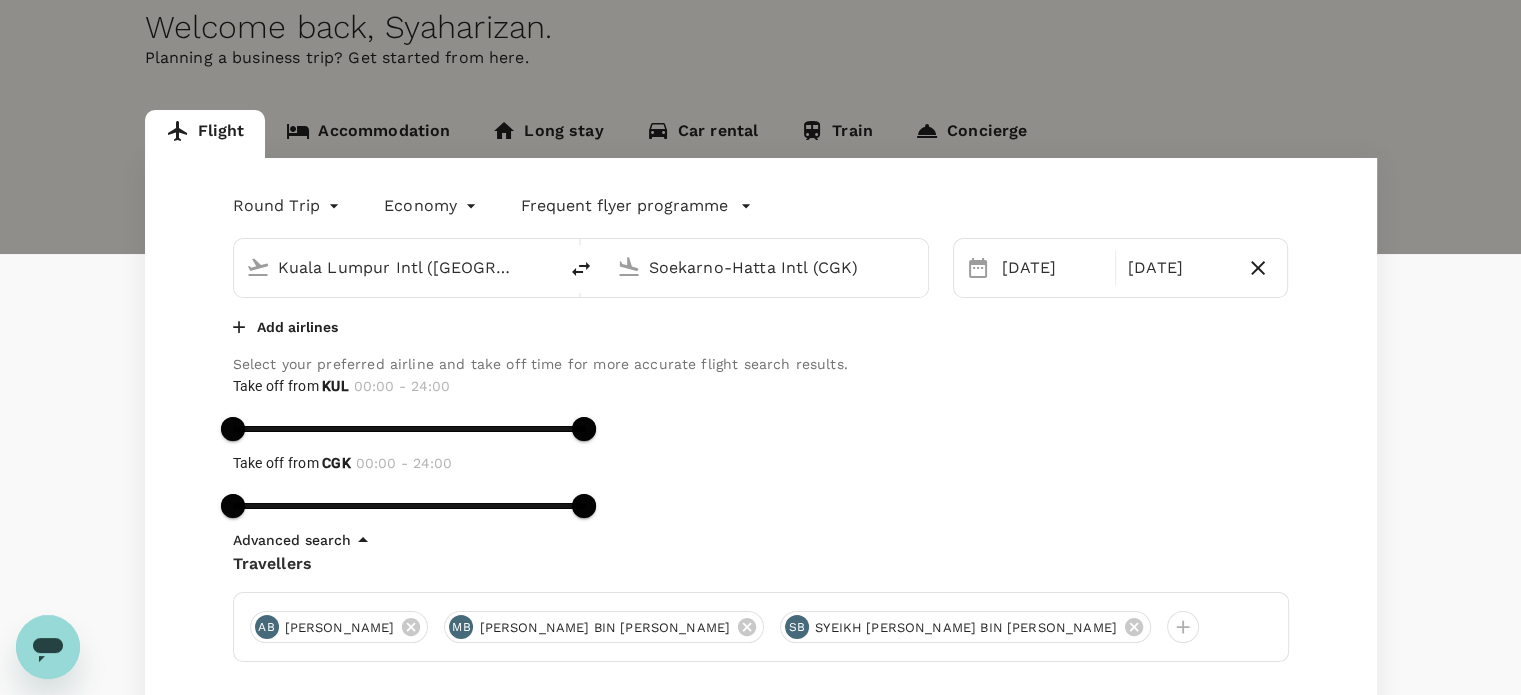 click 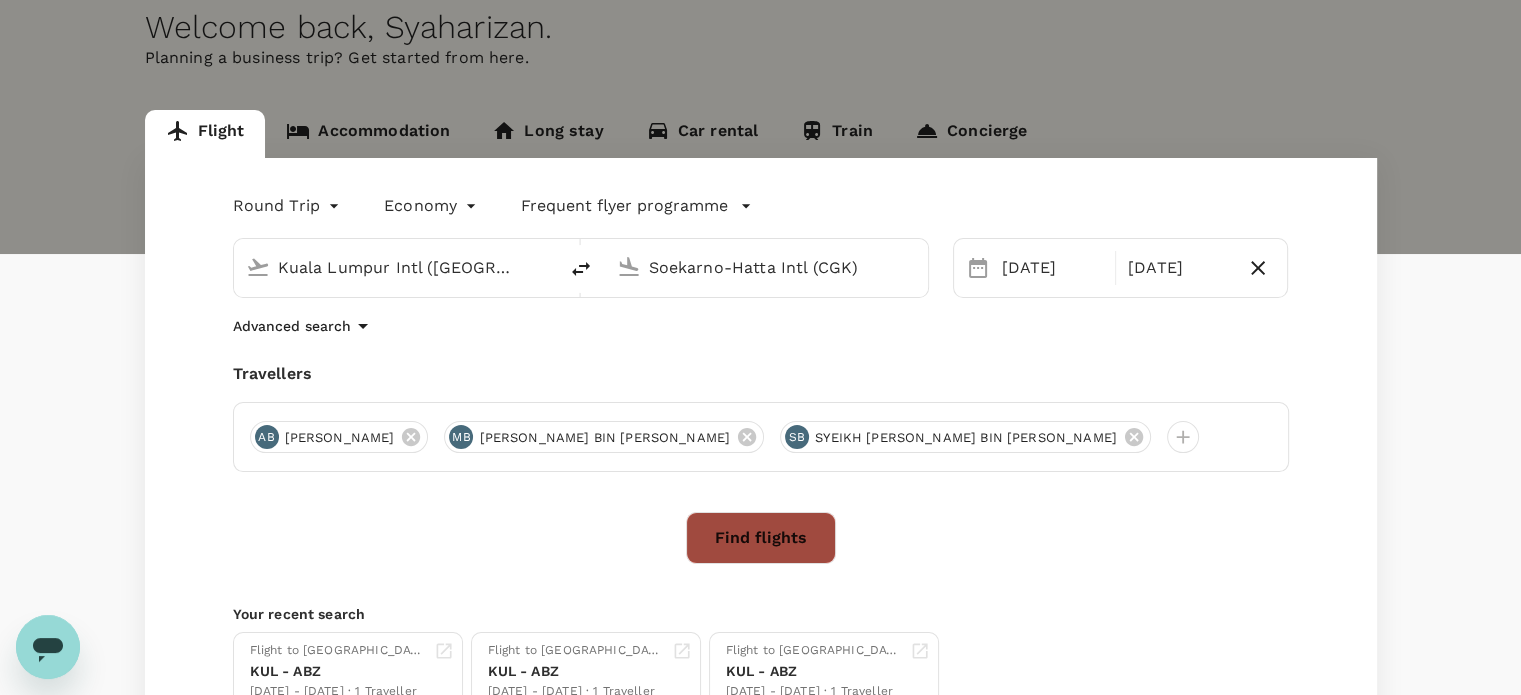 click on "Find flights" at bounding box center [761, 538] 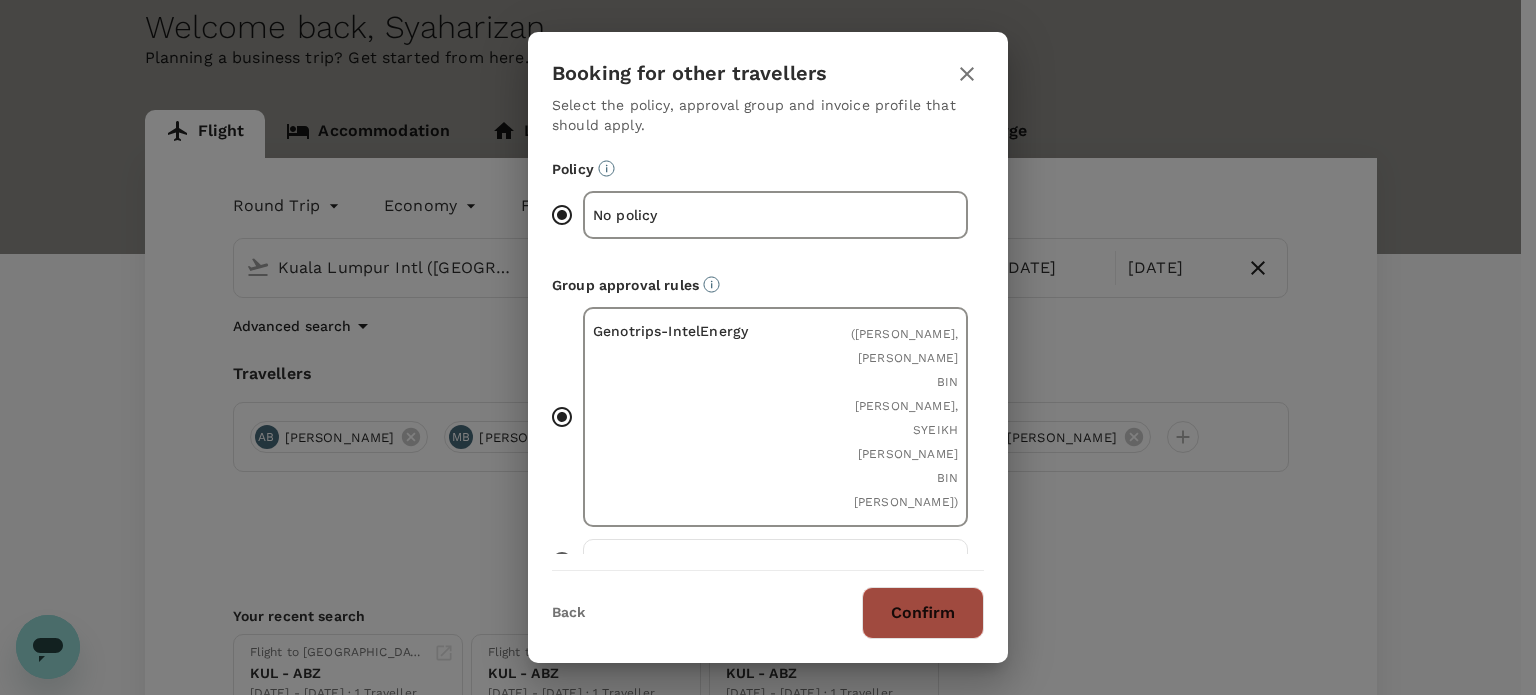click on "Confirm" at bounding box center [923, 613] 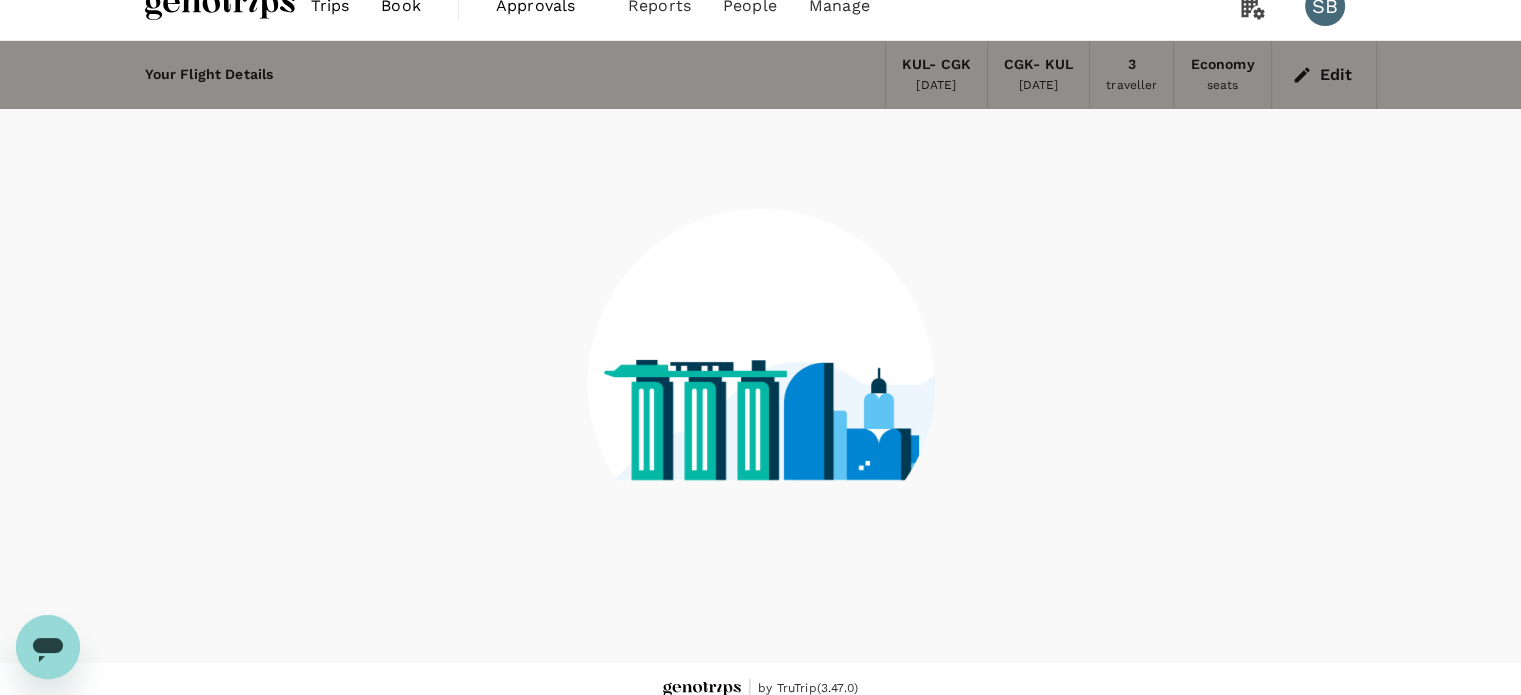 scroll, scrollTop: 0, scrollLeft: 0, axis: both 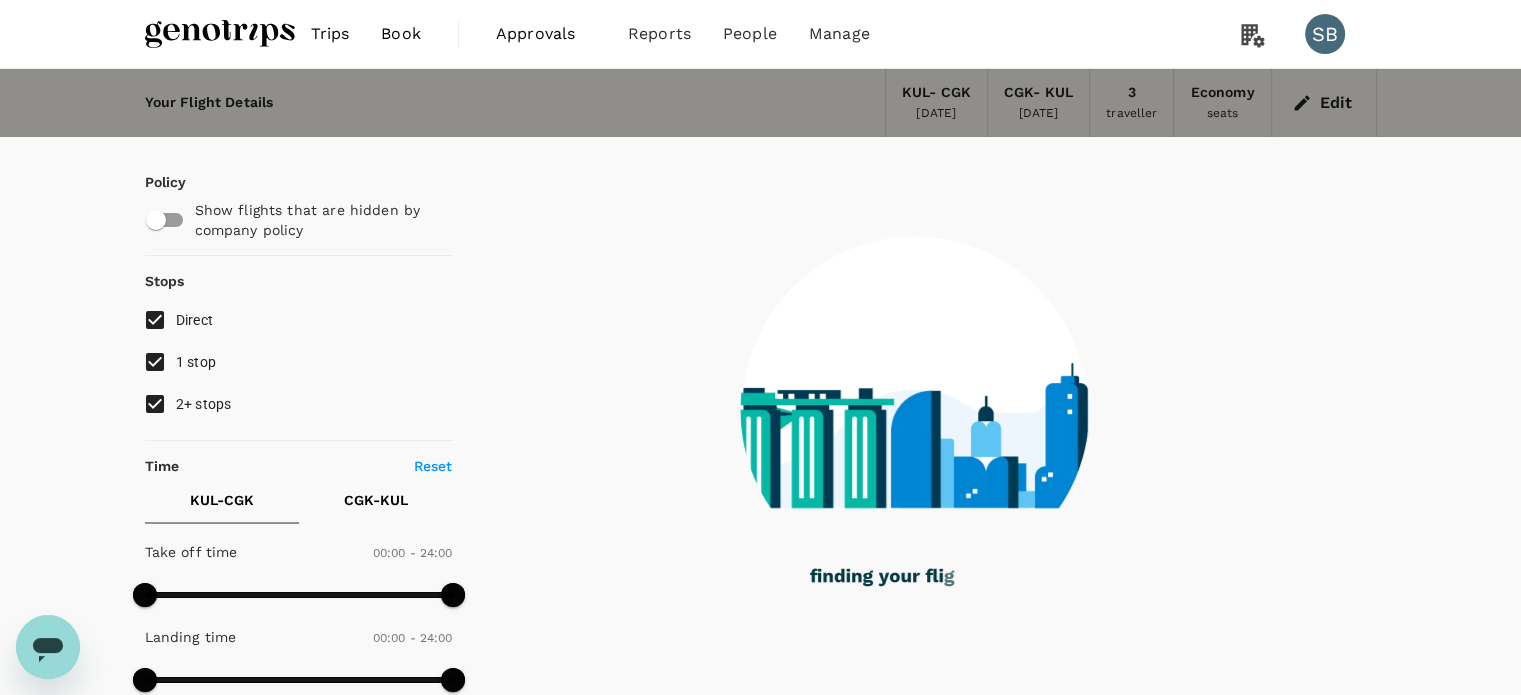 click on "2+ stops" at bounding box center [155, 404] 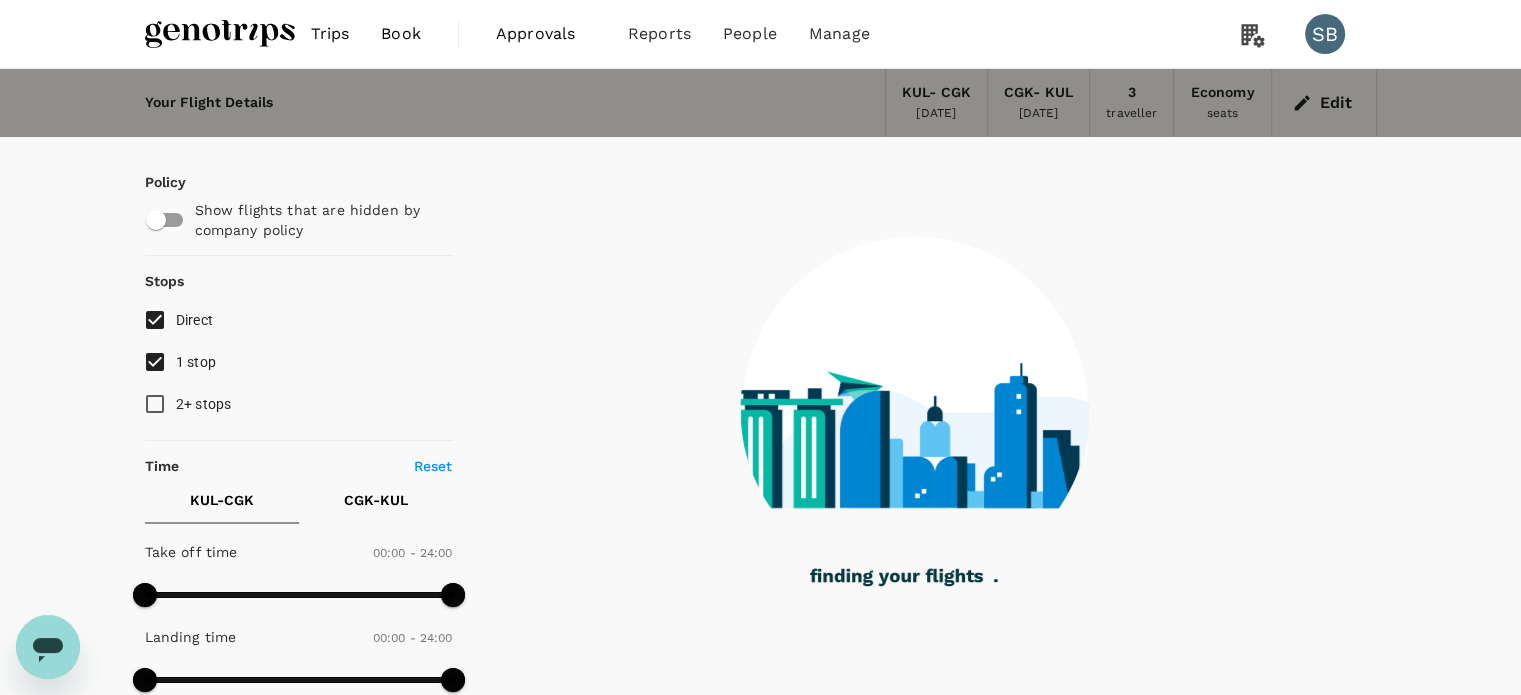 click on "1 stop" at bounding box center [155, 362] 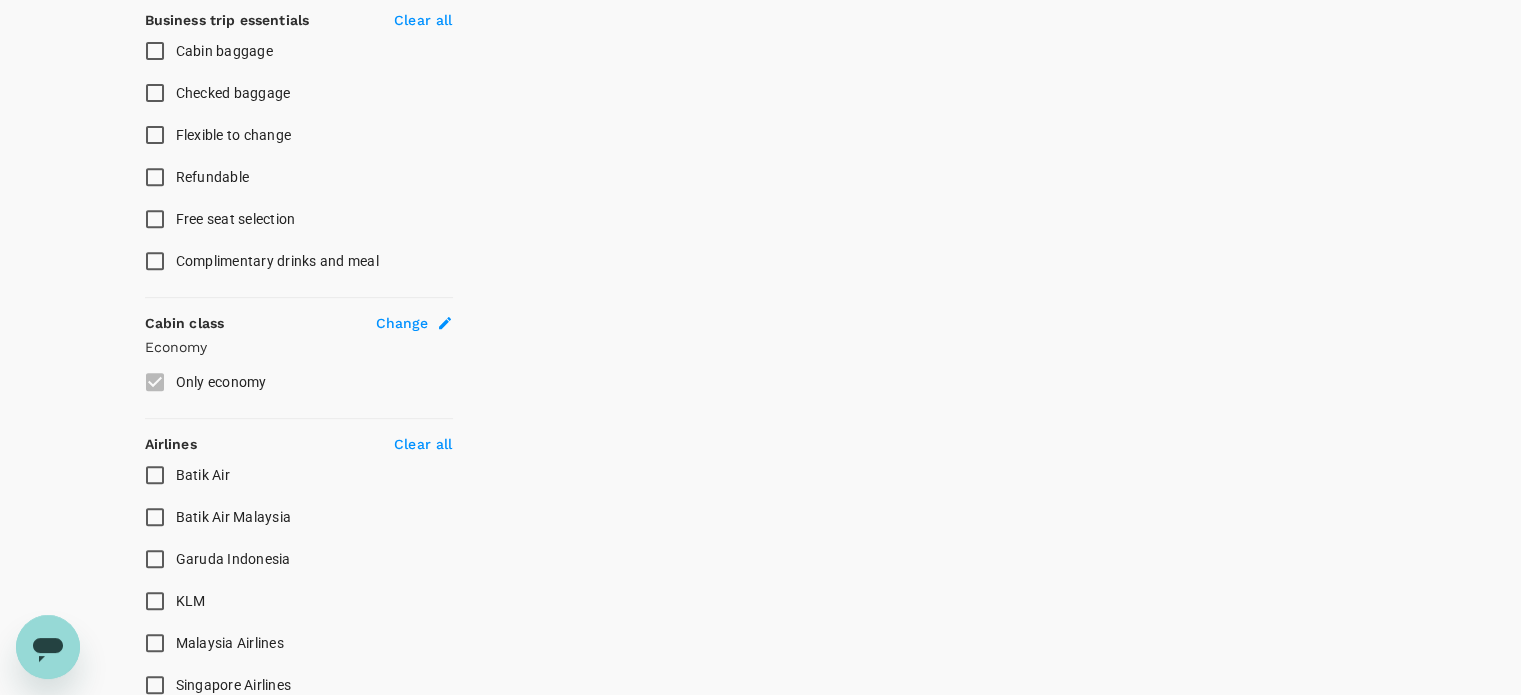 scroll, scrollTop: 900, scrollLeft: 0, axis: vertical 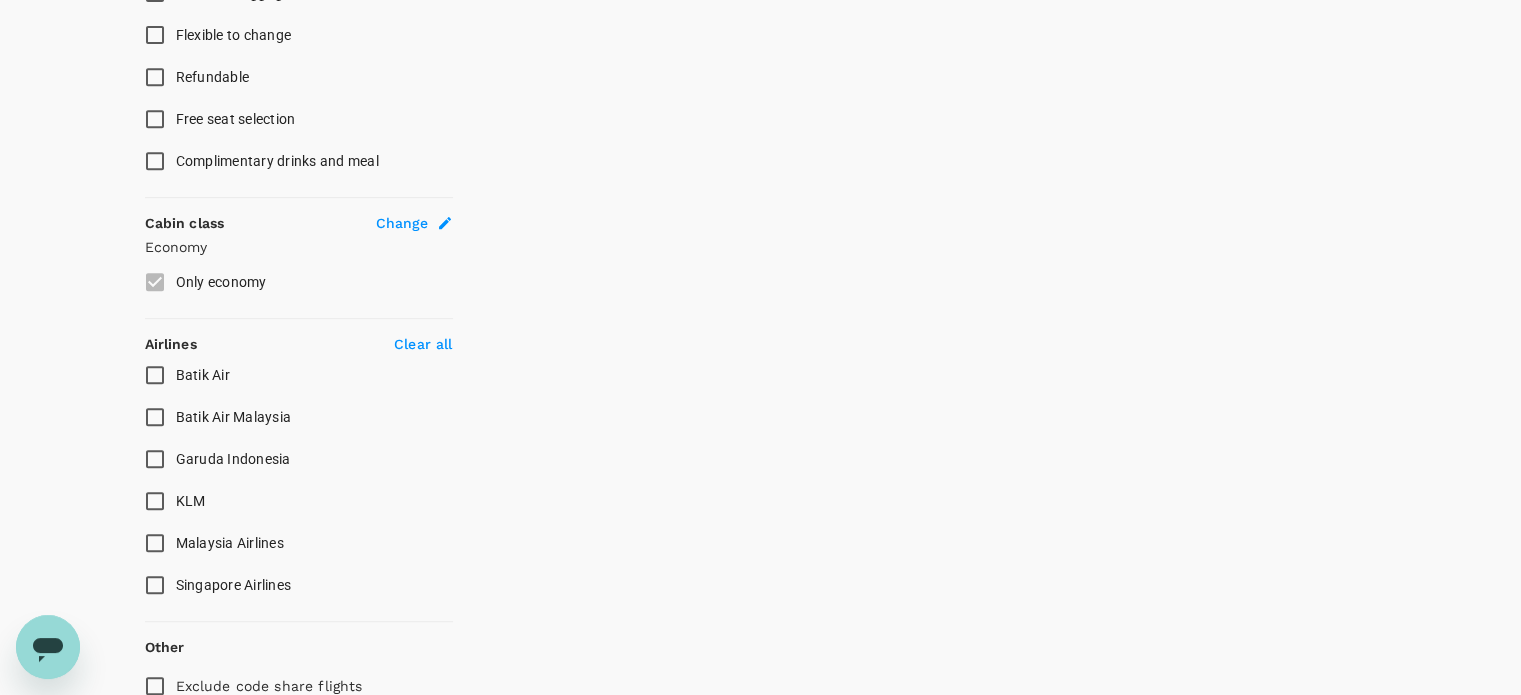 click on "Batik Air Malaysia" at bounding box center (155, 417) 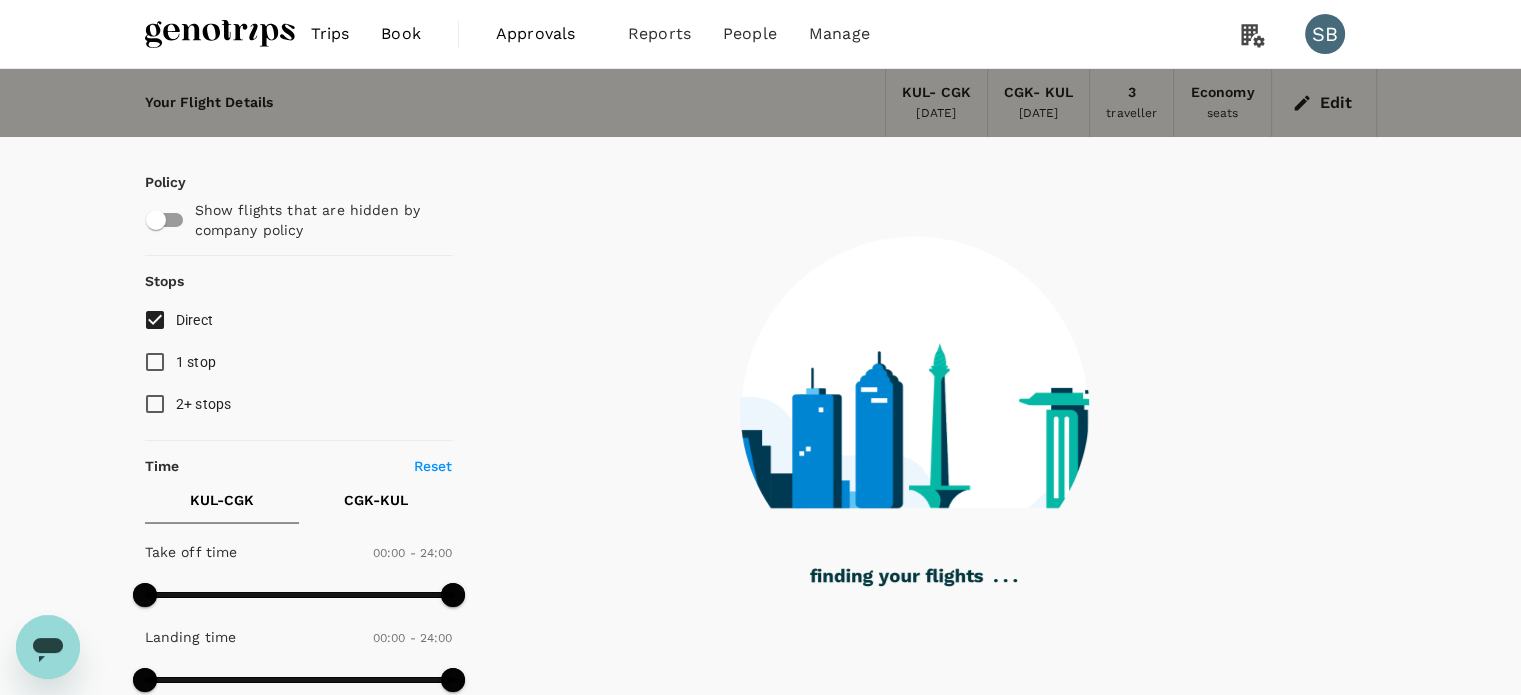scroll, scrollTop: 0, scrollLeft: 0, axis: both 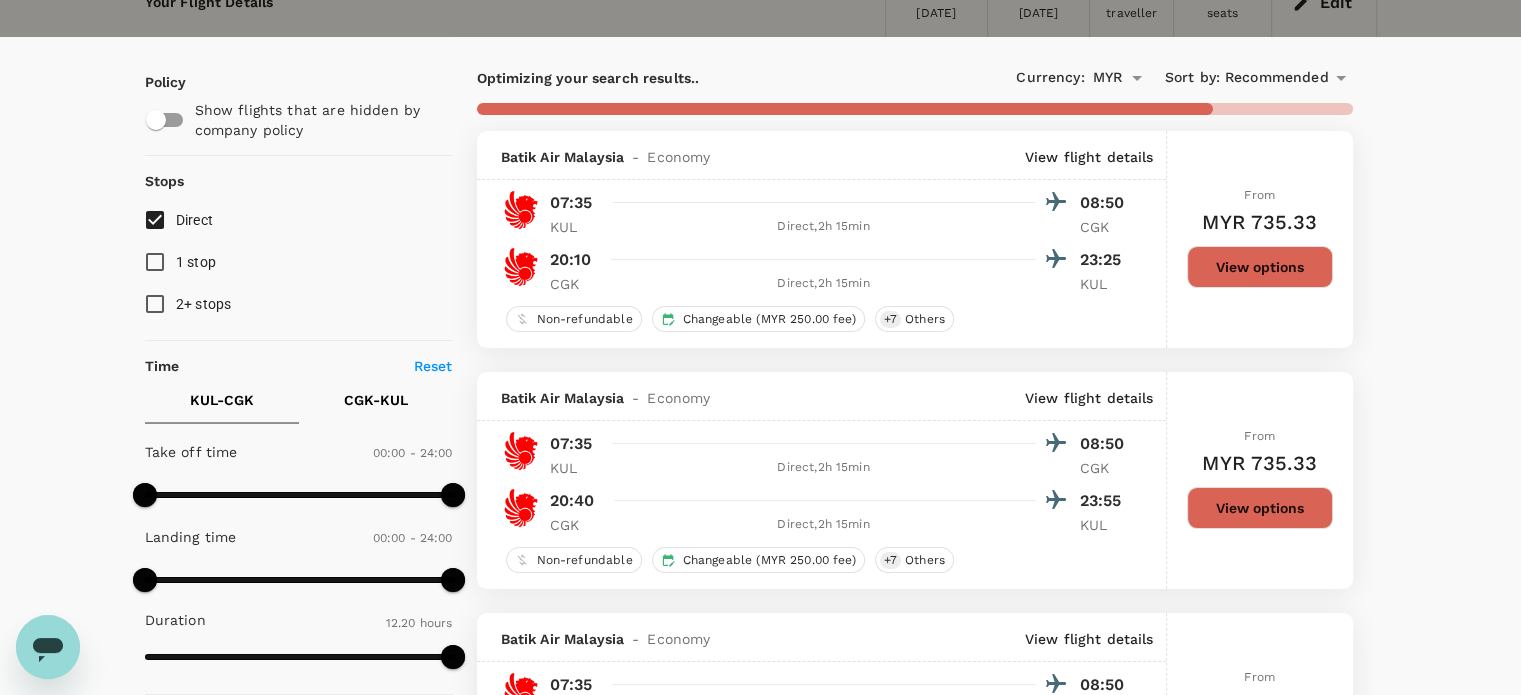 click on "View options" at bounding box center (1260, 508) 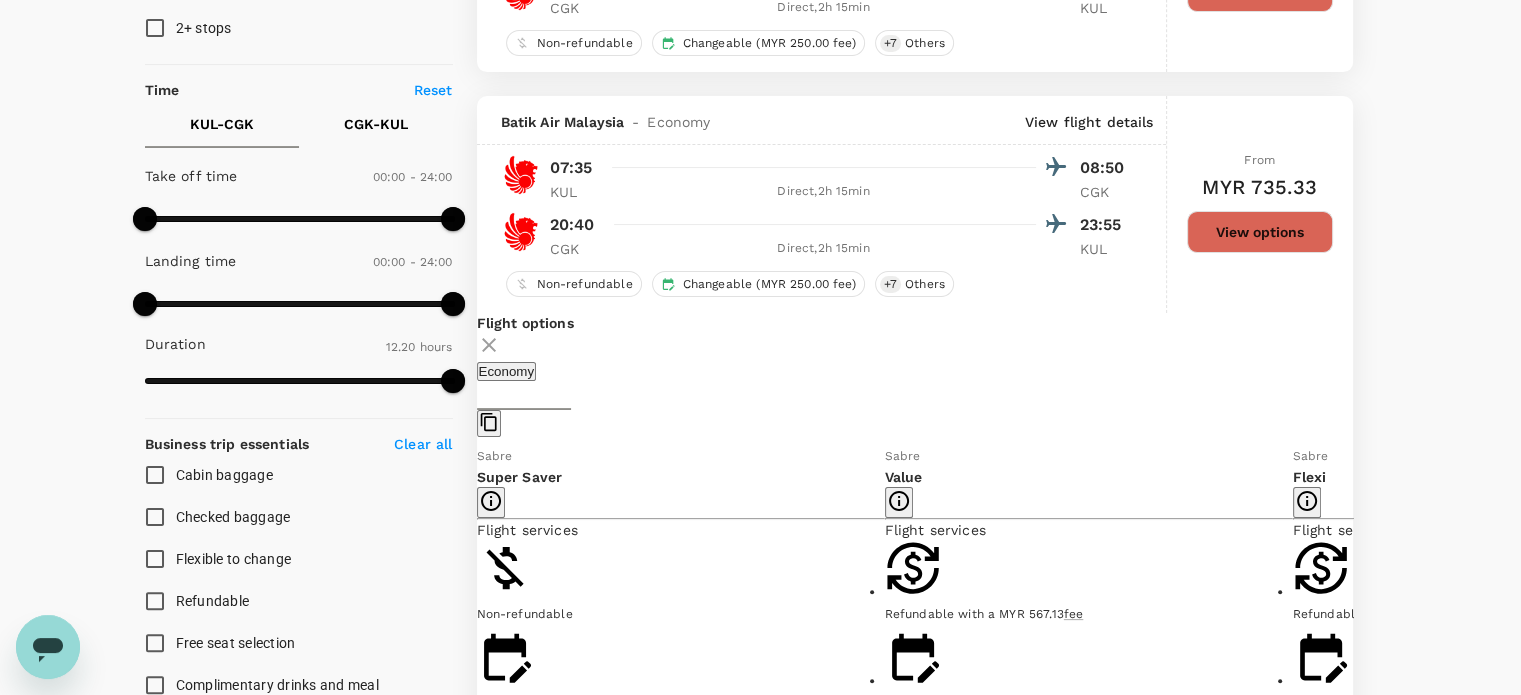 scroll, scrollTop: 472, scrollLeft: 0, axis: vertical 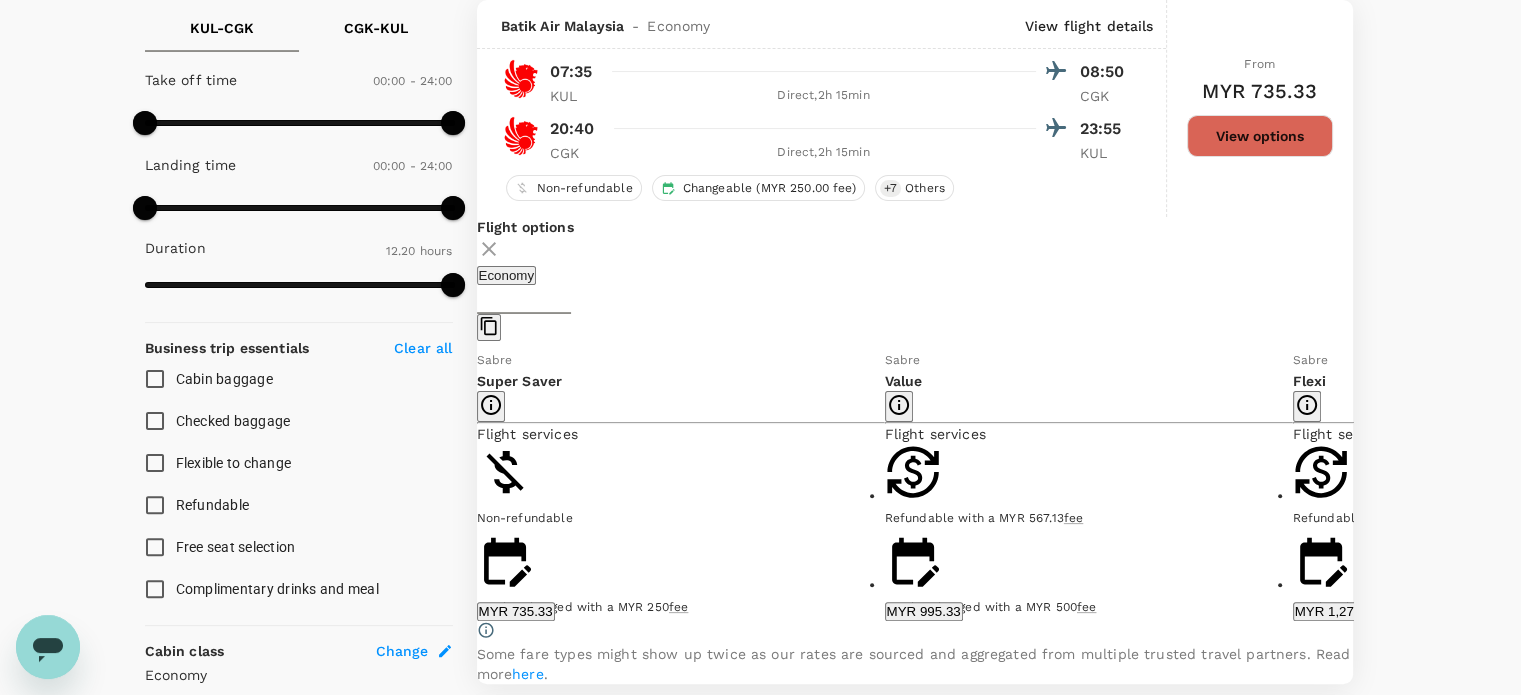 click 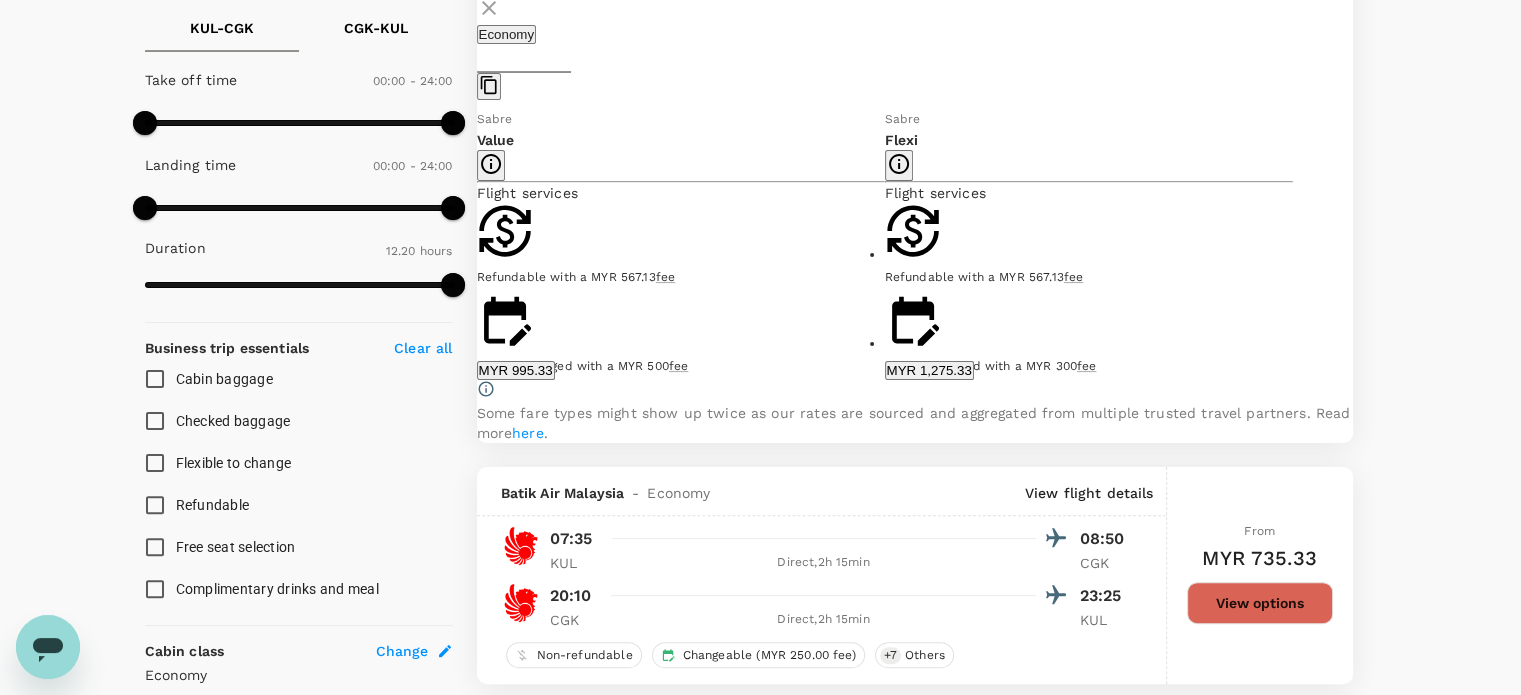 type on "1505" 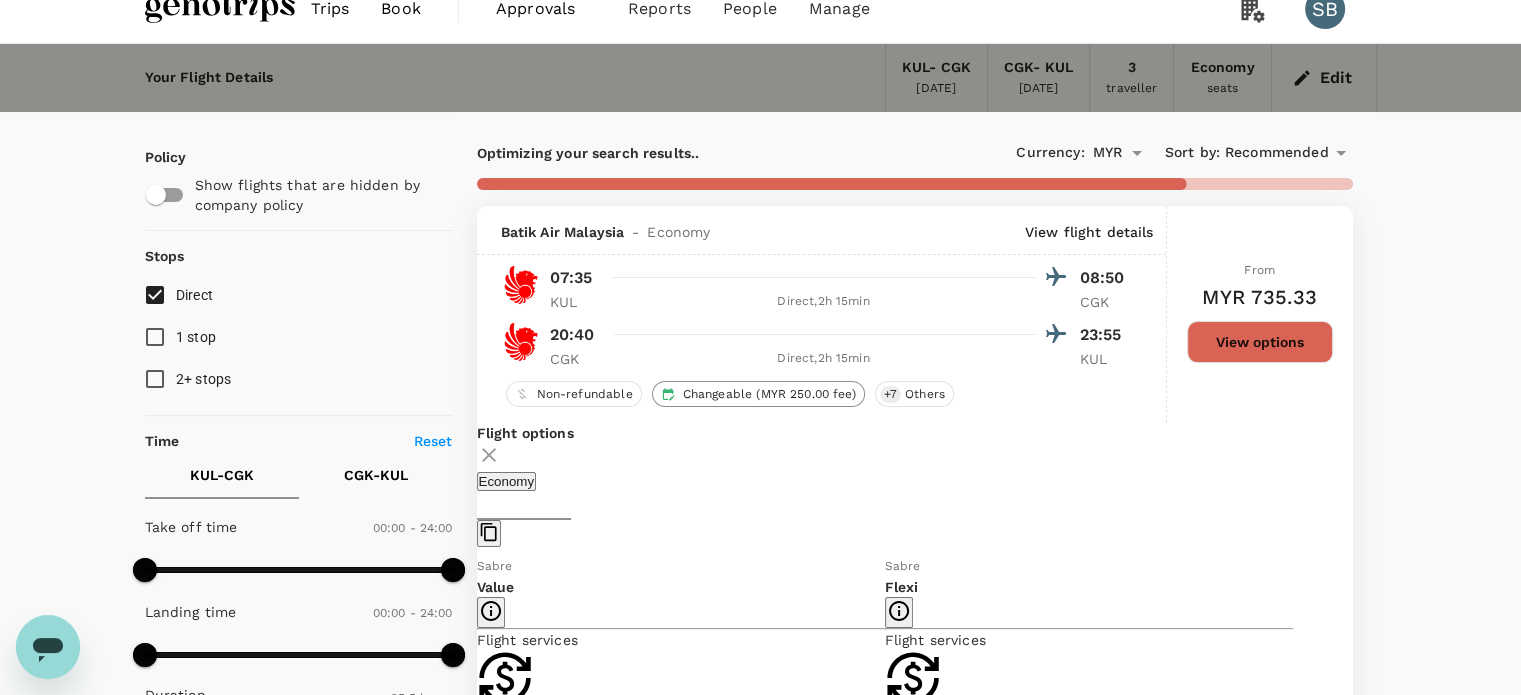 scroll, scrollTop: 0, scrollLeft: 0, axis: both 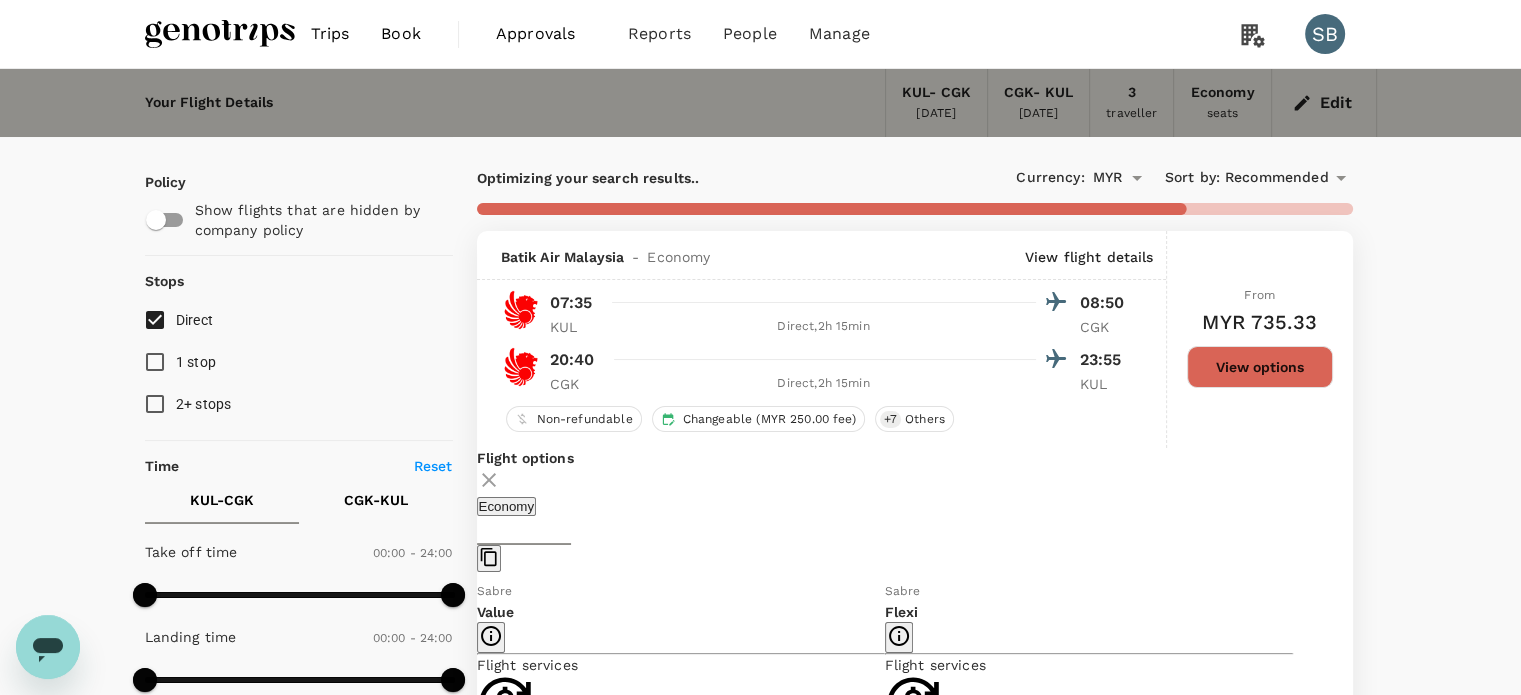 click at bounding box center (220, 34) 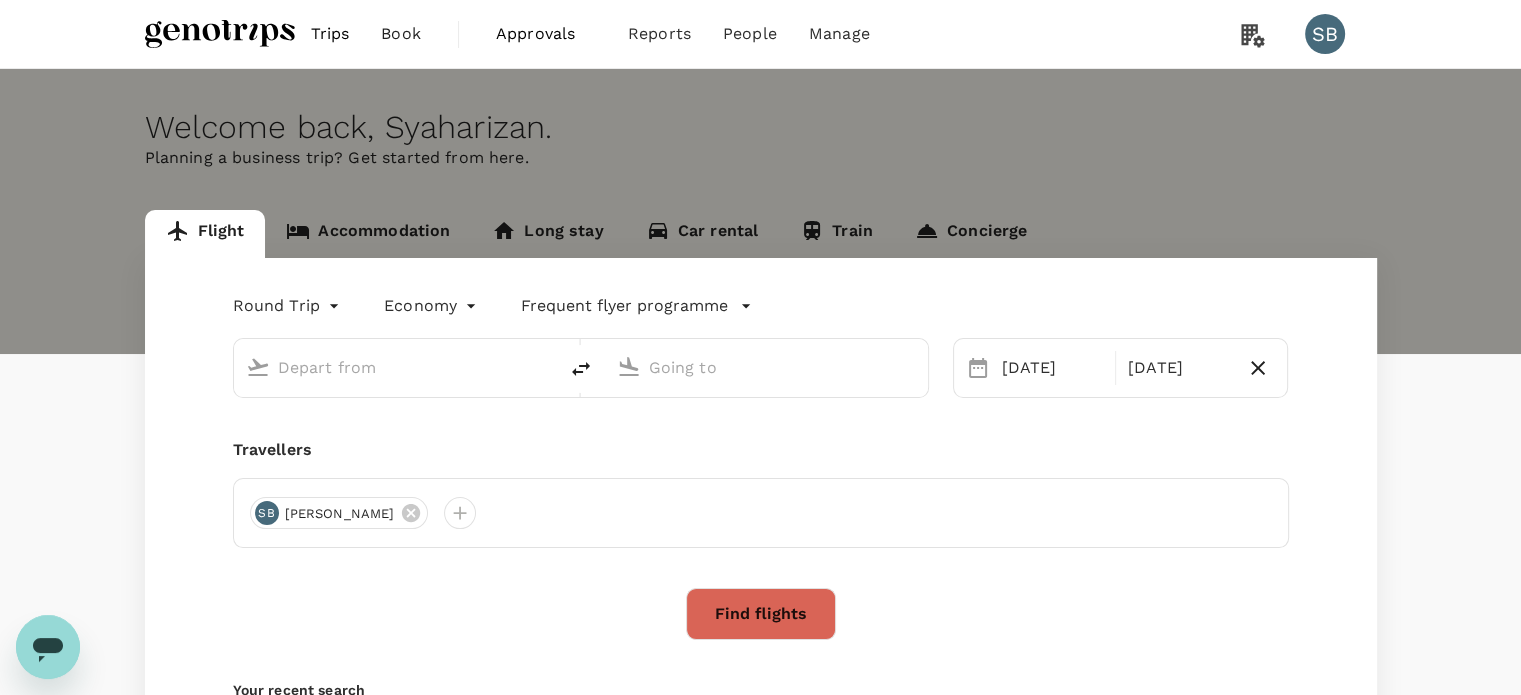 type on "Kuala Lumpur Intl (KUL)" 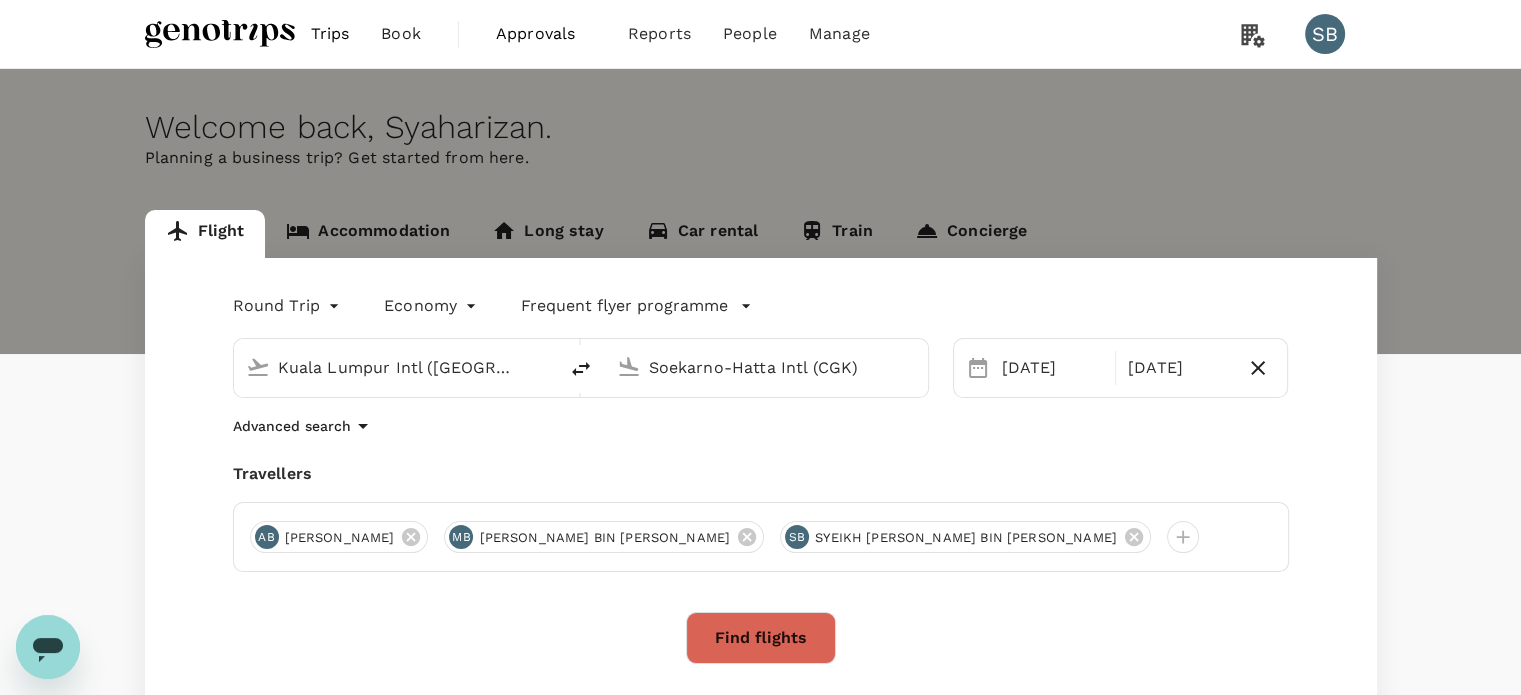 type 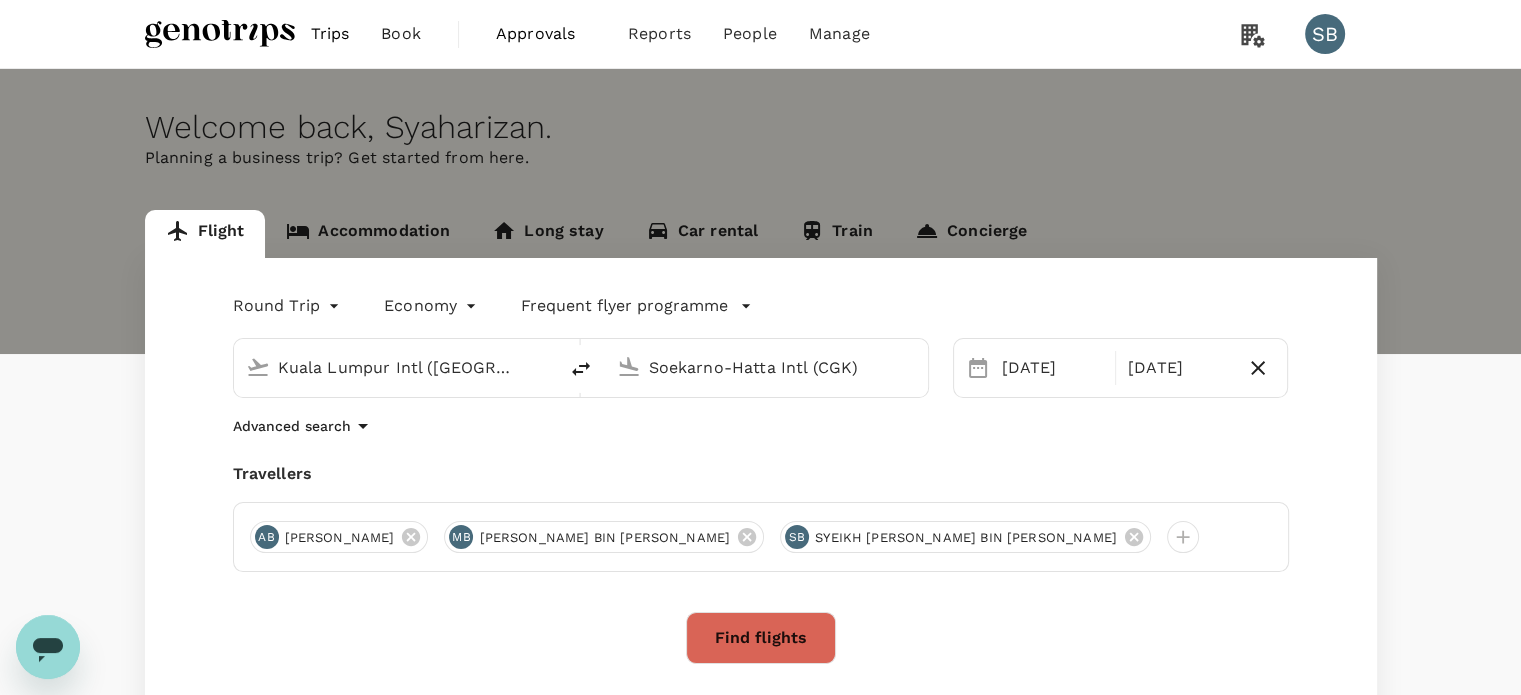 type 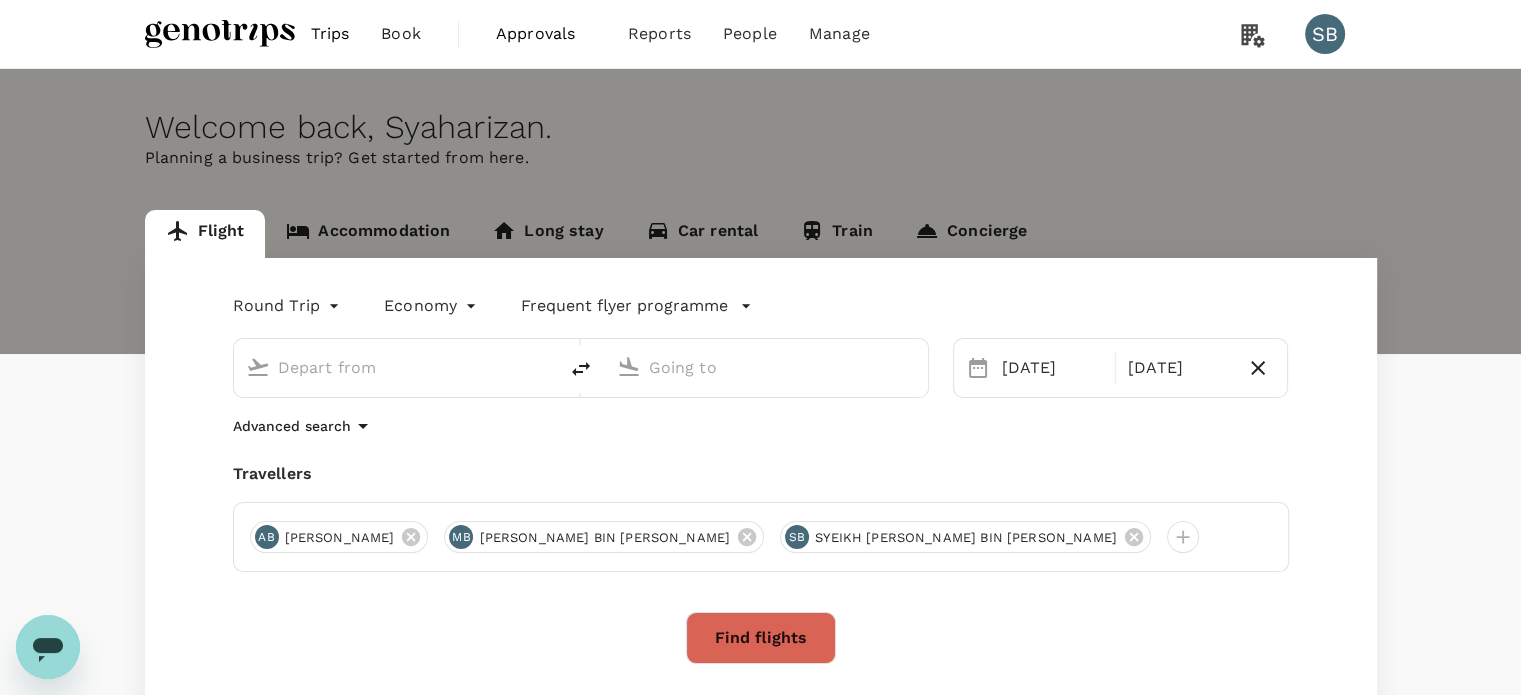 type on "Kuala Lumpur Intl (KUL)" 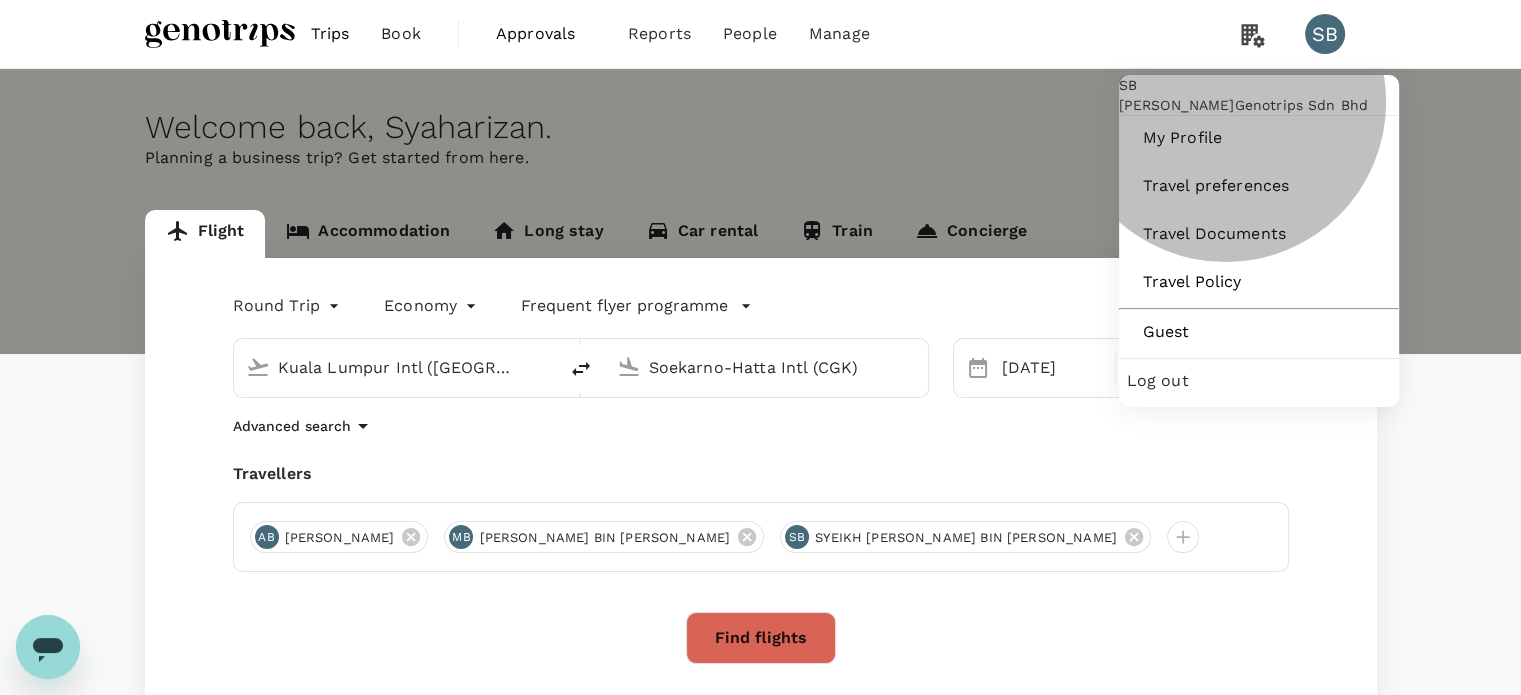 click on "Log out" at bounding box center [1259, 381] 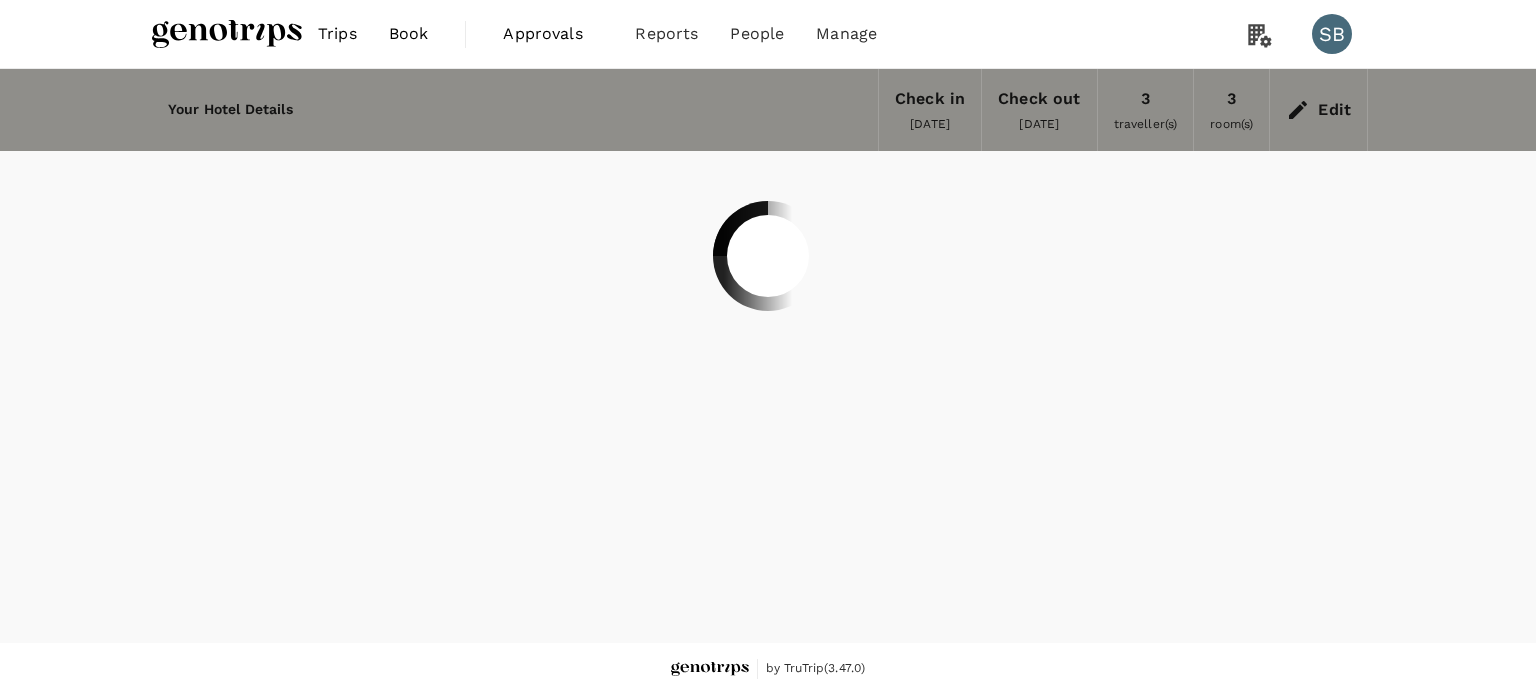 scroll, scrollTop: 0, scrollLeft: 0, axis: both 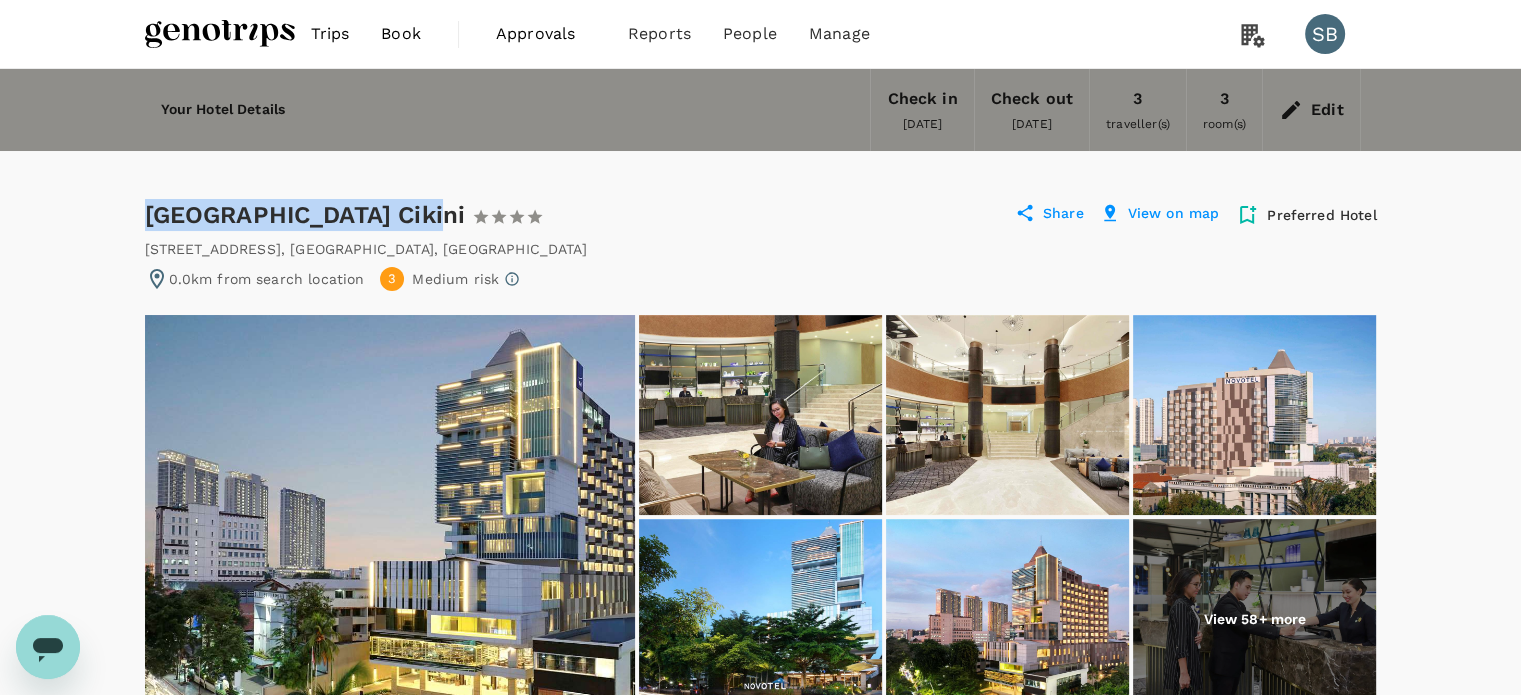 drag, startPoint x: 406, startPoint y: 210, endPoint x: 149, endPoint y: 213, distance: 257.01752 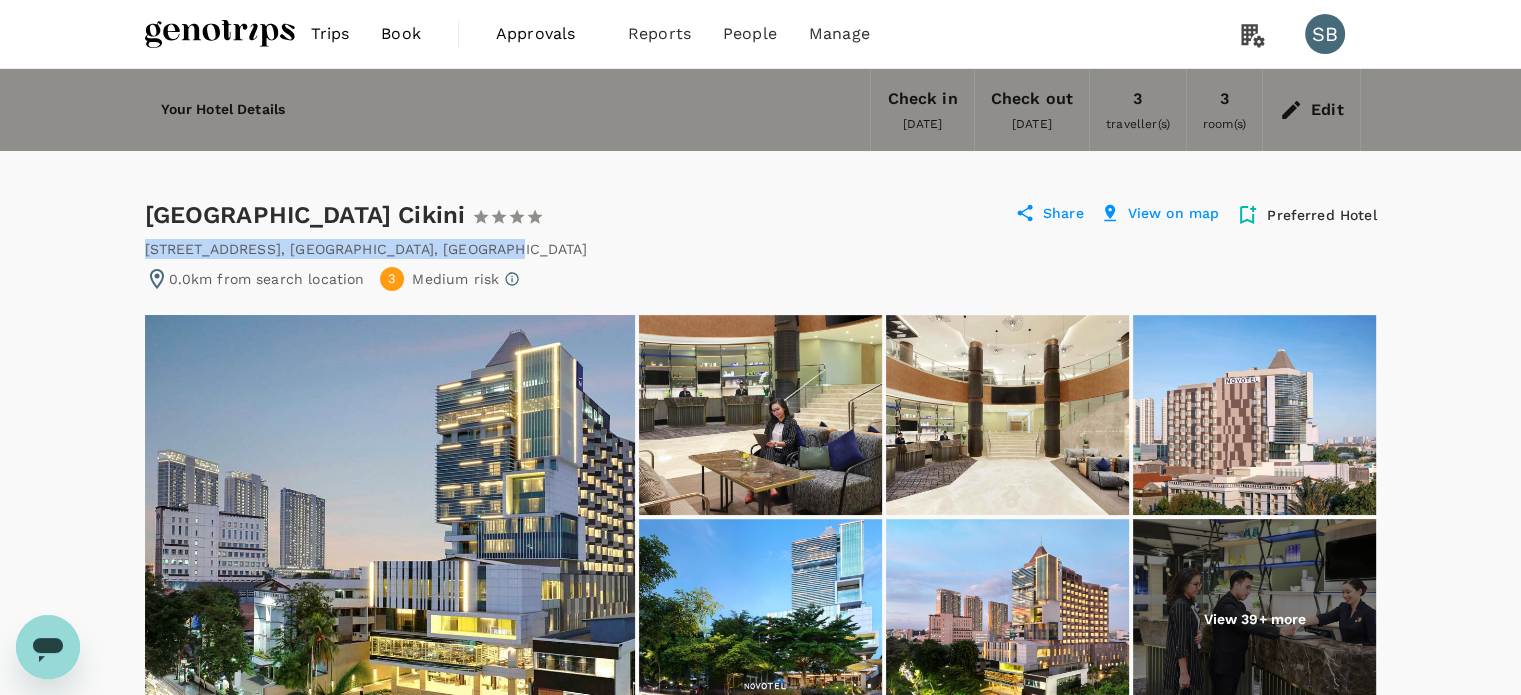 drag, startPoint x: 483, startPoint y: 244, endPoint x: 144, endPoint y: 241, distance: 339.01328 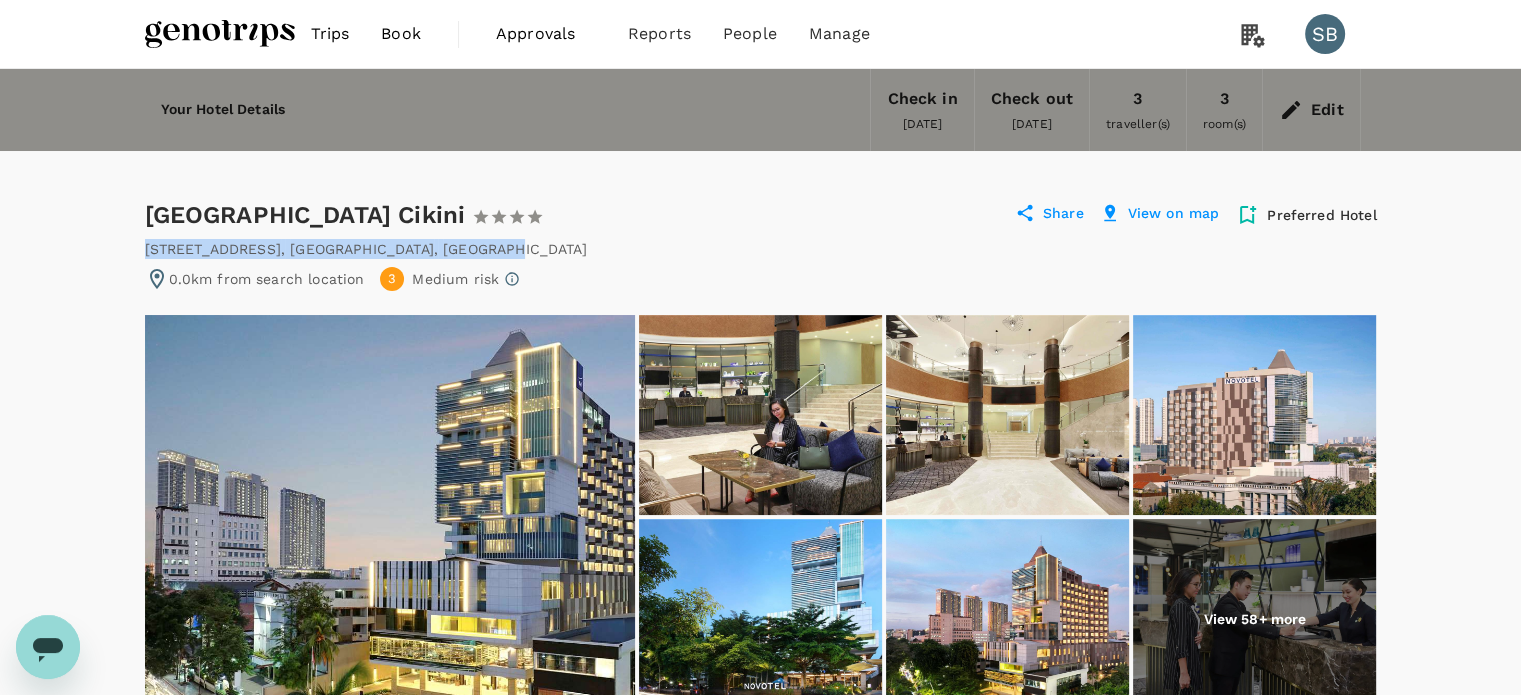 copy on "Jalan Cikini Raya No 107 109 ,   JAKARTA ,   Indonesia" 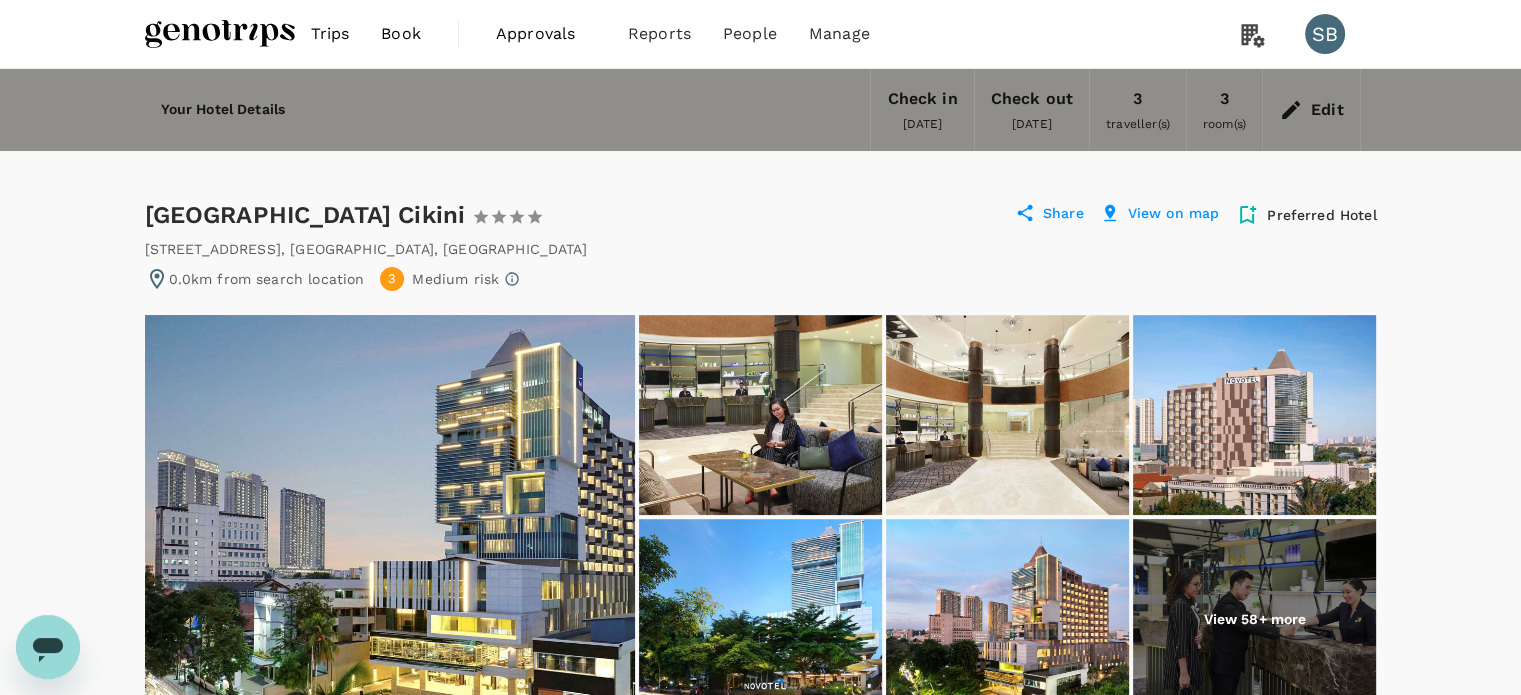click on "Your Hotel Details Check in 20 Jul 2025 Check out 21 Jul 2025 3 traveller(s) 3 room(s) Edit Novotel Jakarta Cikini   1 Star 2 Stars 3 Stars 4 Stars 5 Stars Share View on map Preferred Hotel Jalan Cikini Raya No 107 109 ,   JAKARTA ,   Indonesia 0.0km from search location 3 Medium risk   View 58+ more Hotel facilities Wifi Public Transport Swimming Pool Free Parking Fitness Laundry View details 9.6 Excellent Read all reviews Rooms About Location Reviews Available room (28) Copy to clipboard All Breakfast Included (16) Refundable (12) Single (5) King Bed (19) Partner room rate Non-refundable Double/Twin No breakfast MYR 776.93  / per room, per night MYR 2,300.77  for   3 rooms   1 night Rate details Sabre Book now   Free cancellation before 19 Jul 2025 (standard  fees  apply) Double/Twin No breakfast MYR 817.28  / per room, per night MYR 2,421.86  for   3 rooms   1 night Rate details Sabre Book now Non-refundable Double/Twin Breakfast included MYR 834.11  / per room, per night MYR 2,472.32  for   3 rooms" at bounding box center [760, 3000] 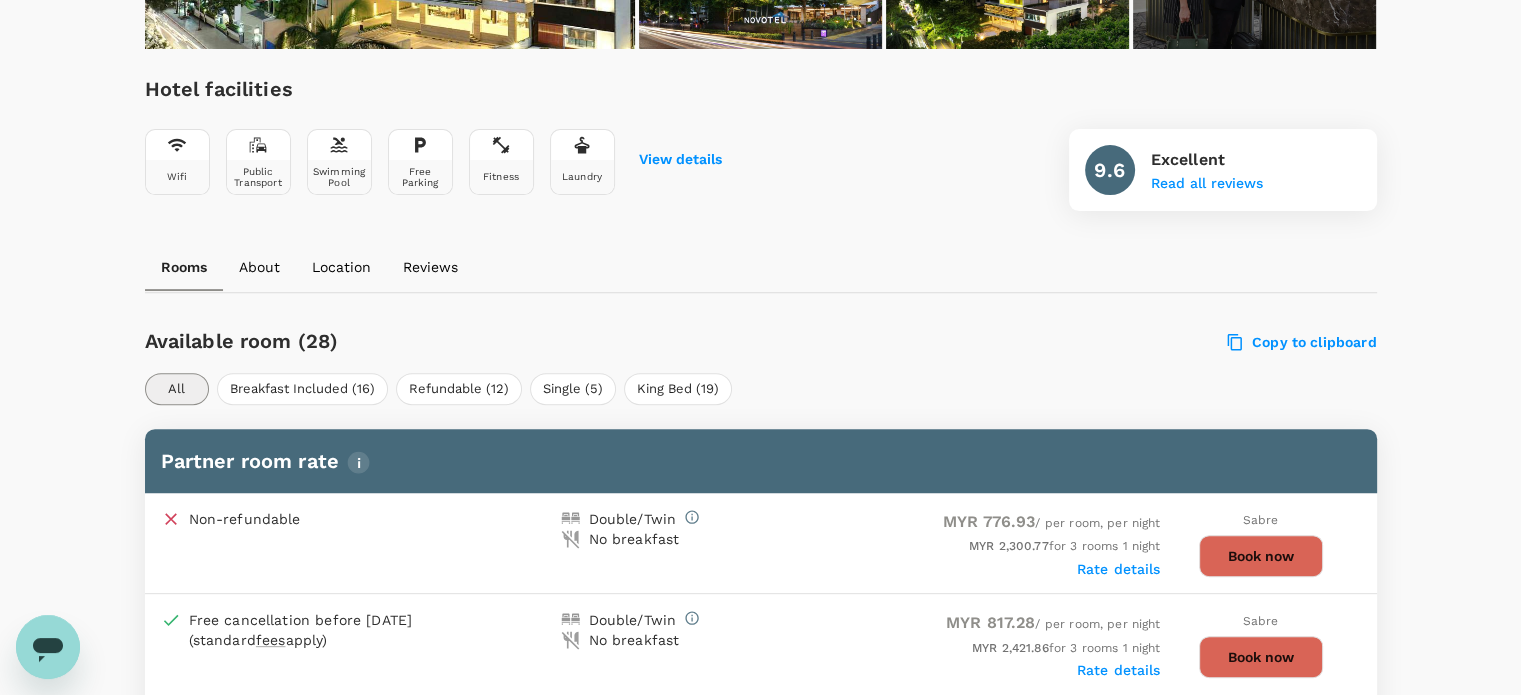 scroll, scrollTop: 800, scrollLeft: 0, axis: vertical 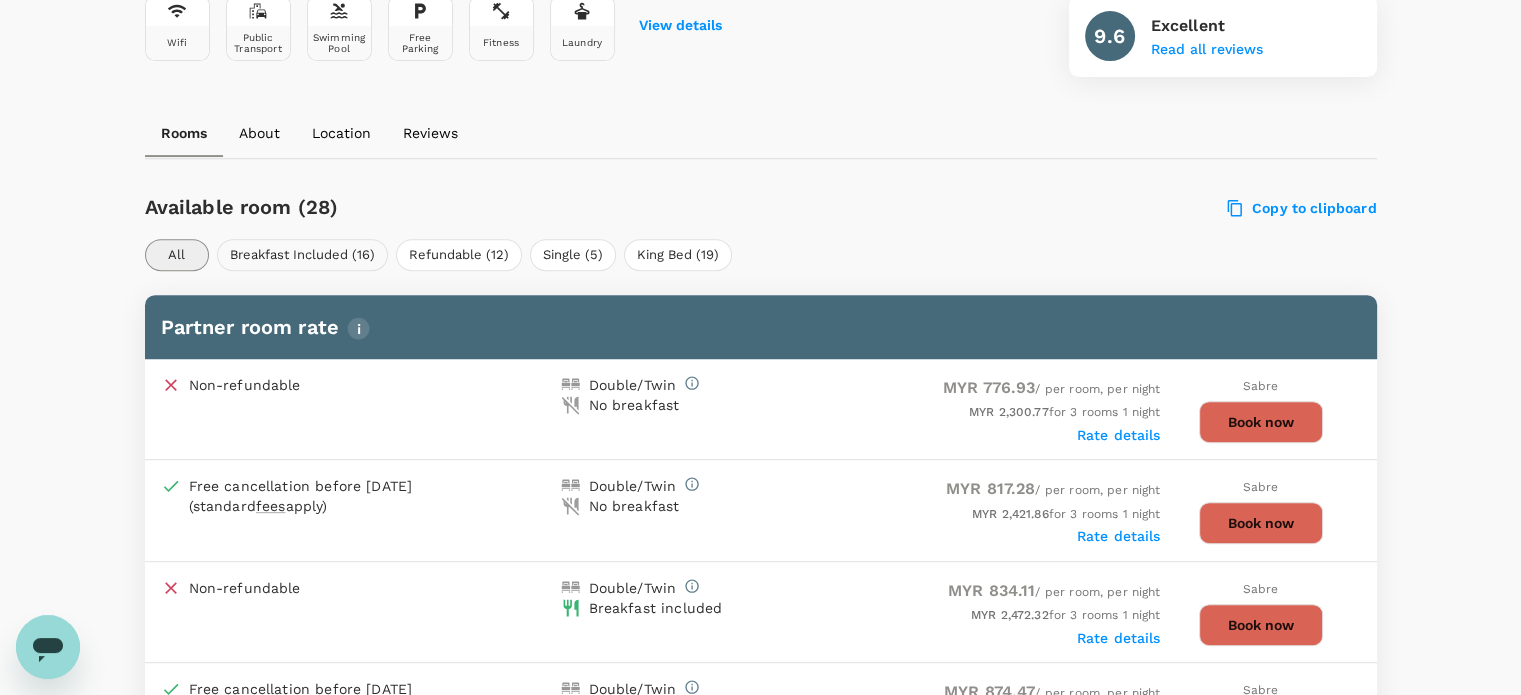 click on "Breakfast Included (16)" at bounding box center (302, 255) 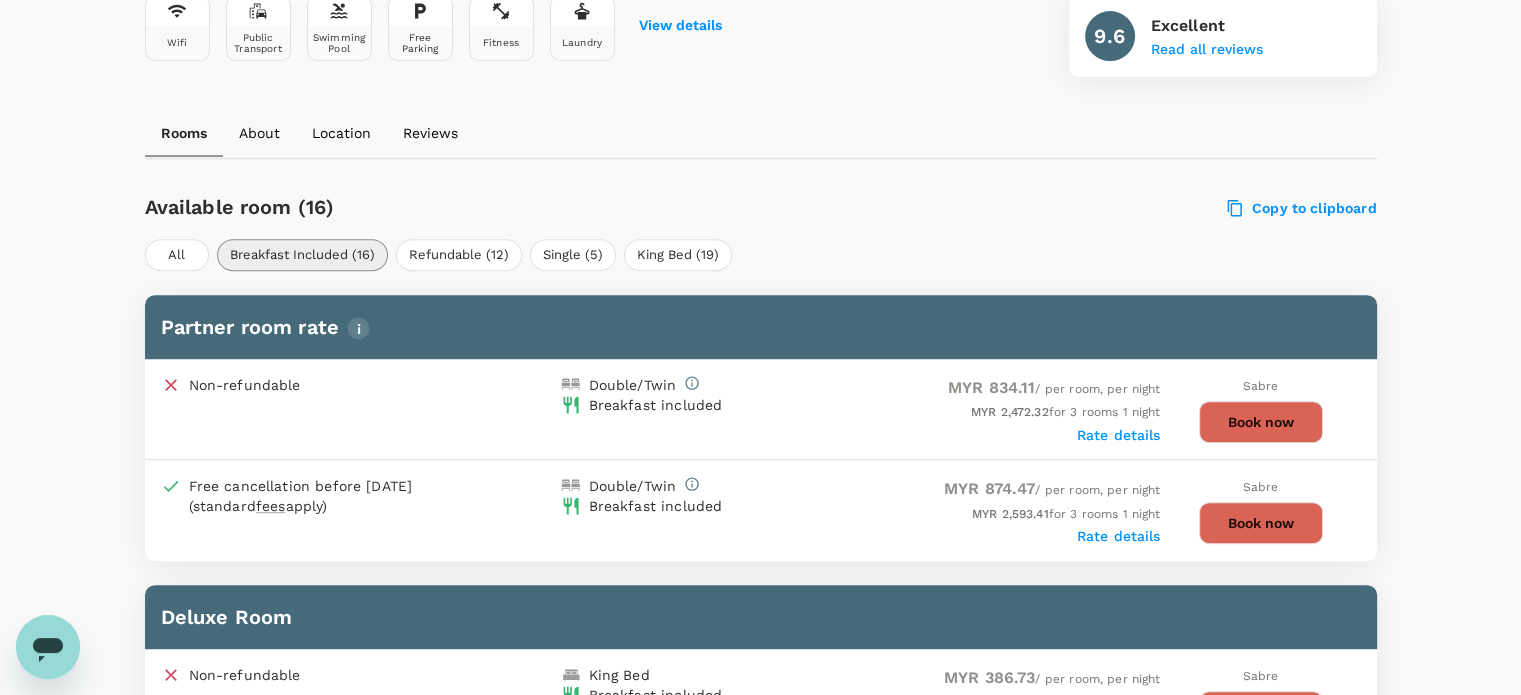 scroll, scrollTop: 1000, scrollLeft: 0, axis: vertical 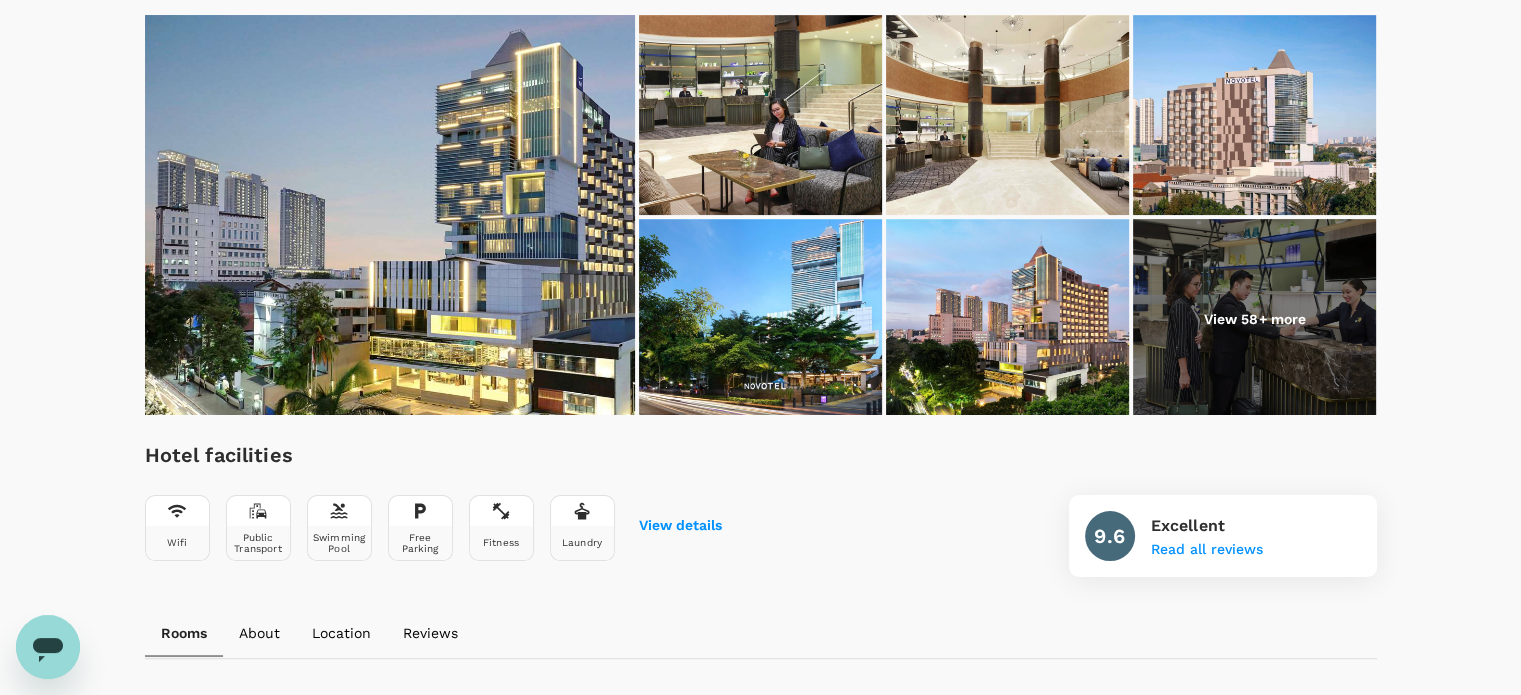 click at bounding box center (390, 215) 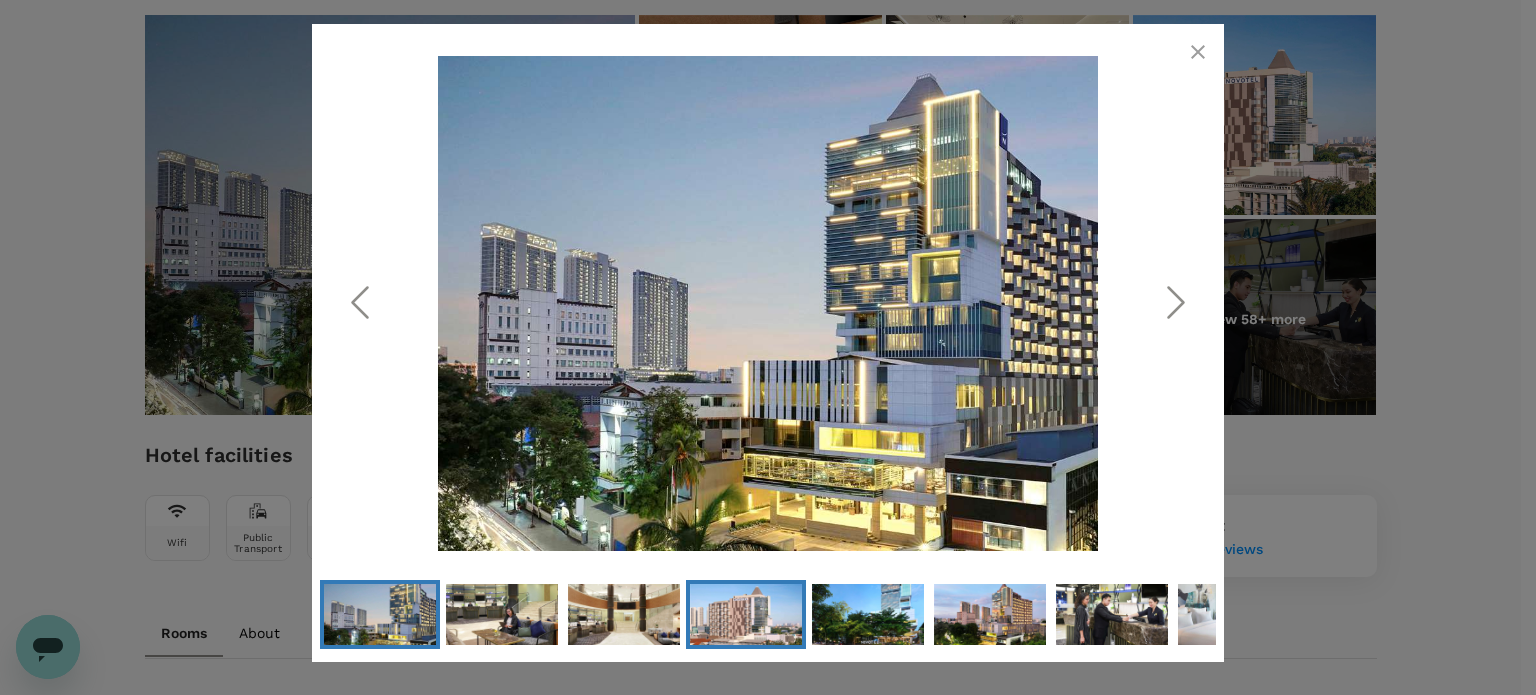drag, startPoint x: 665, startPoint y: 302, endPoint x: 763, endPoint y: 621, distance: 333.71396 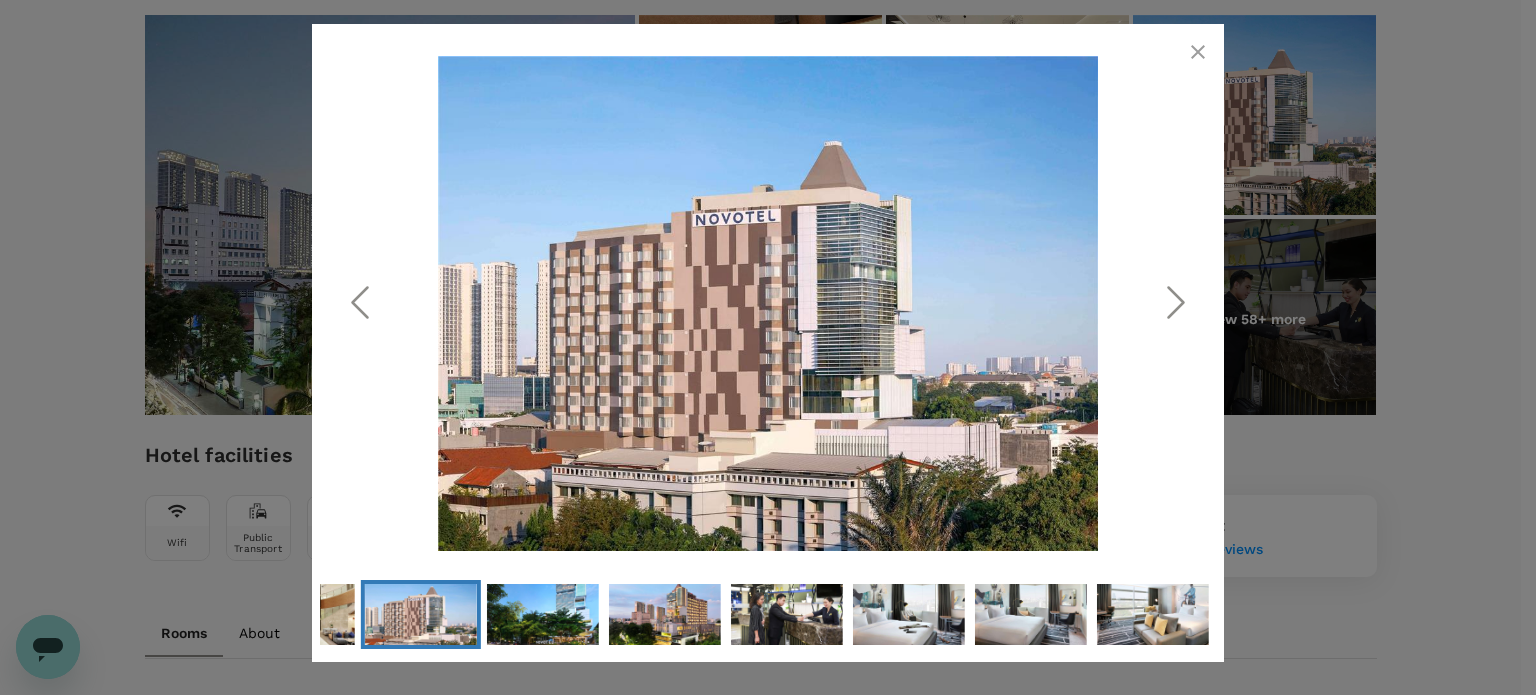 click 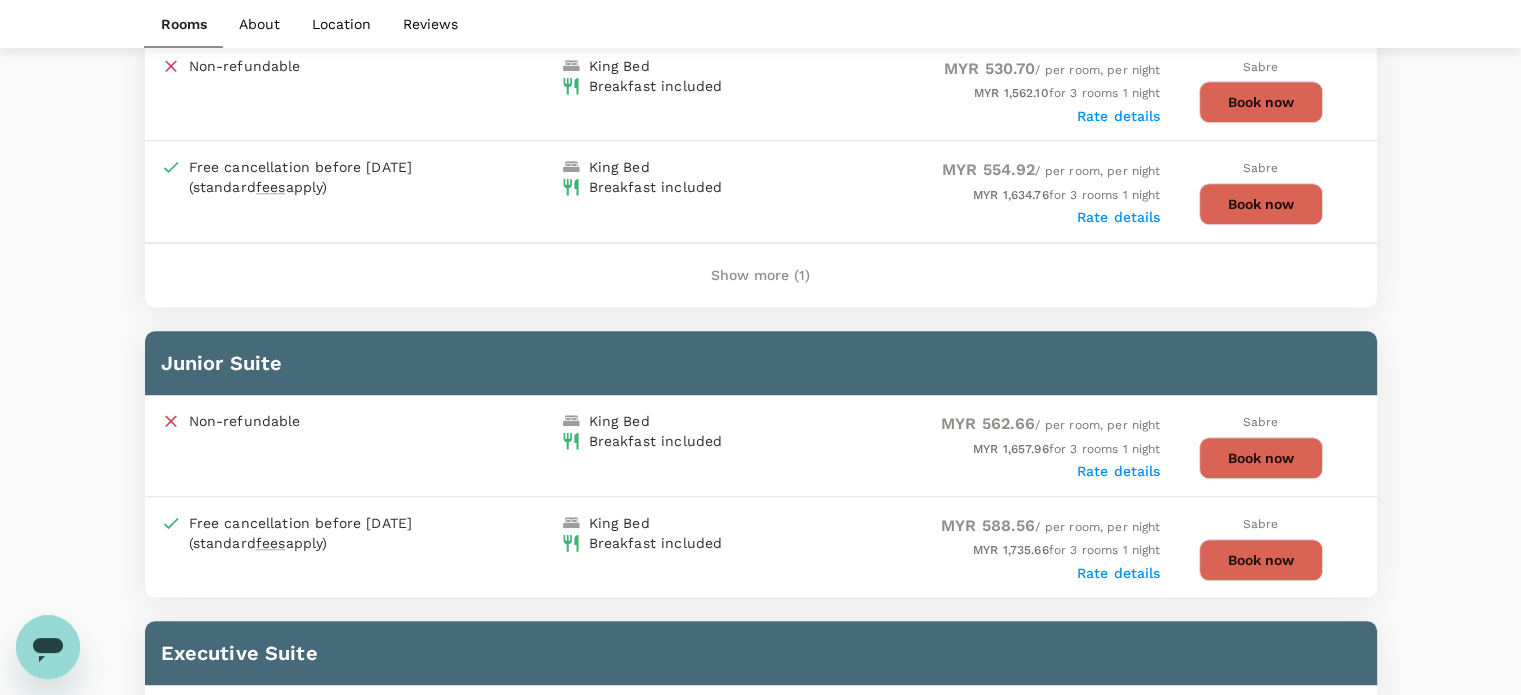 scroll, scrollTop: 1900, scrollLeft: 0, axis: vertical 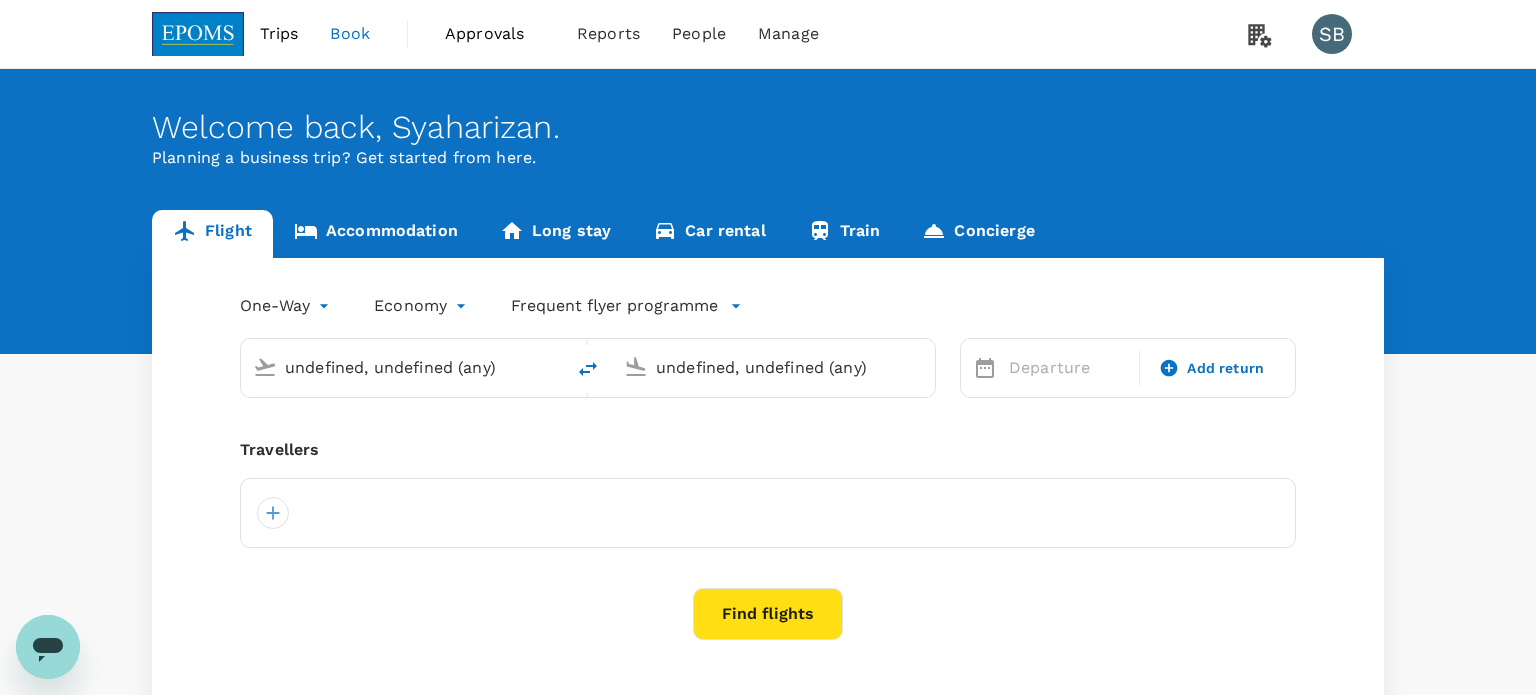 type 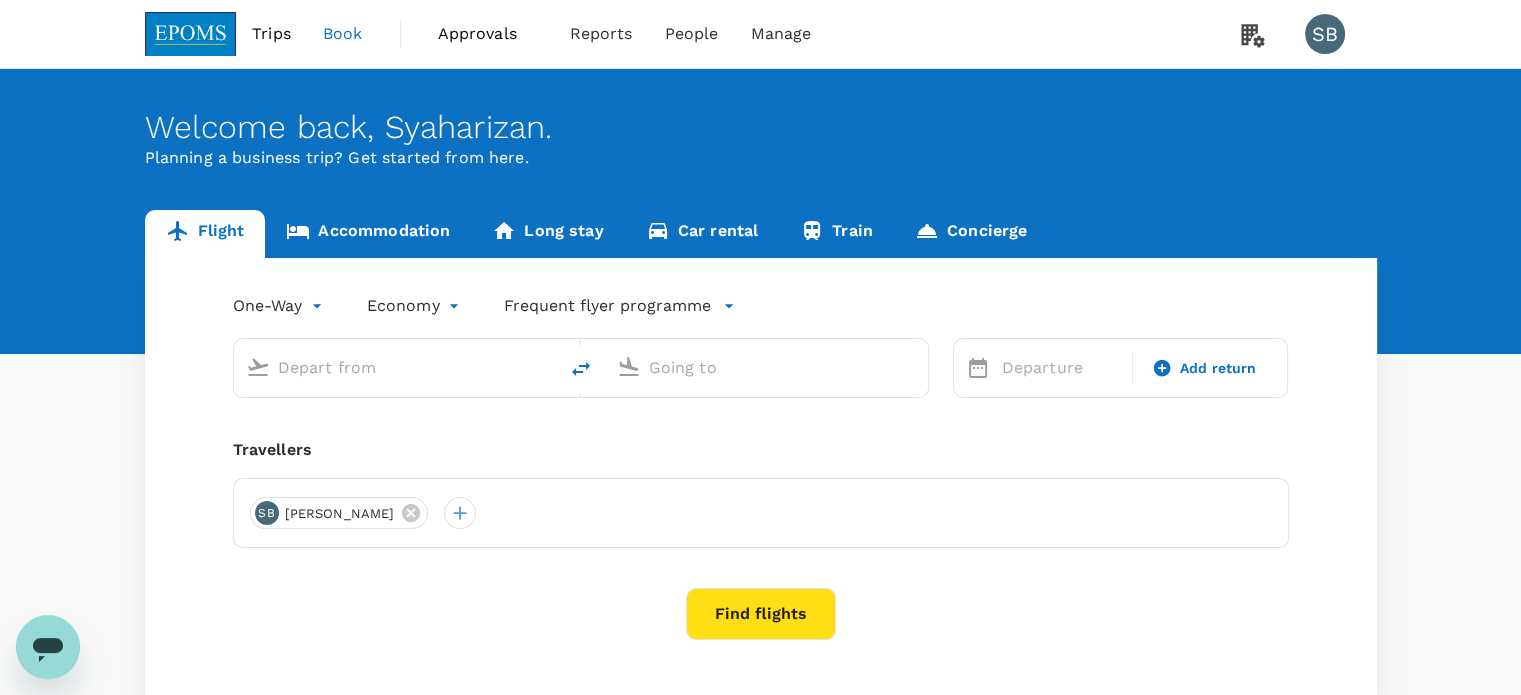 type on "roundtrip" 